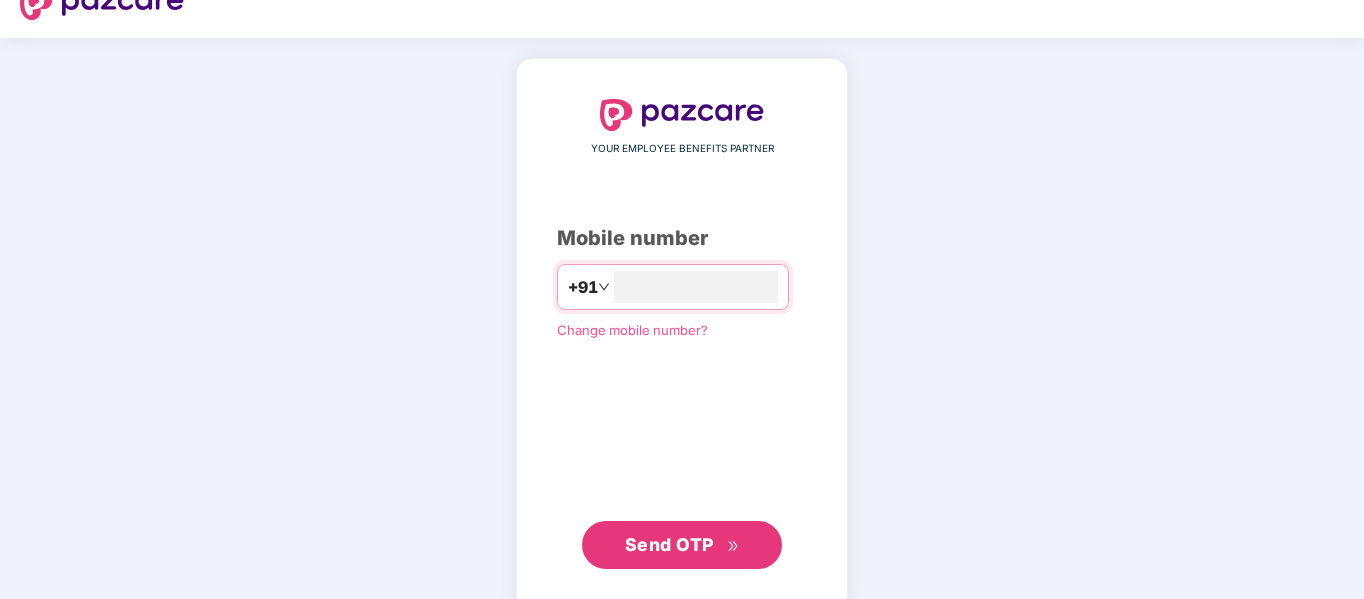 scroll, scrollTop: 65, scrollLeft: 0, axis: vertical 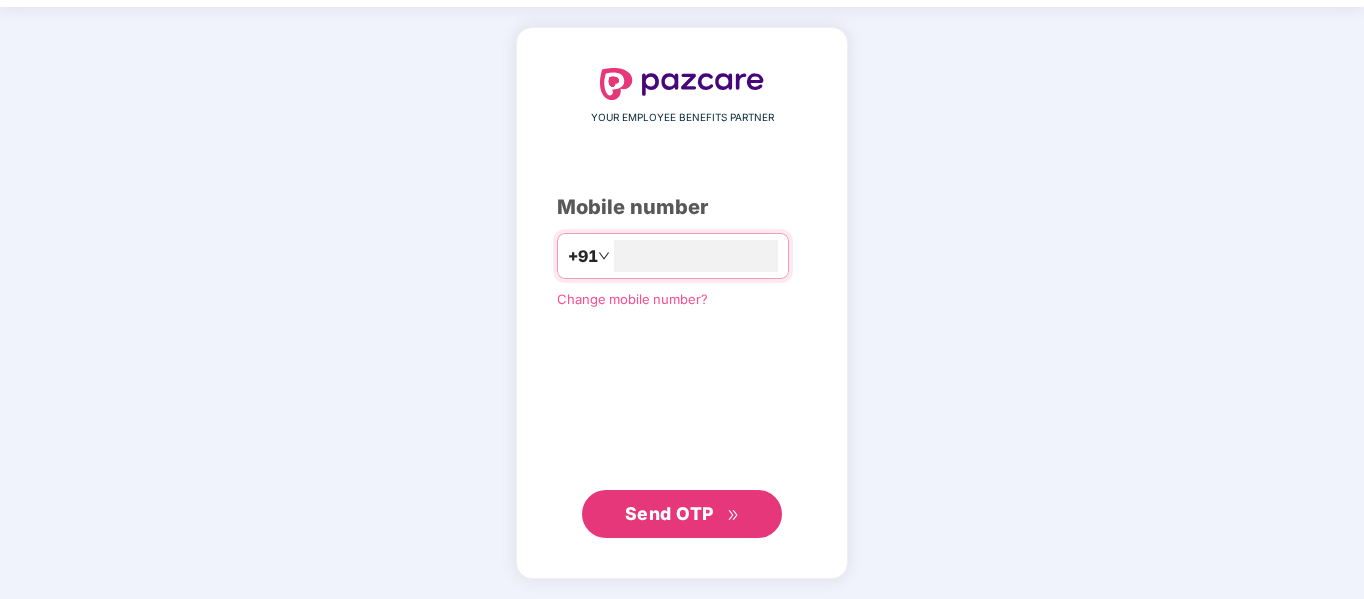 type on "**********" 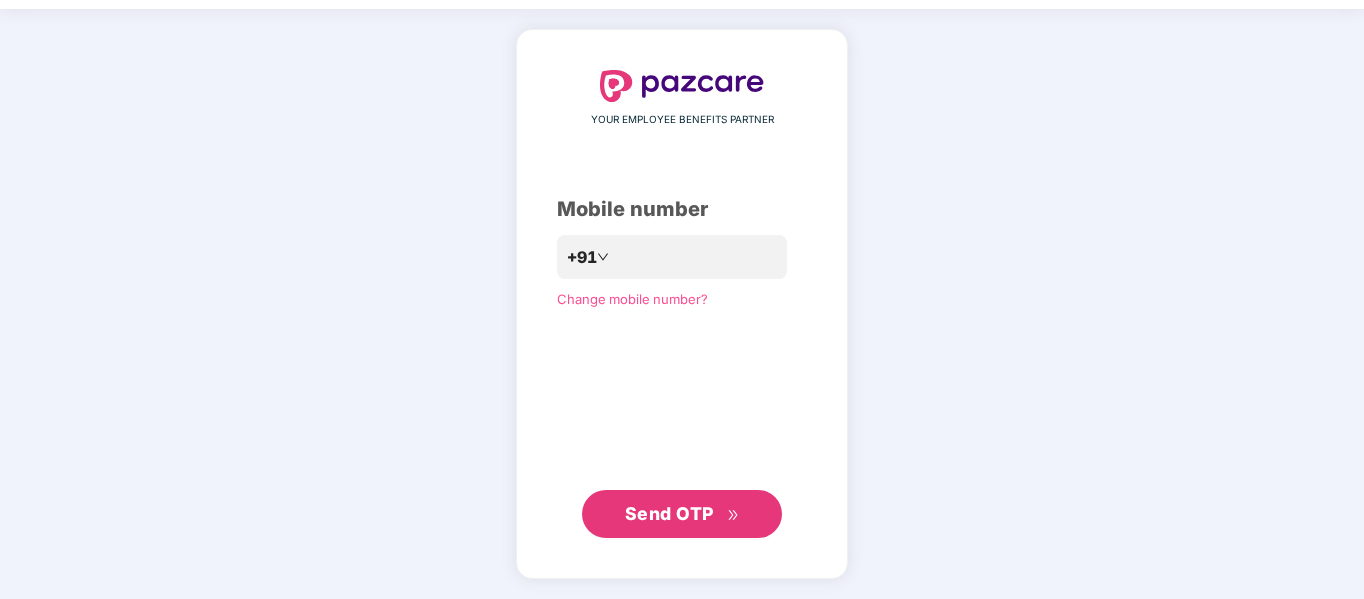 click on "Send OTP" at bounding box center [669, 513] 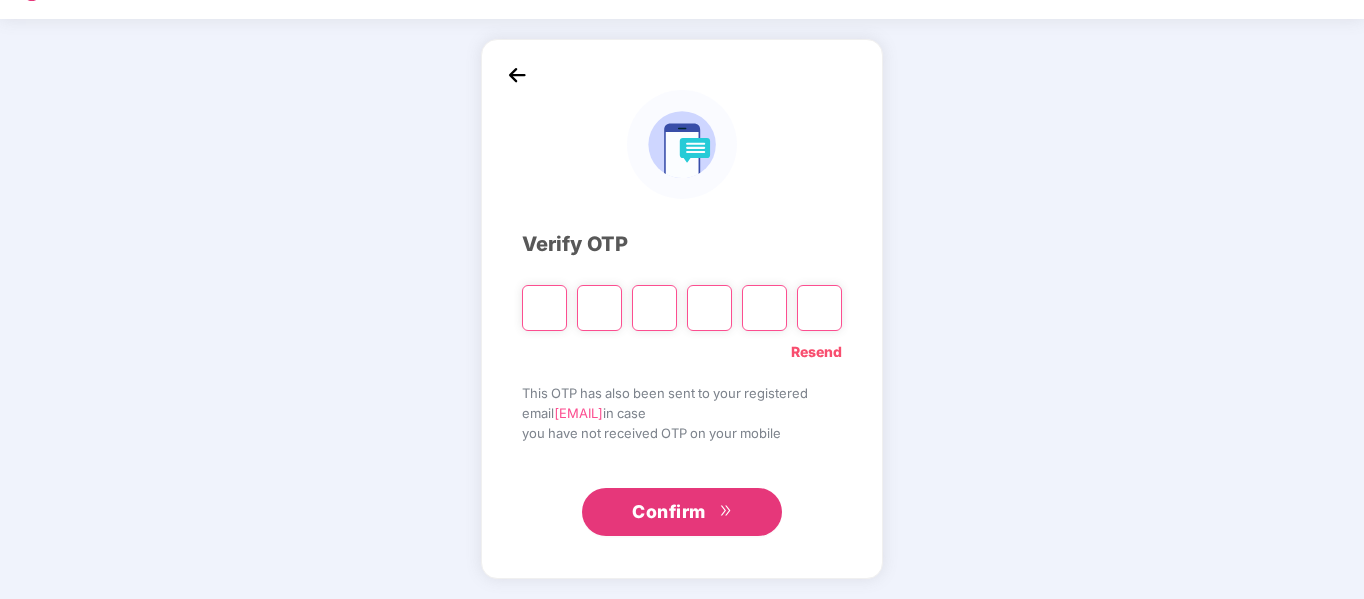 scroll, scrollTop: 53, scrollLeft: 0, axis: vertical 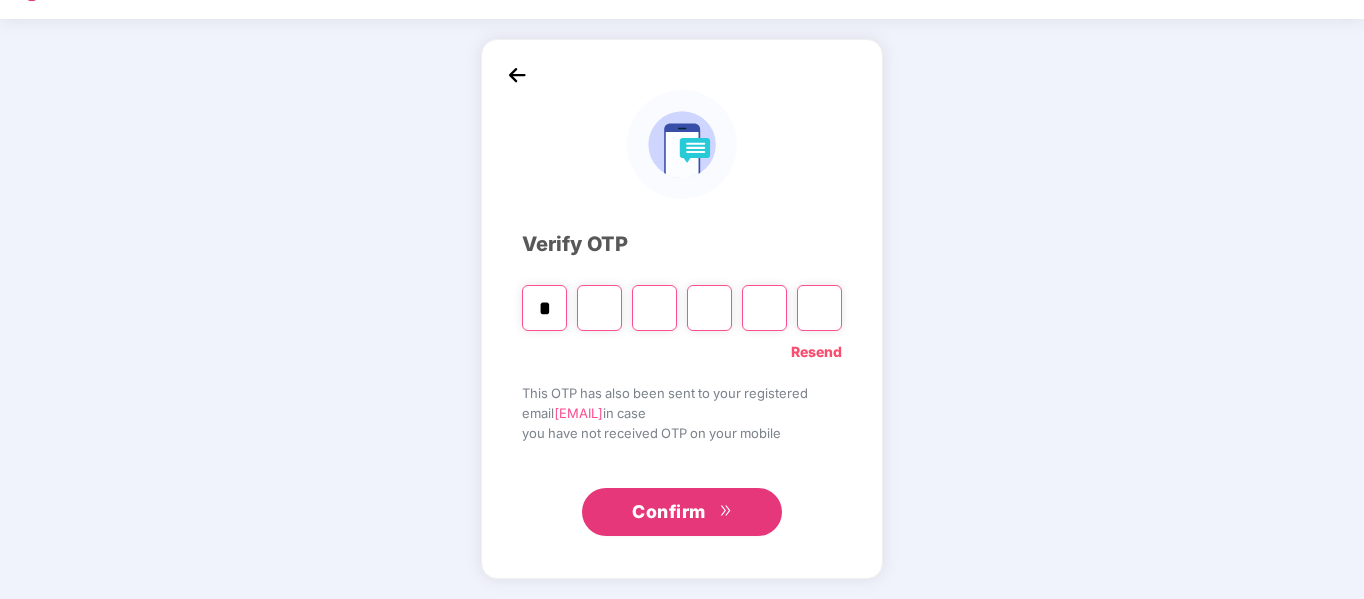 type on "*" 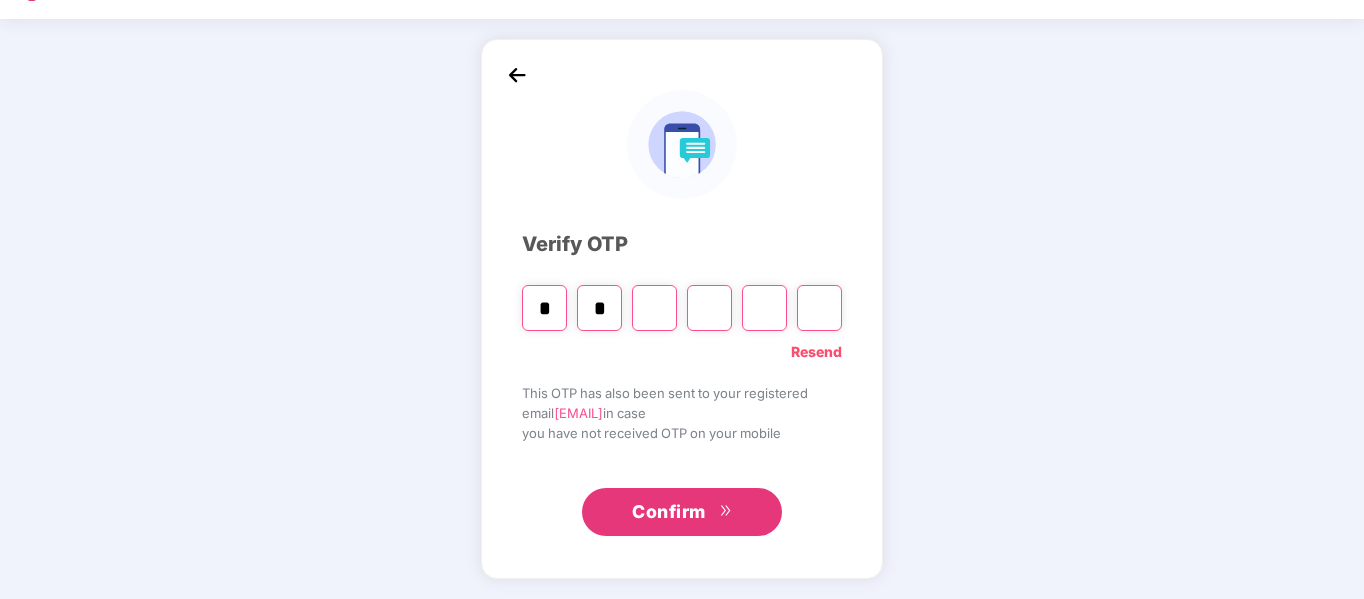type on "*" 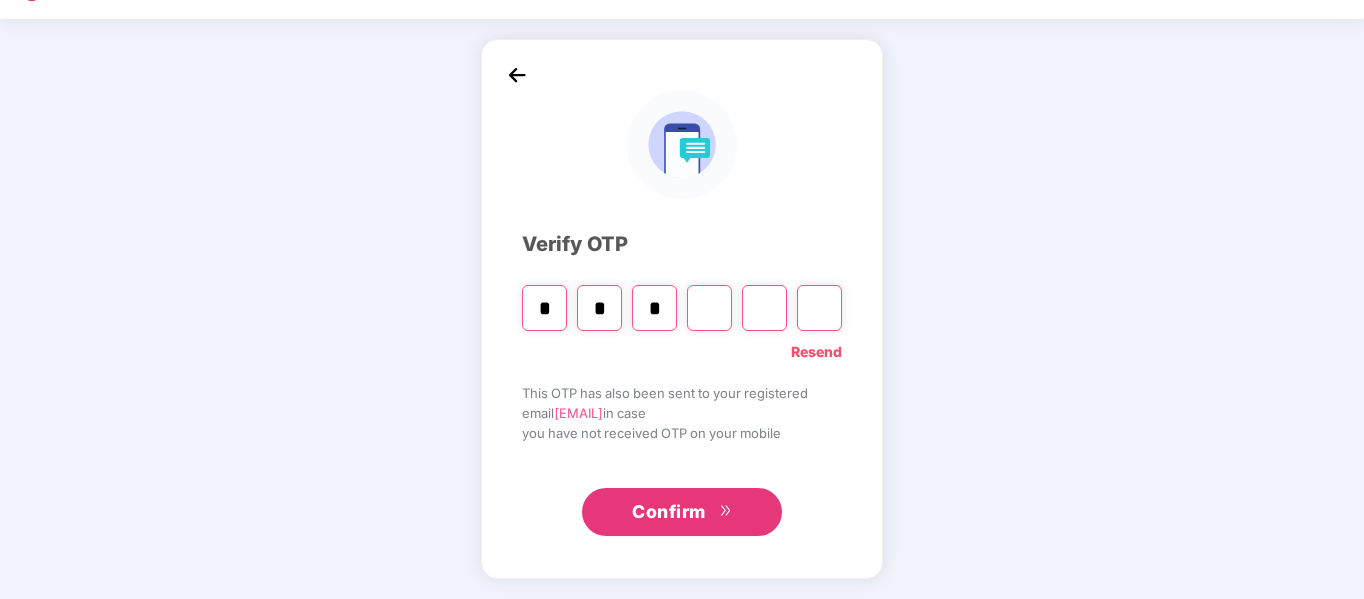 type on "*" 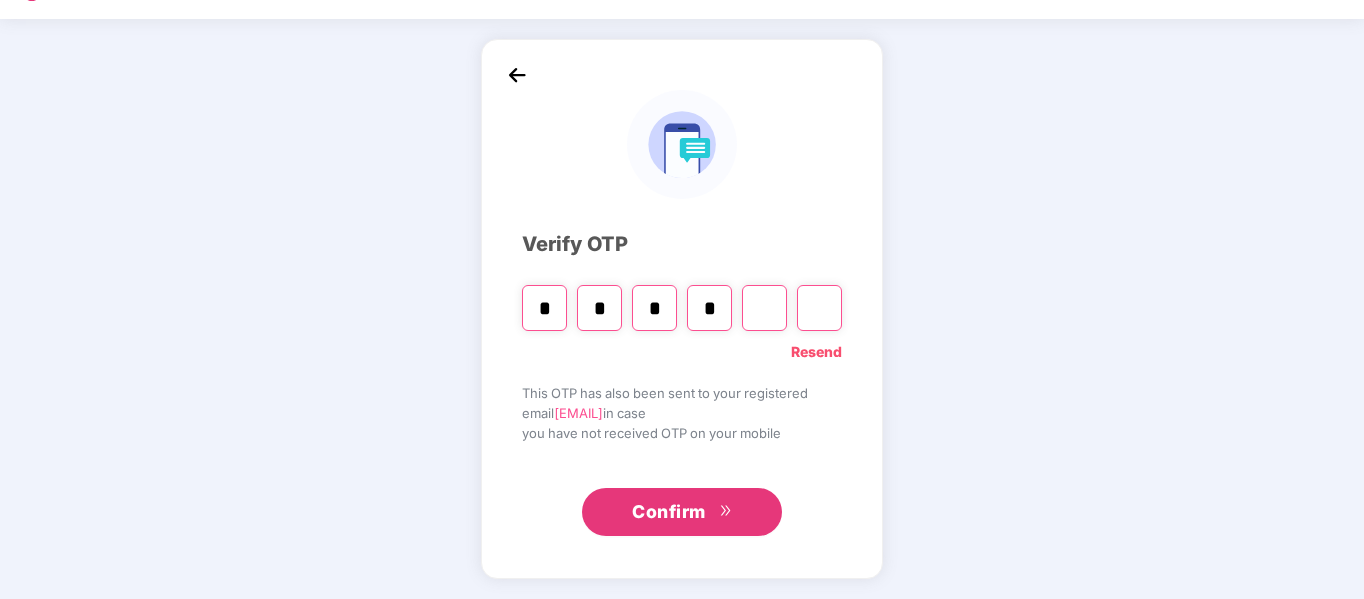 type on "*" 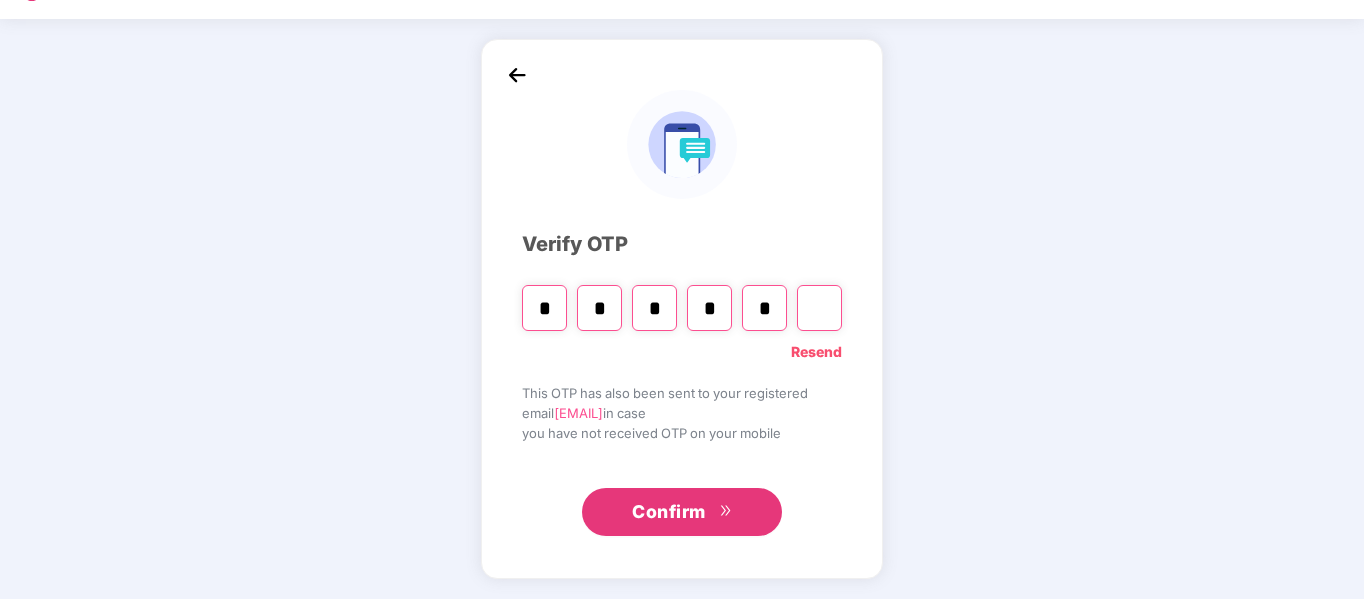 type on "*" 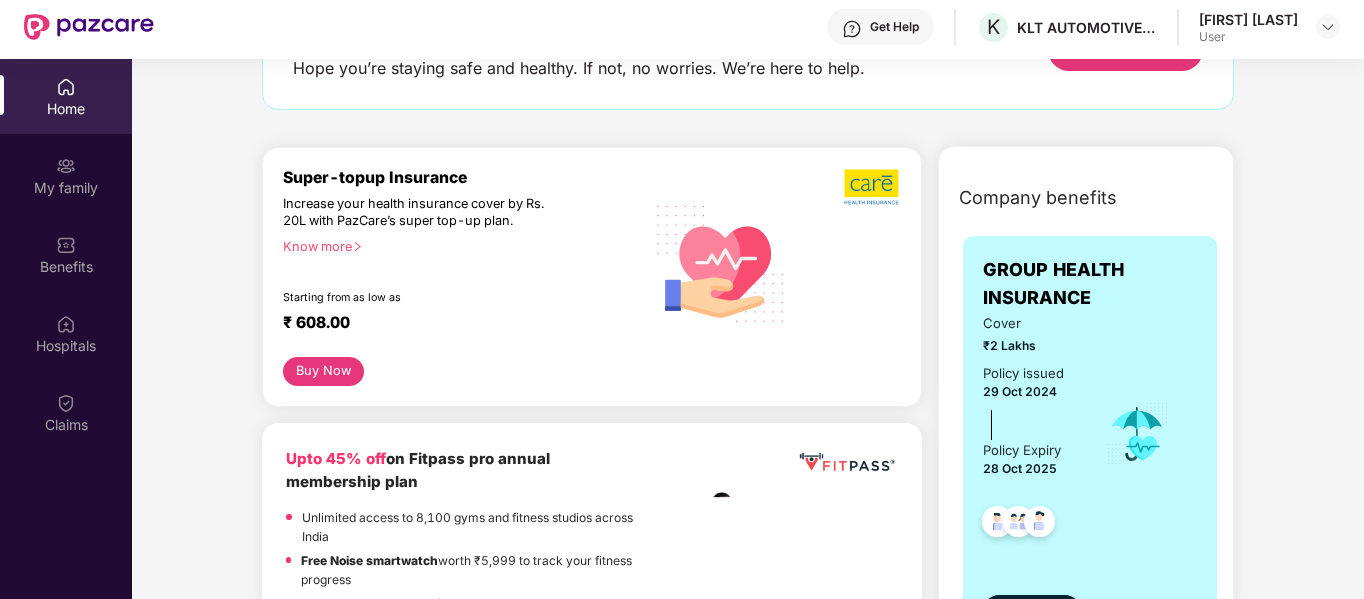 scroll, scrollTop: 100, scrollLeft: 0, axis: vertical 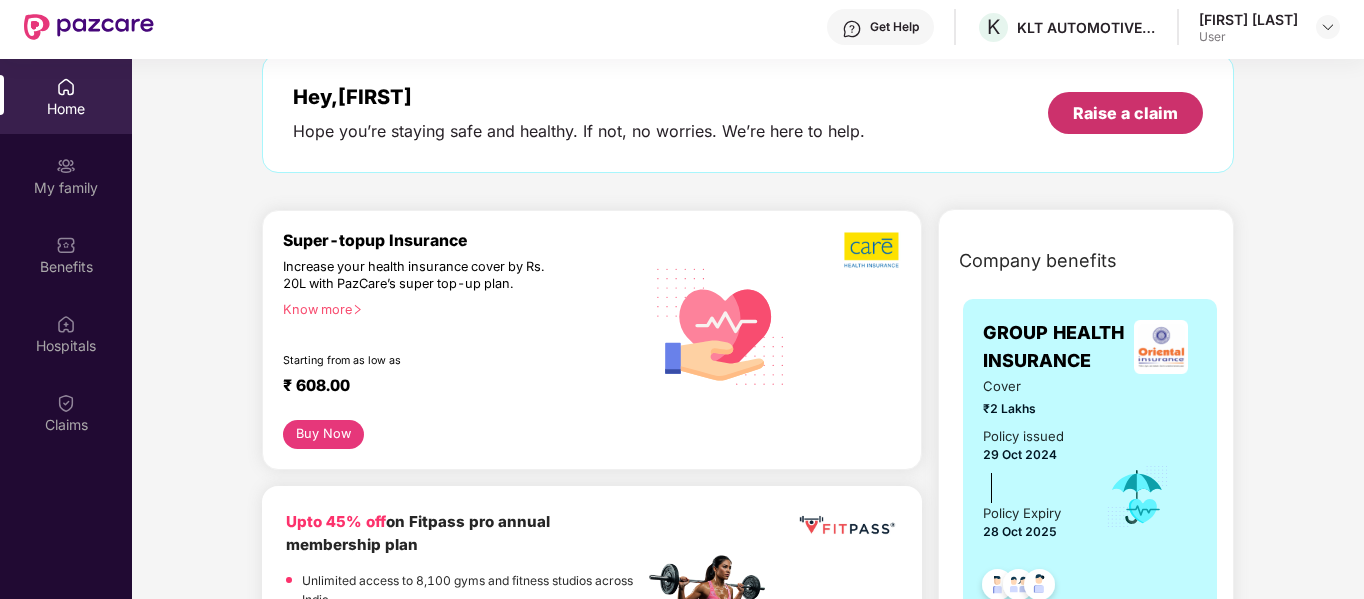 click on "Raise a claim" at bounding box center (1125, 113) 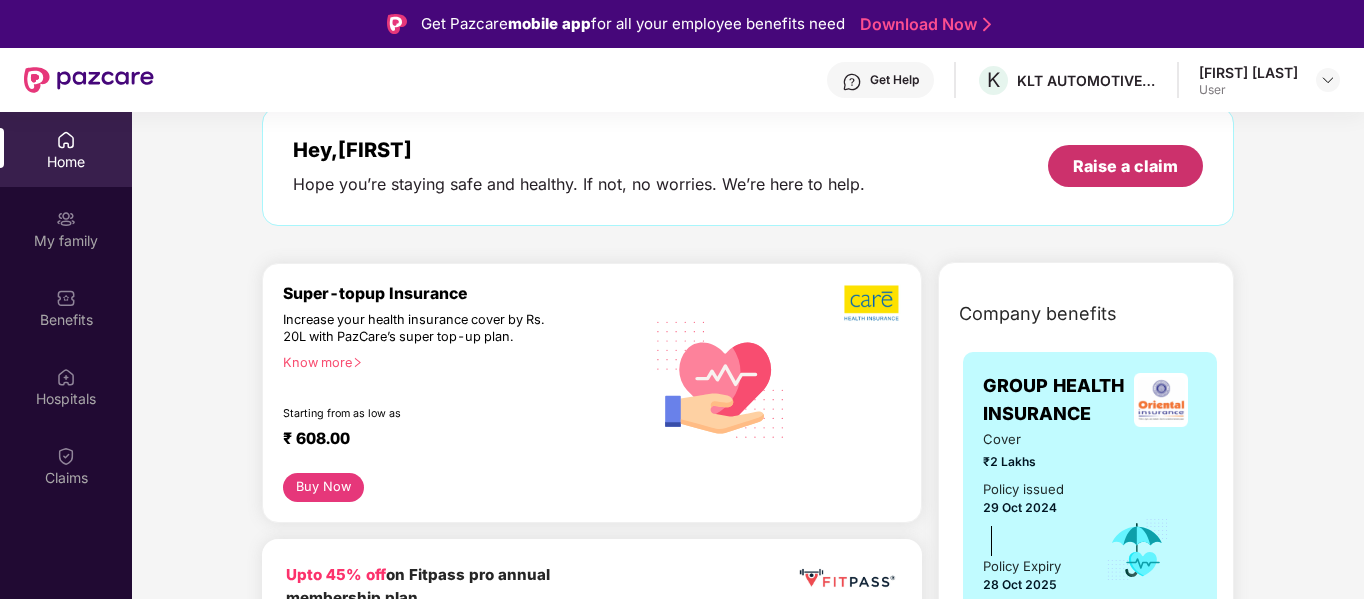 scroll, scrollTop: 0, scrollLeft: 0, axis: both 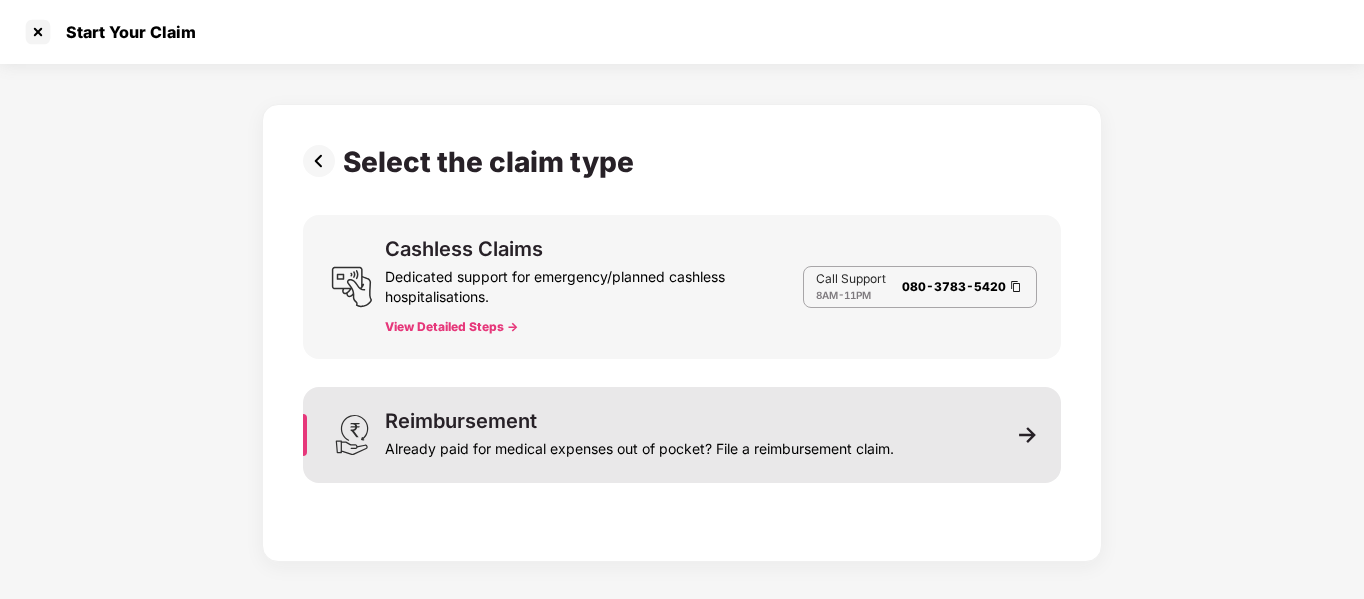 click on "Reimbursement" at bounding box center [461, 421] 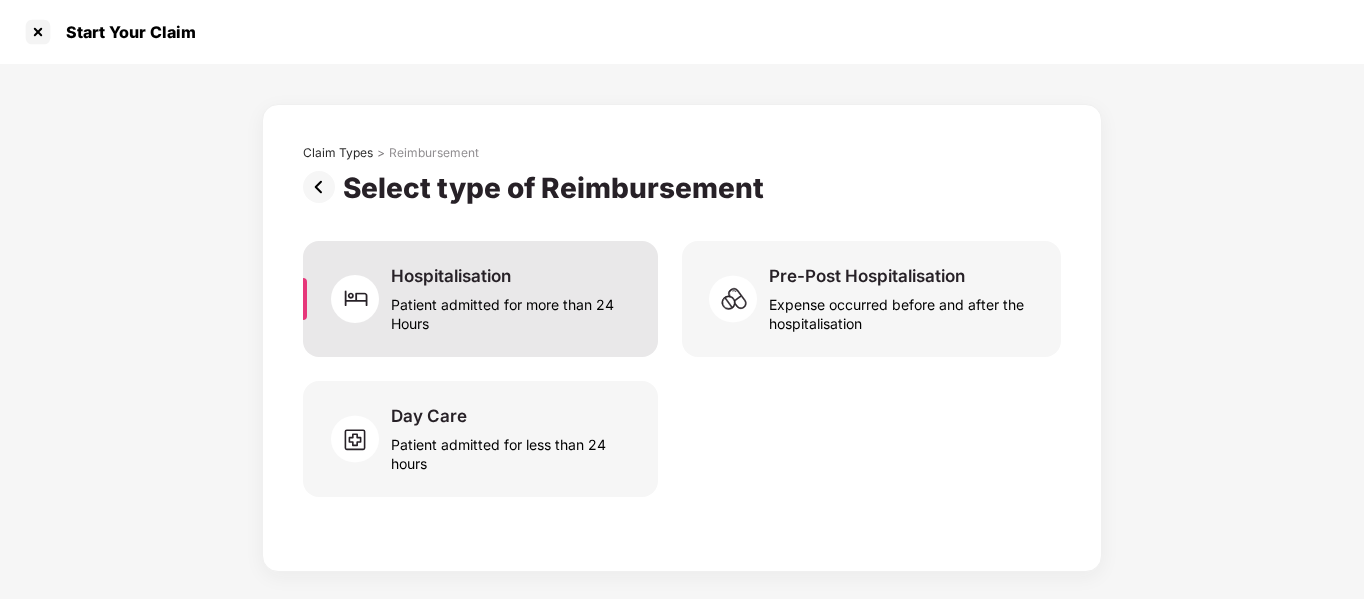 click on "Patient admitted for more than 24 Hours" at bounding box center [512, 310] 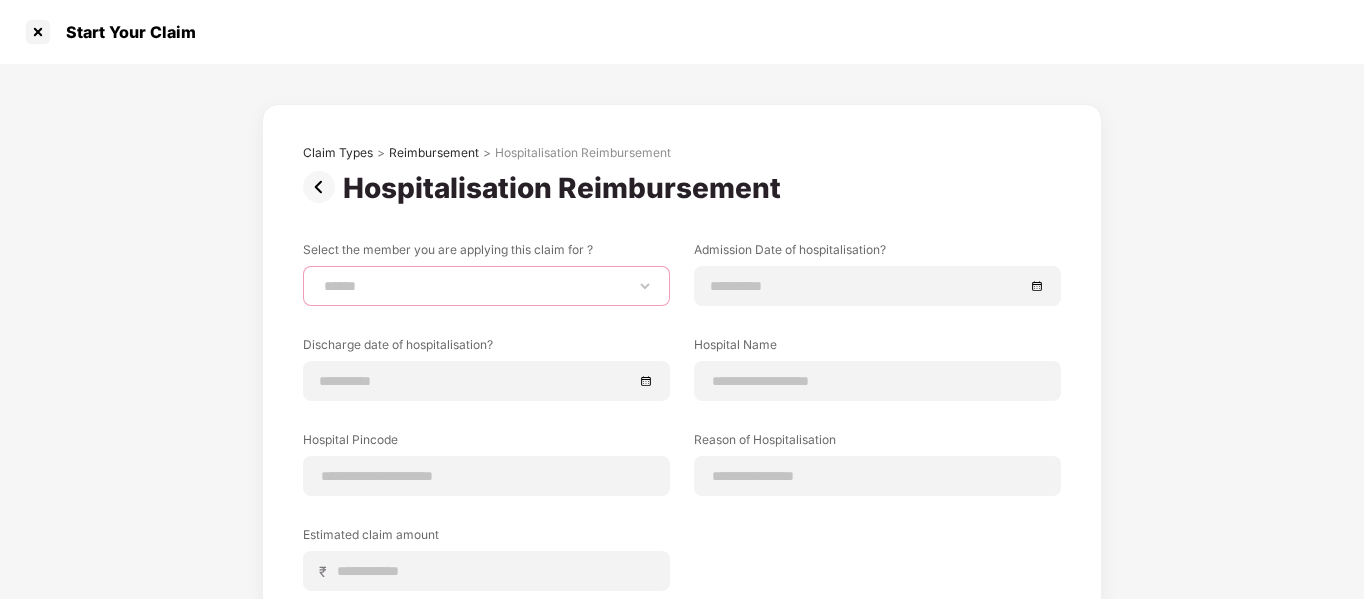 click on "**********" at bounding box center [486, 286] 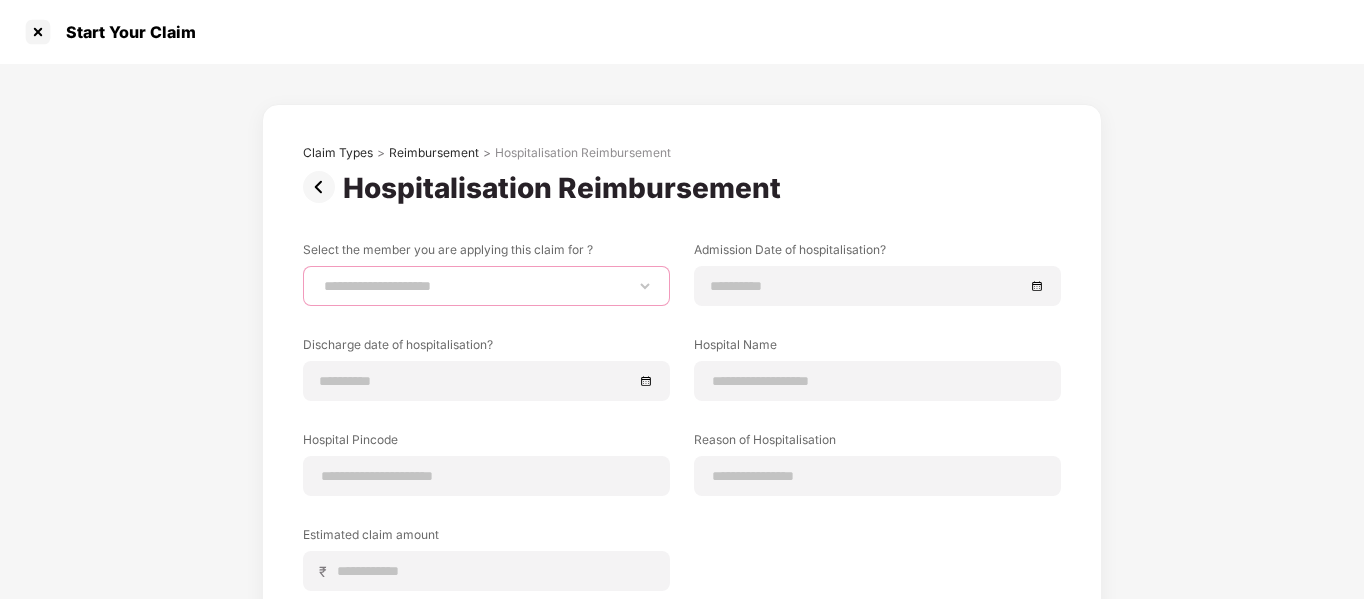 click on "**********" at bounding box center [486, 286] 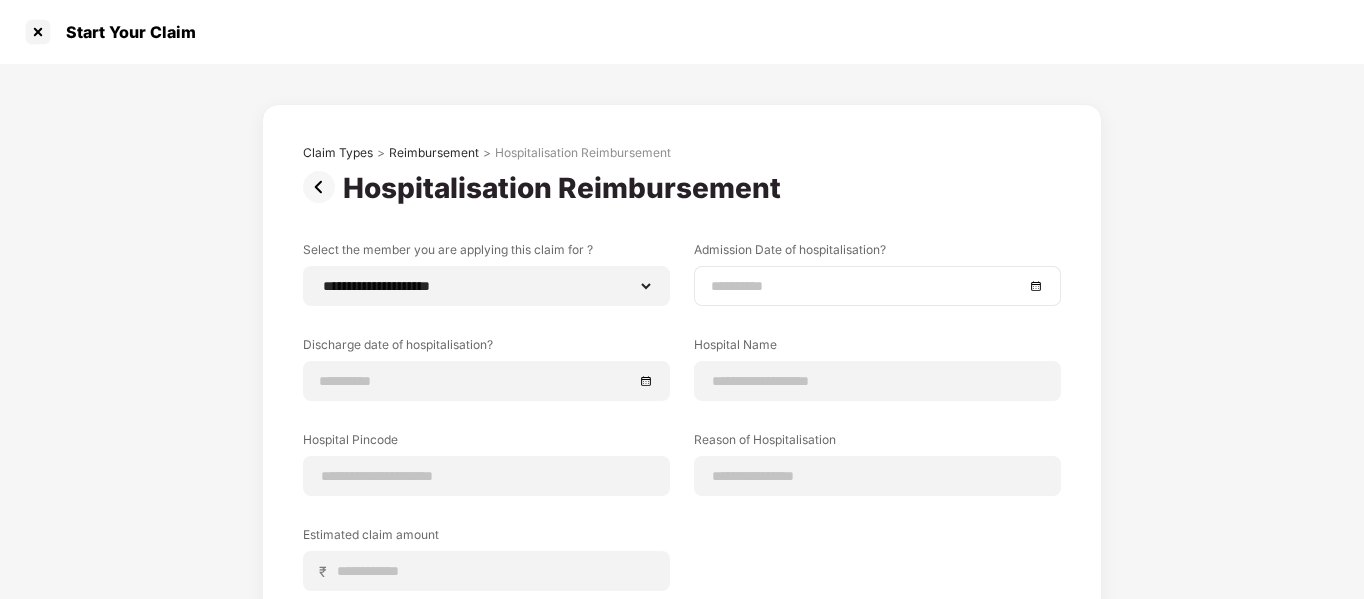 click at bounding box center (877, 286) 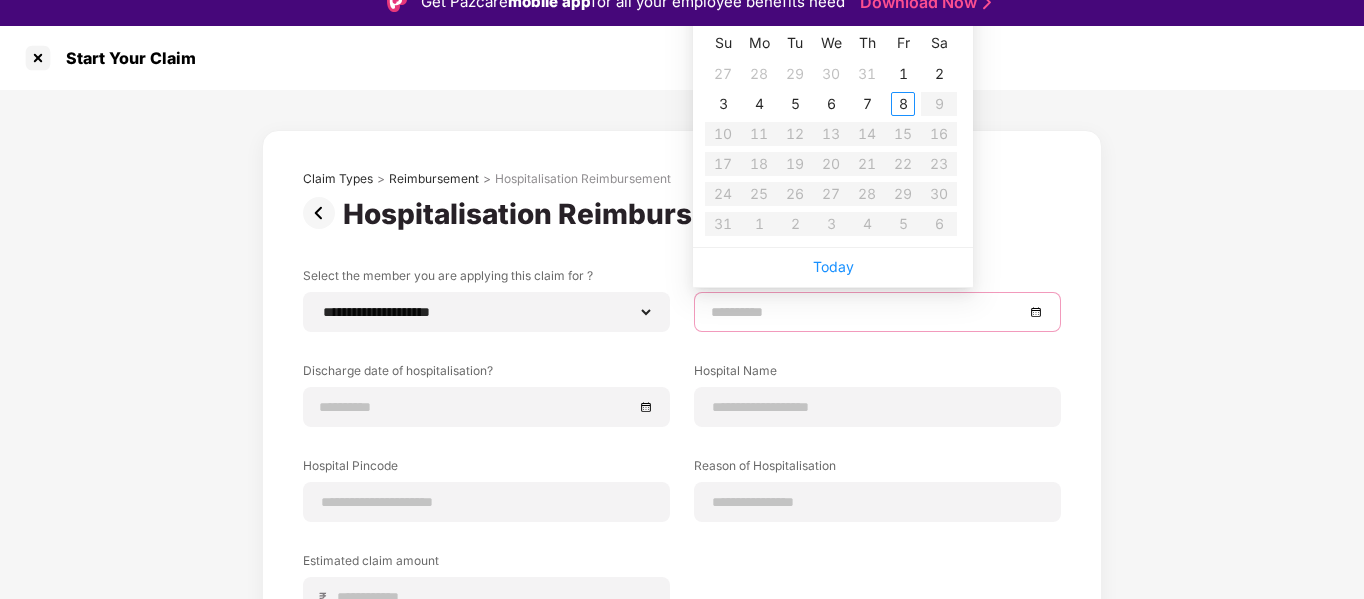 scroll, scrollTop: 0, scrollLeft: 0, axis: both 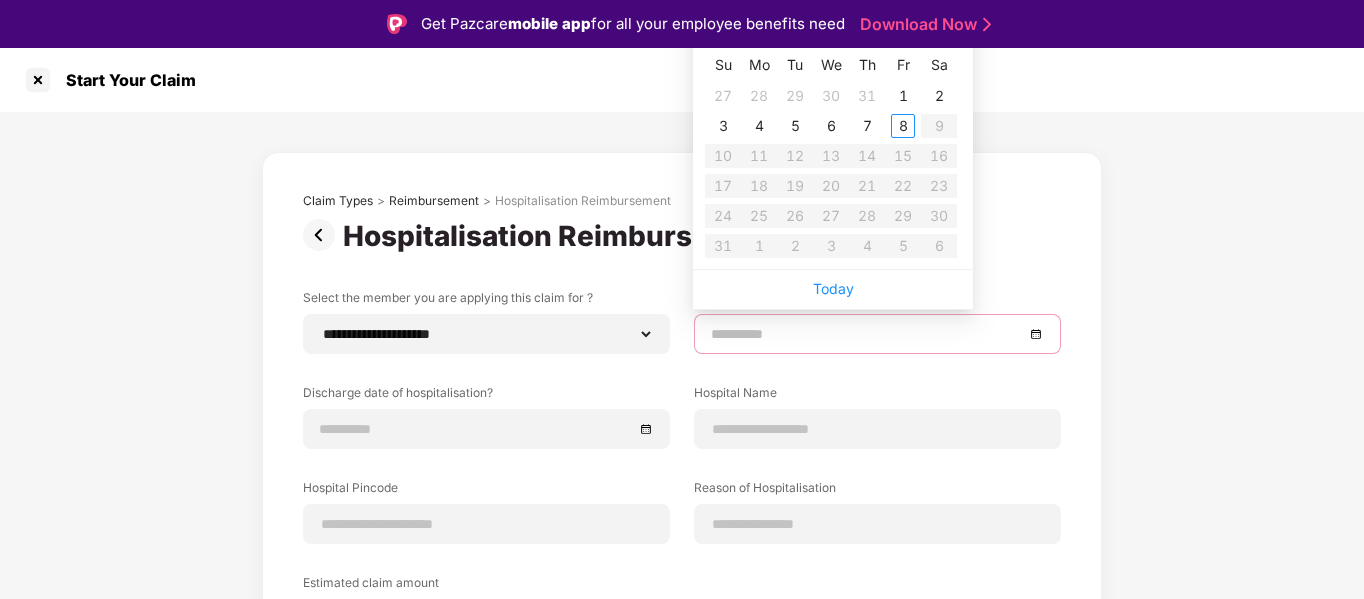 type on "**********" 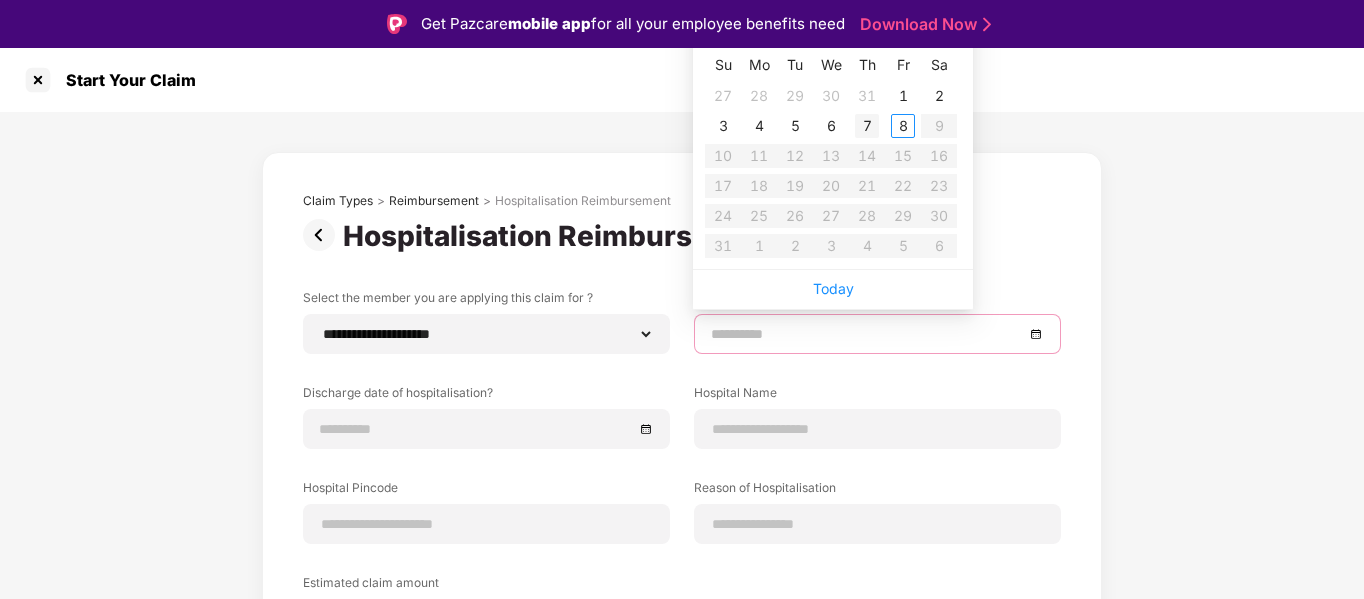 type on "**********" 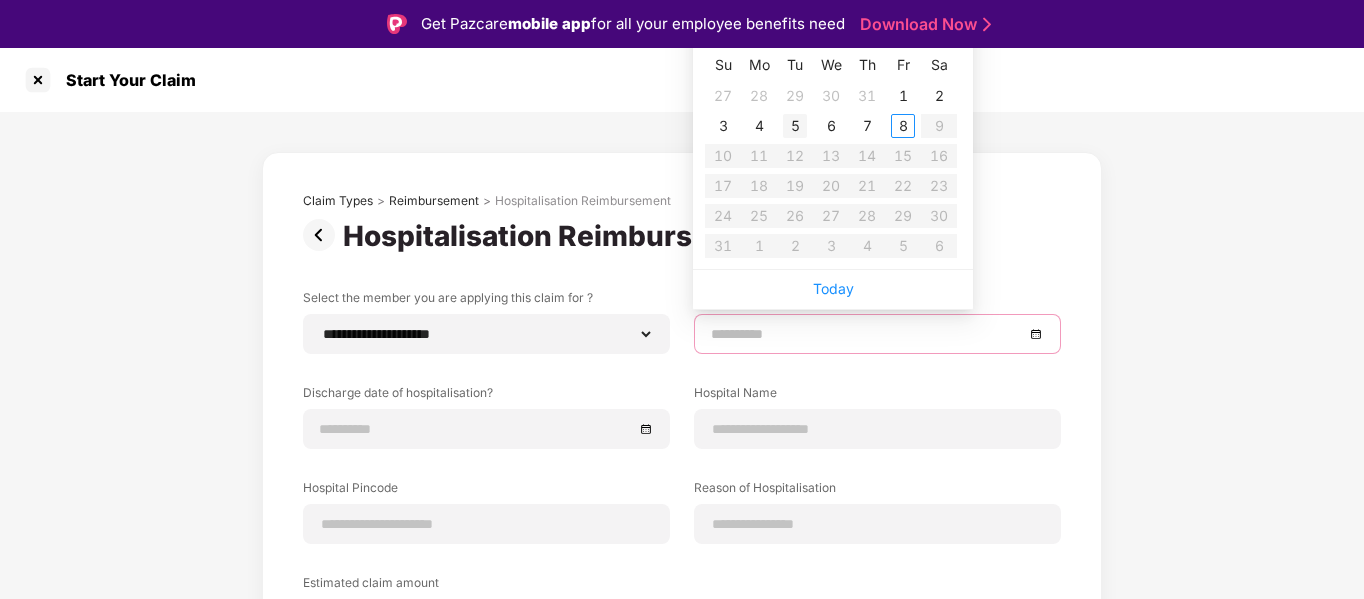 type on "**********" 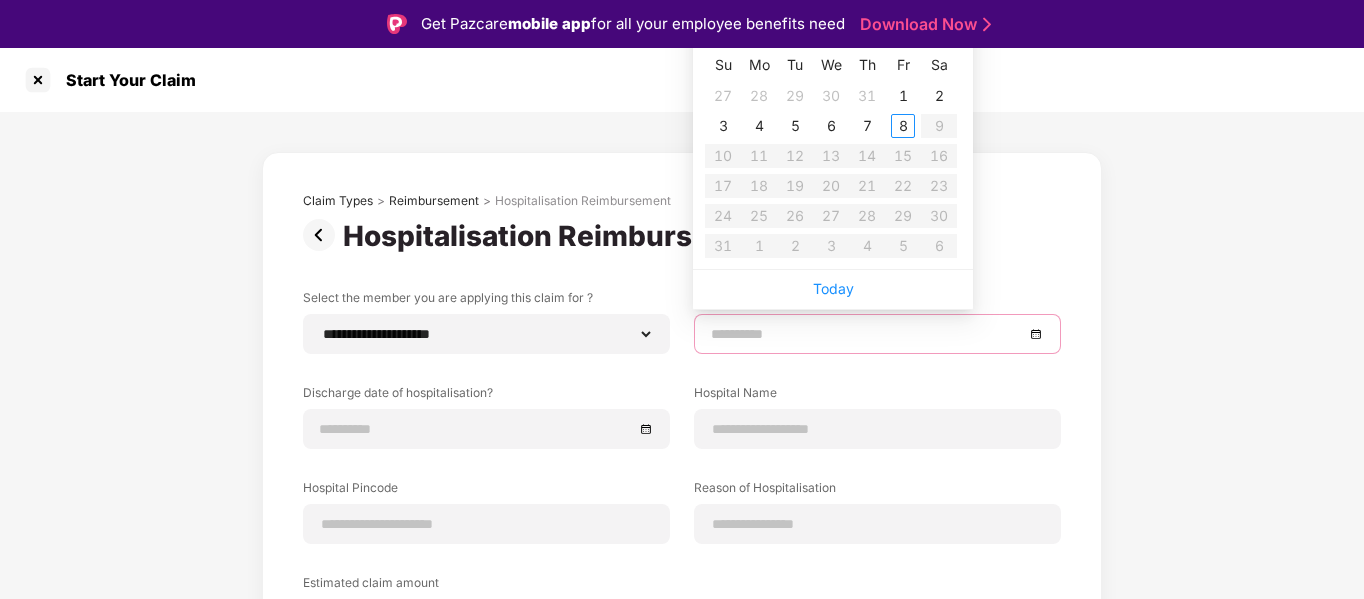 click at bounding box center (867, 334) 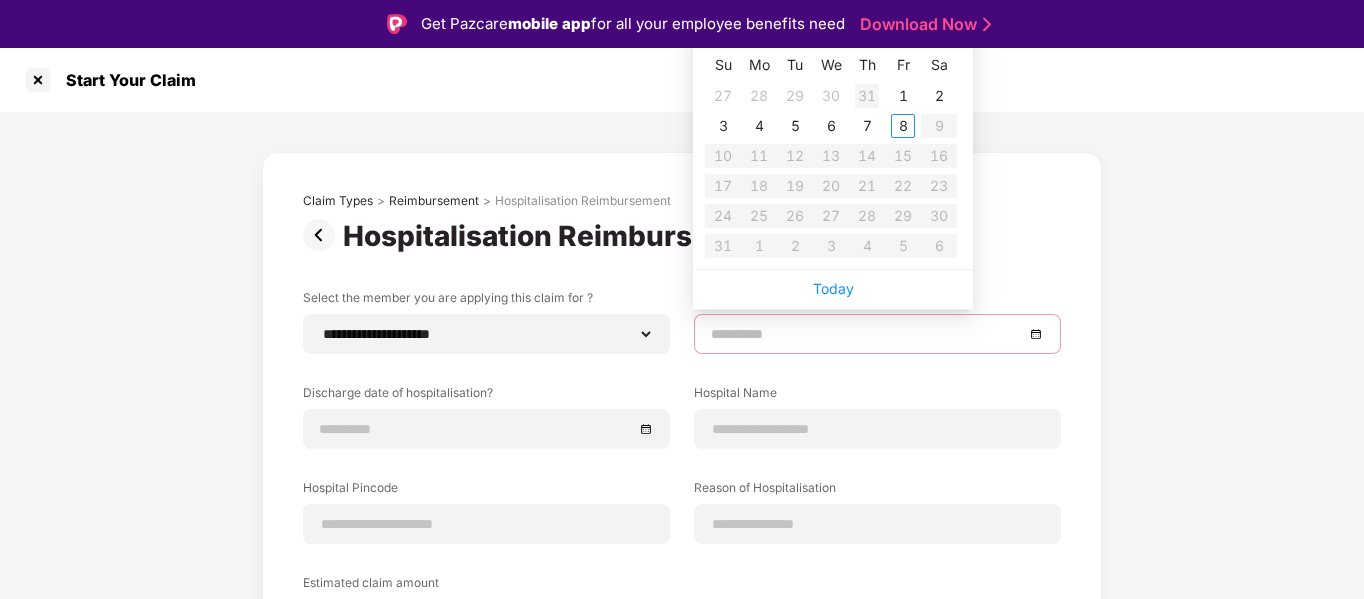 type on "**********" 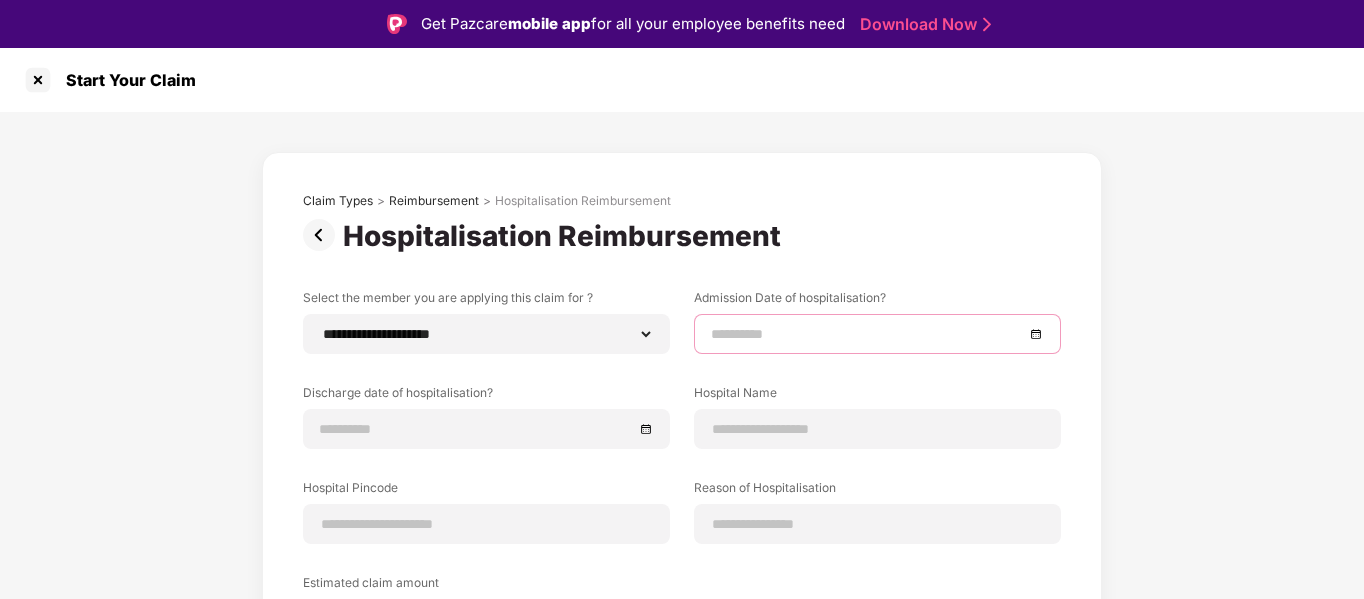 click at bounding box center (877, 334) 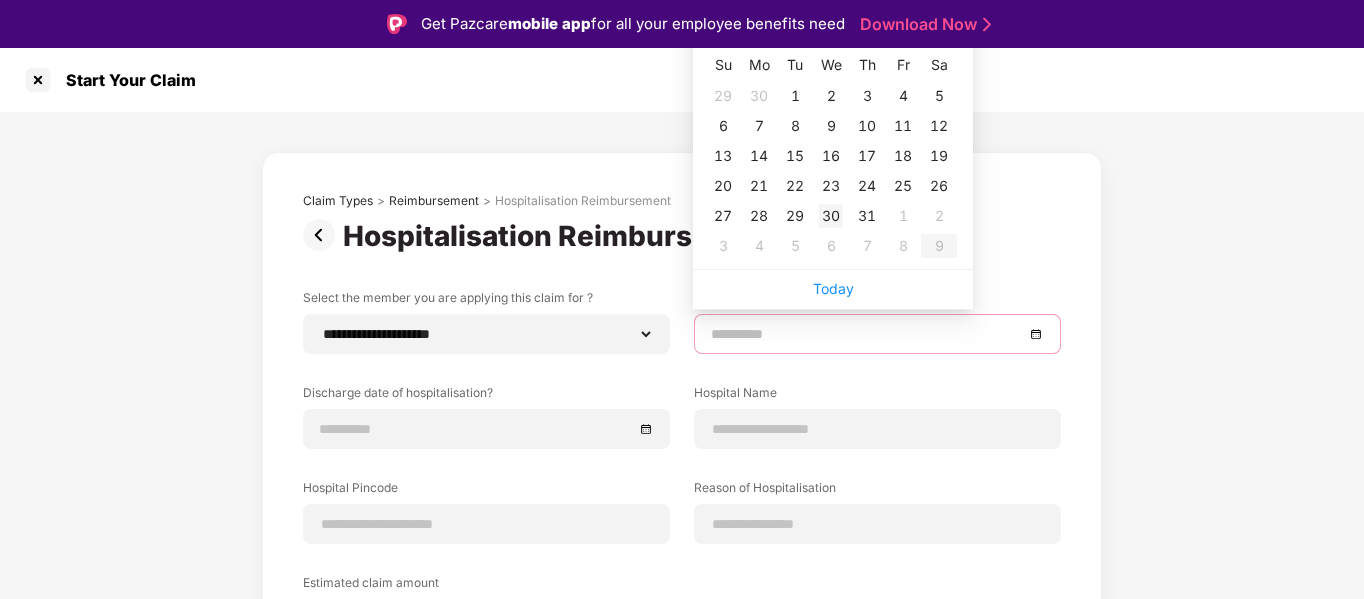 type on "**********" 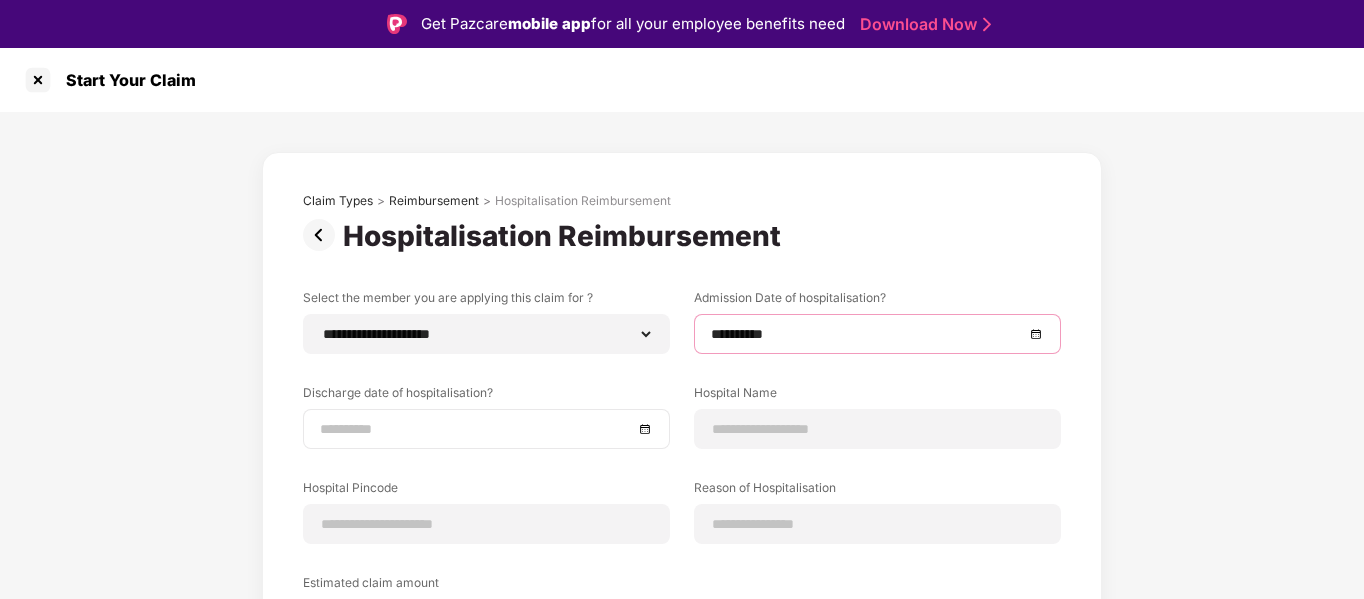 click at bounding box center (486, 429) 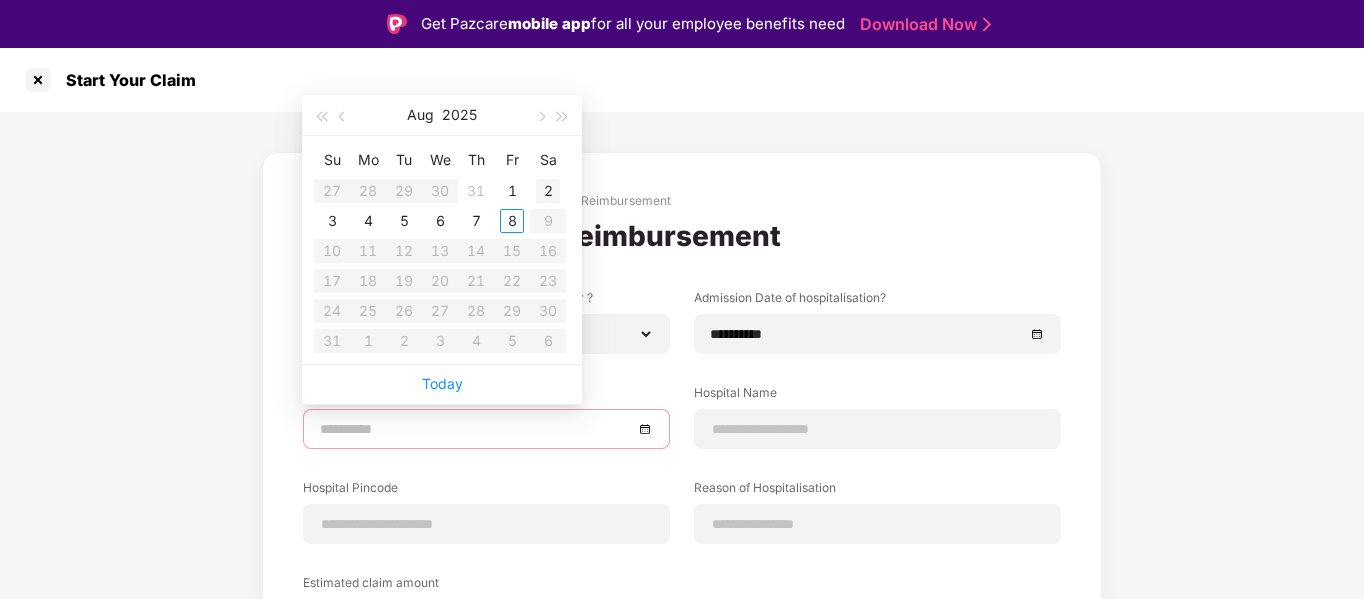 type on "**********" 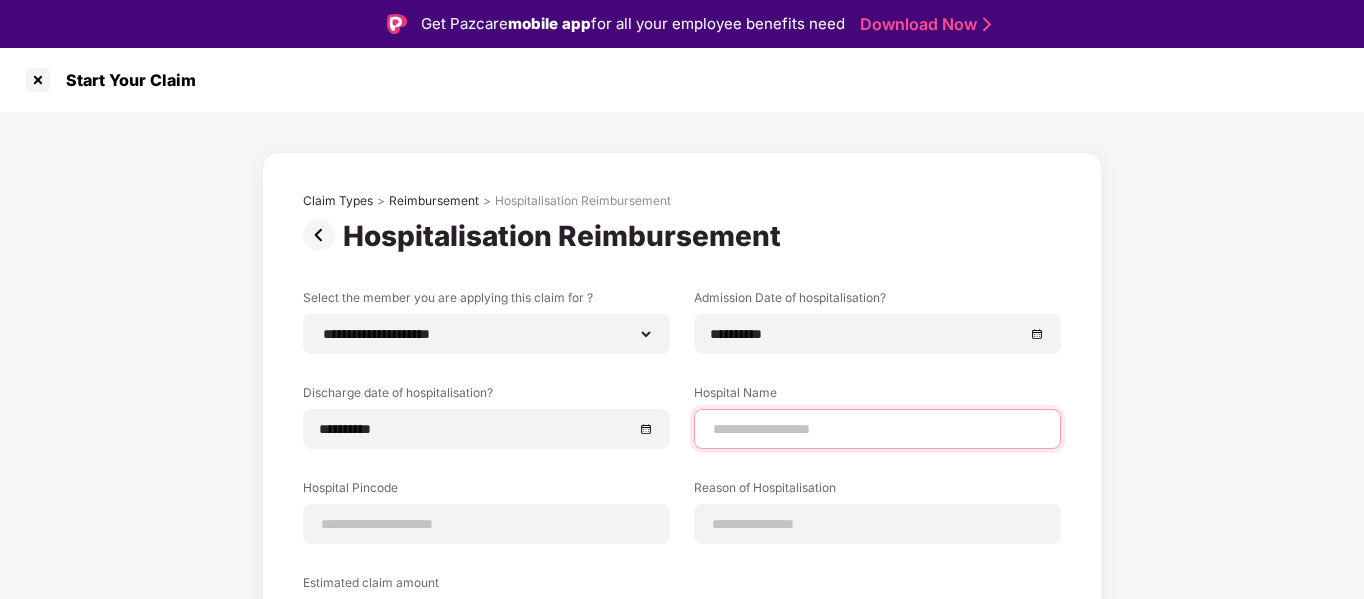 click at bounding box center [877, 429] 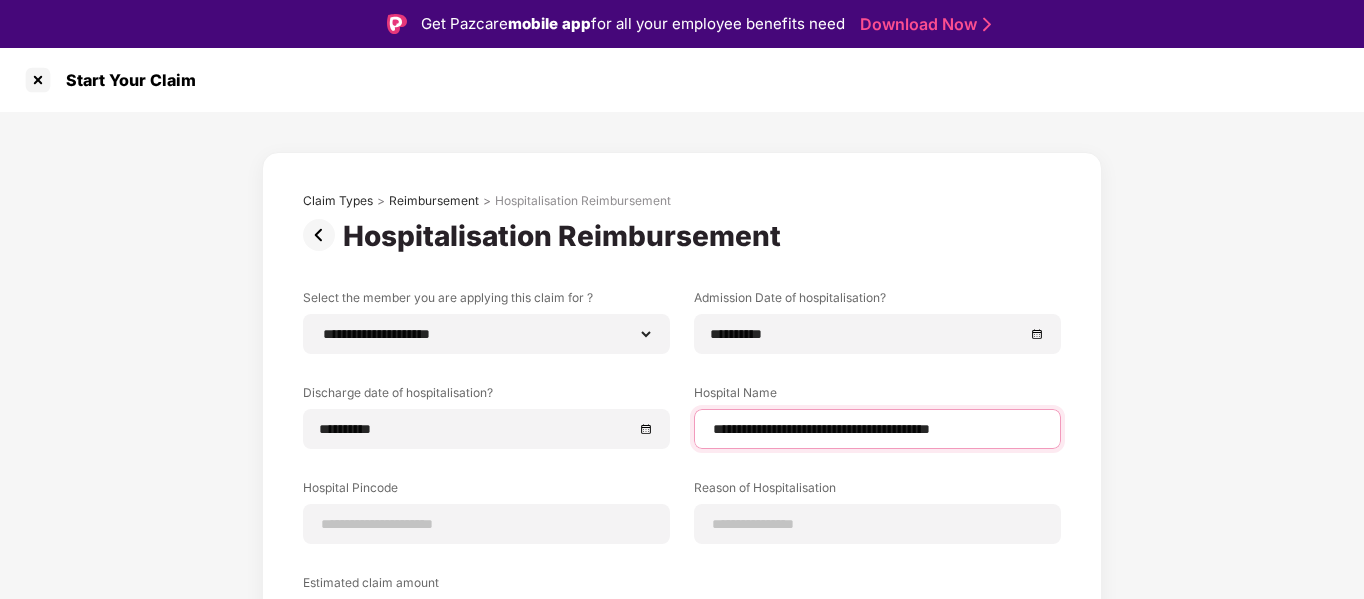 scroll, scrollTop: 100, scrollLeft: 0, axis: vertical 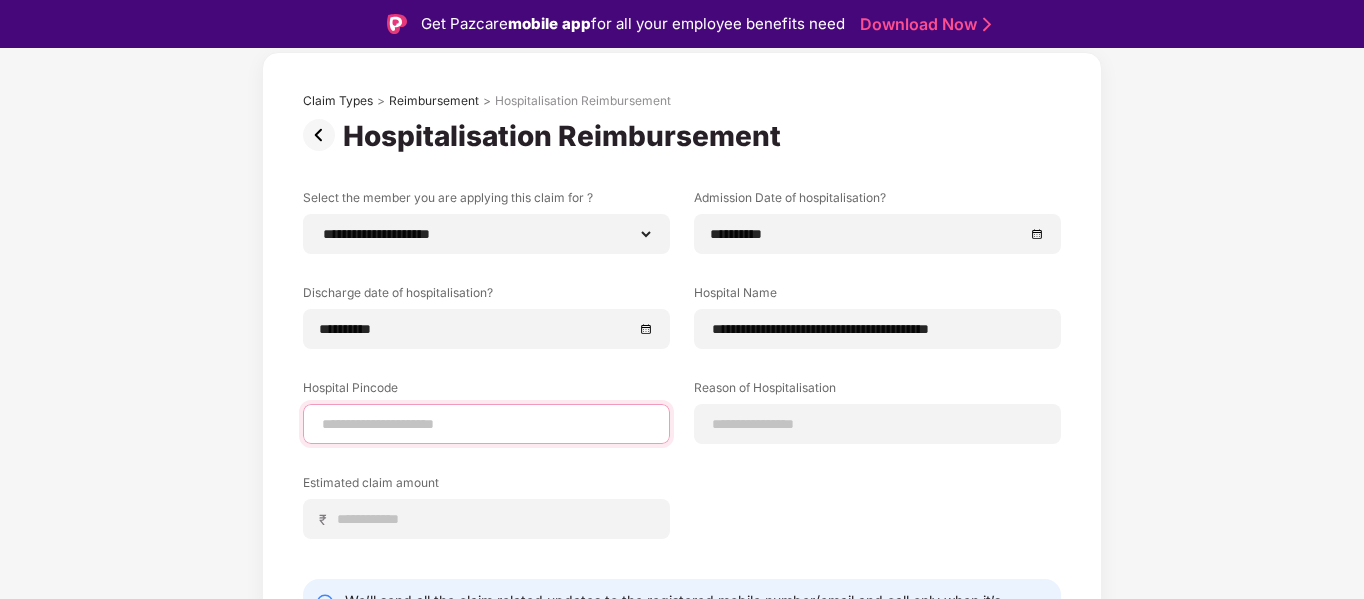 click on "Hospital Pincode" at bounding box center (486, 411) 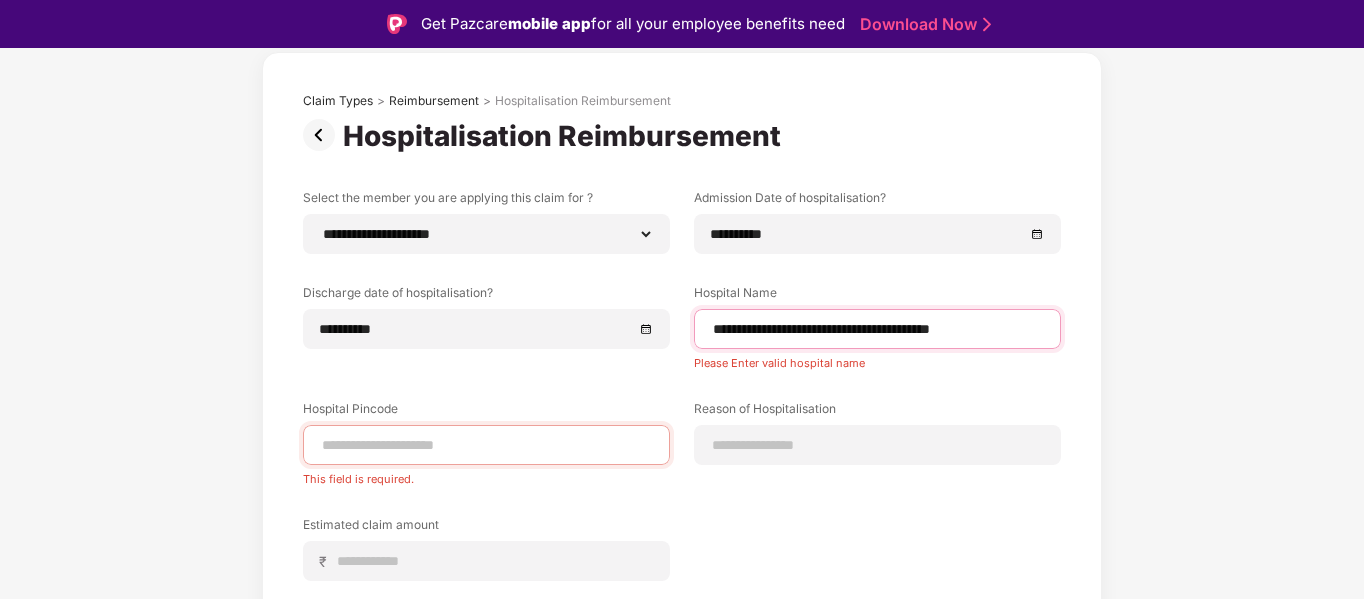 click on "**********" at bounding box center (877, 329) 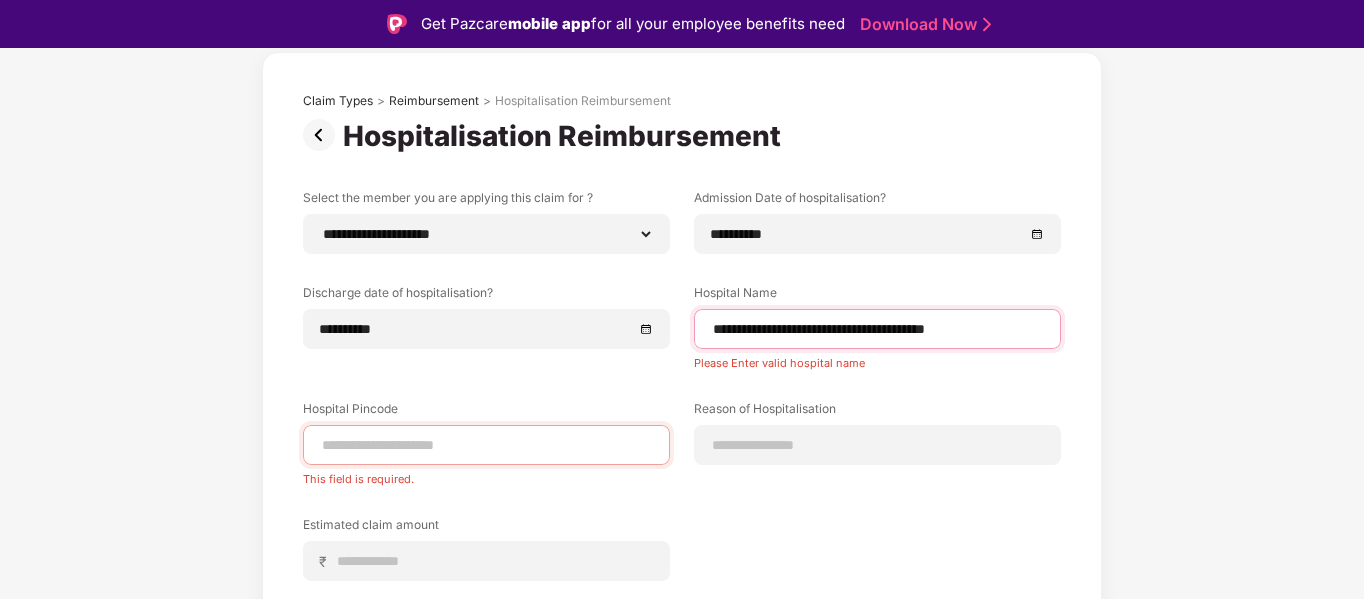 type on "**********" 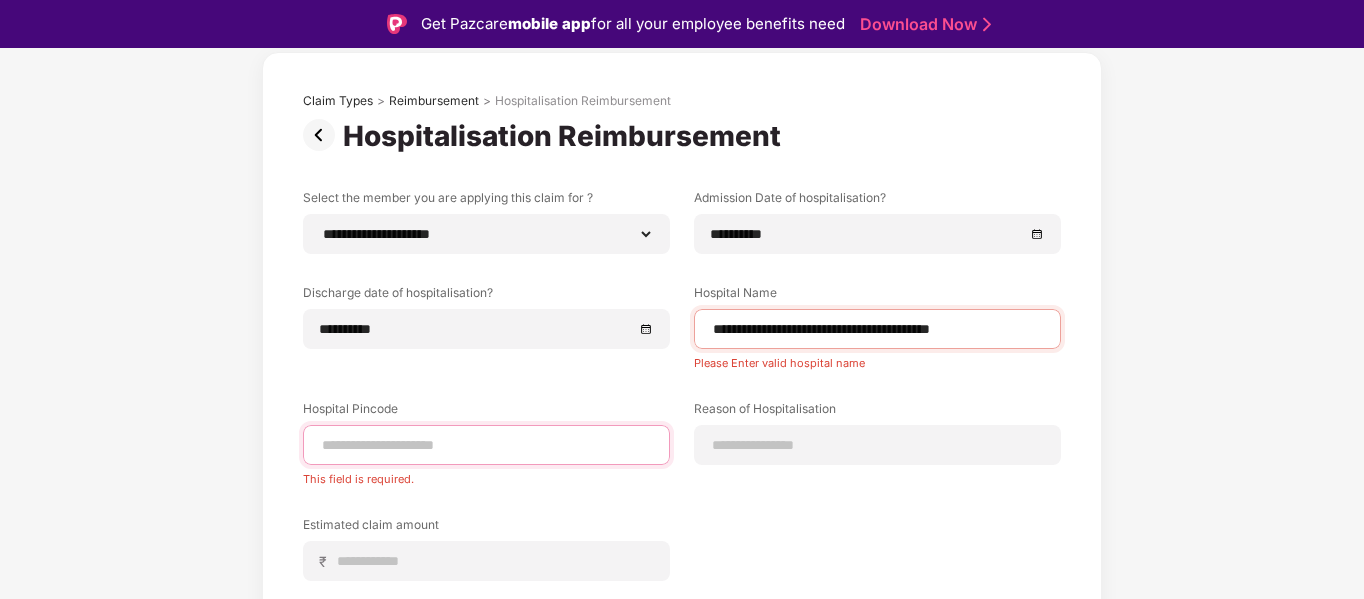 click at bounding box center (486, 445) 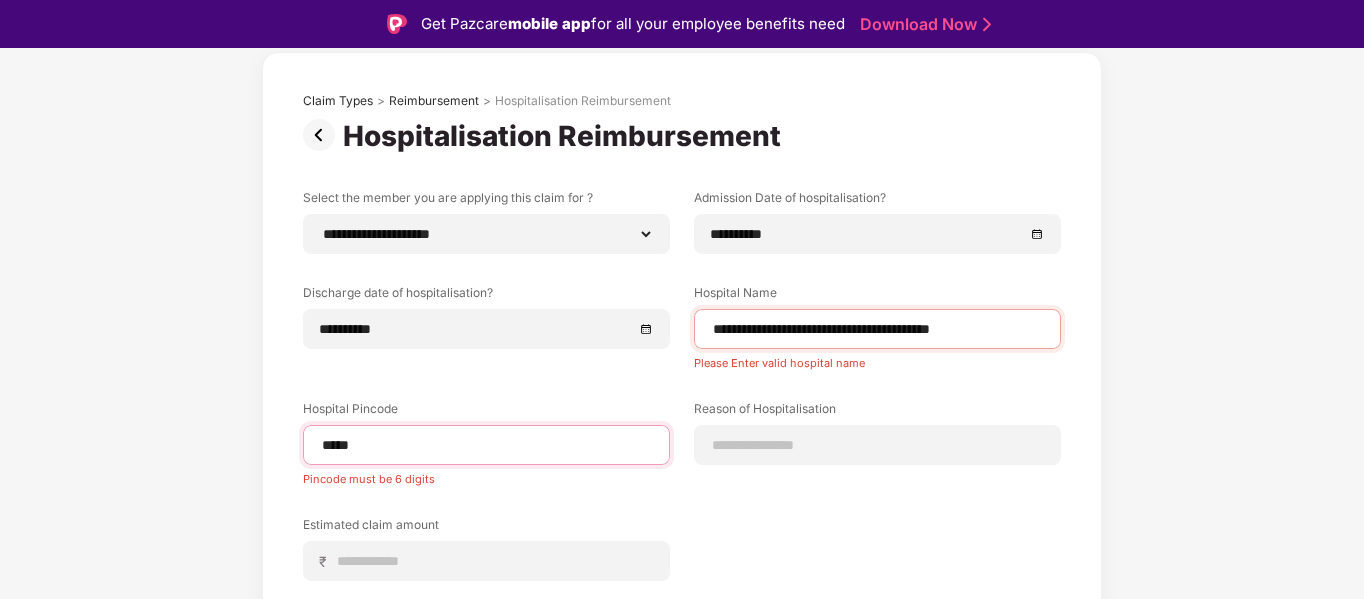 type on "******" 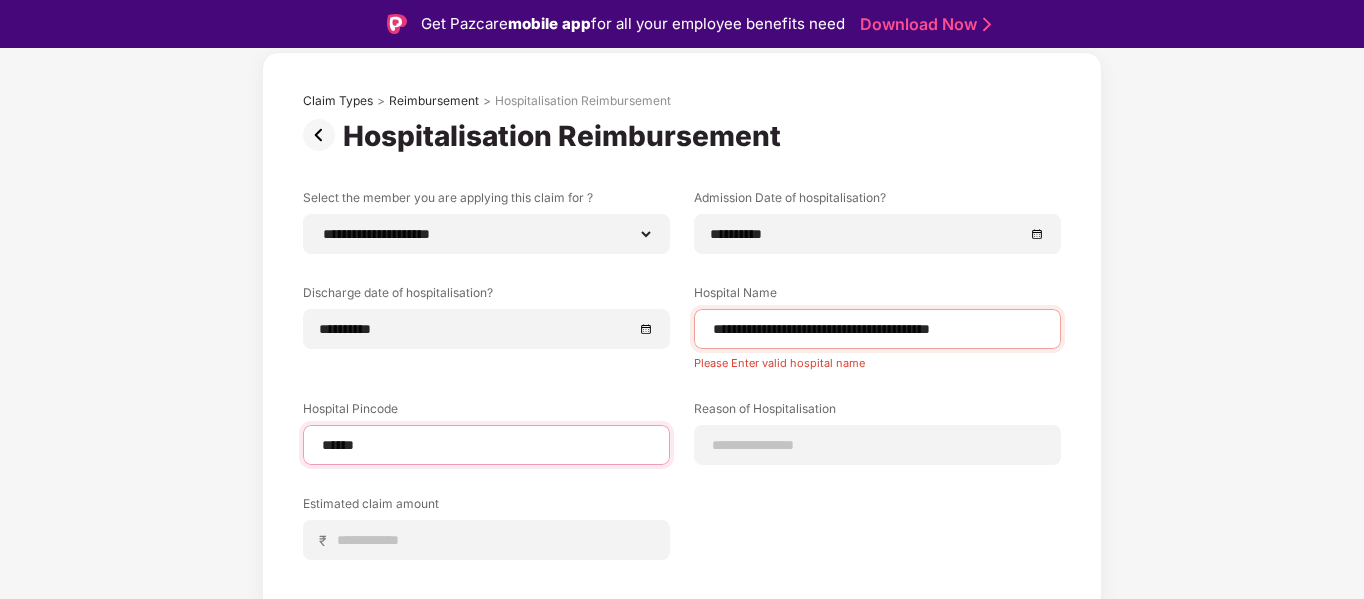 select on "****" 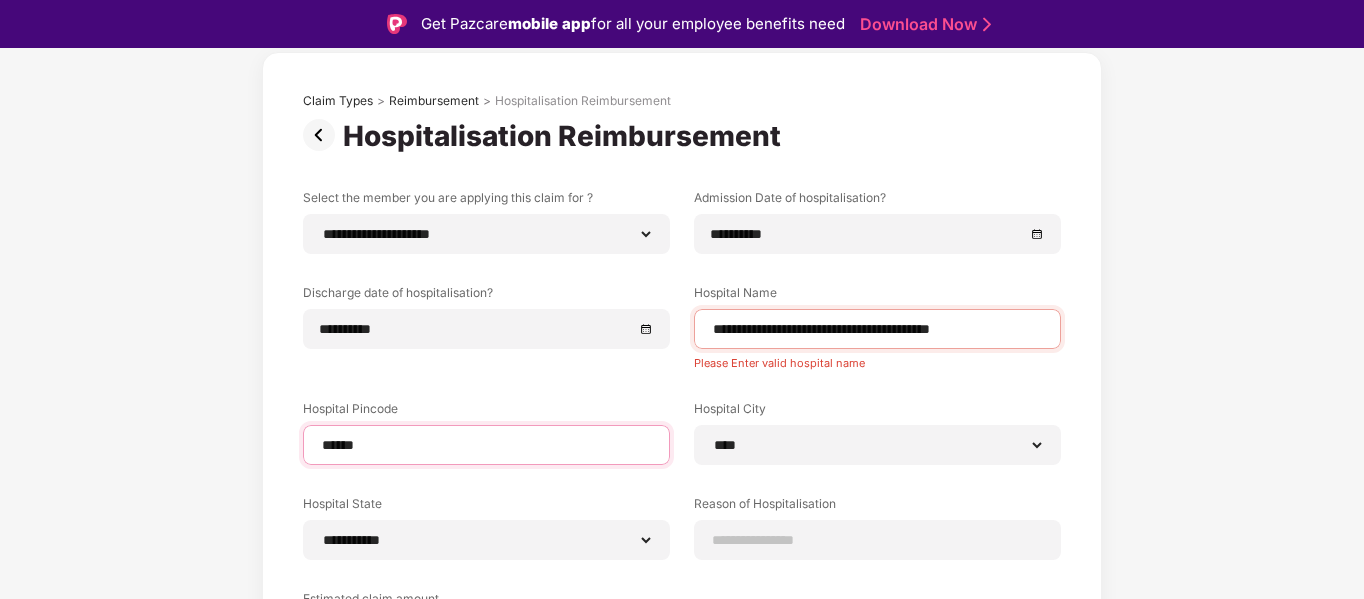 scroll, scrollTop: 200, scrollLeft: 0, axis: vertical 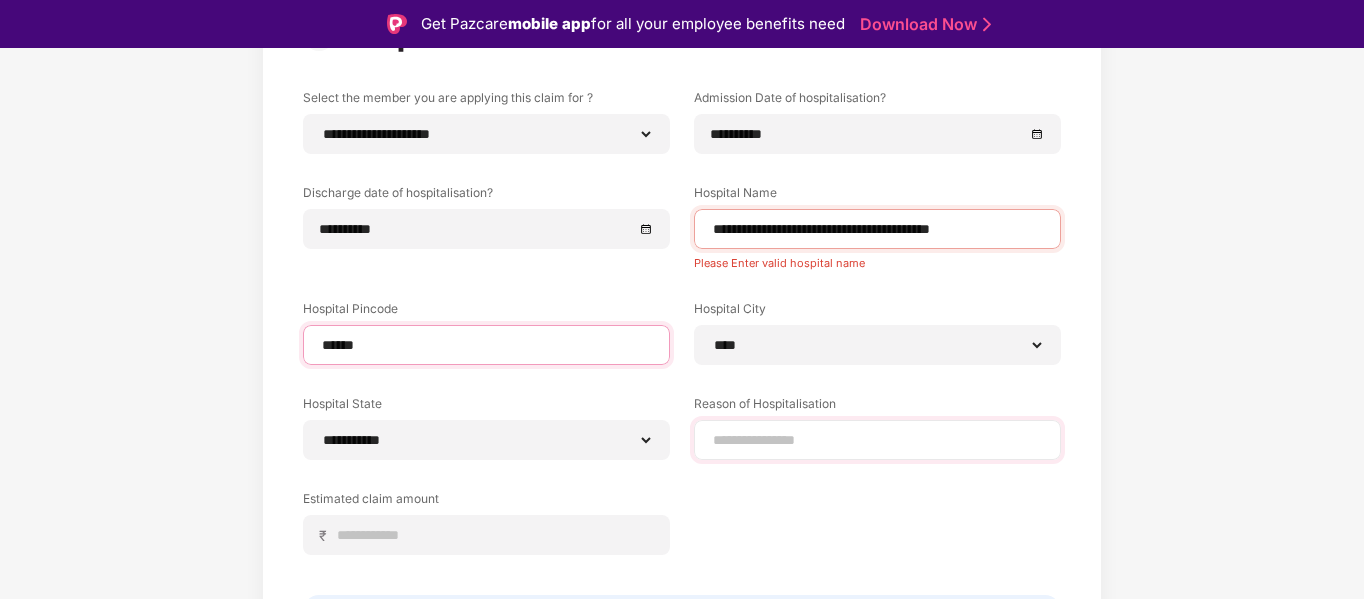 type on "******" 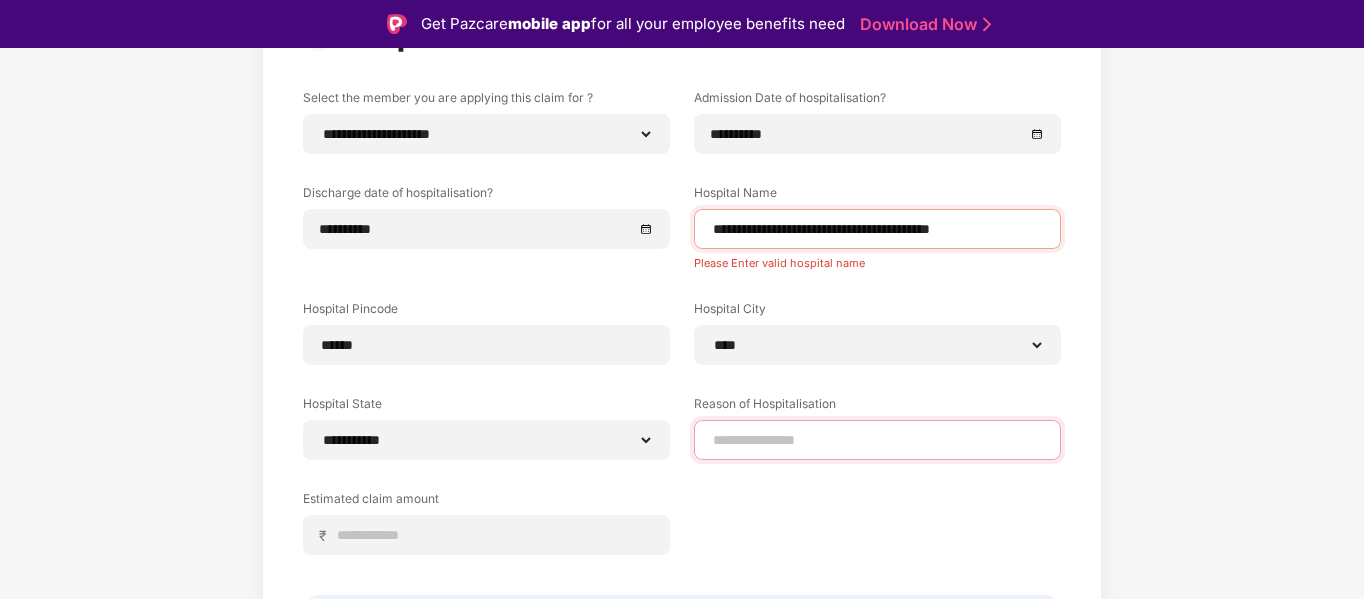 click at bounding box center [877, 440] 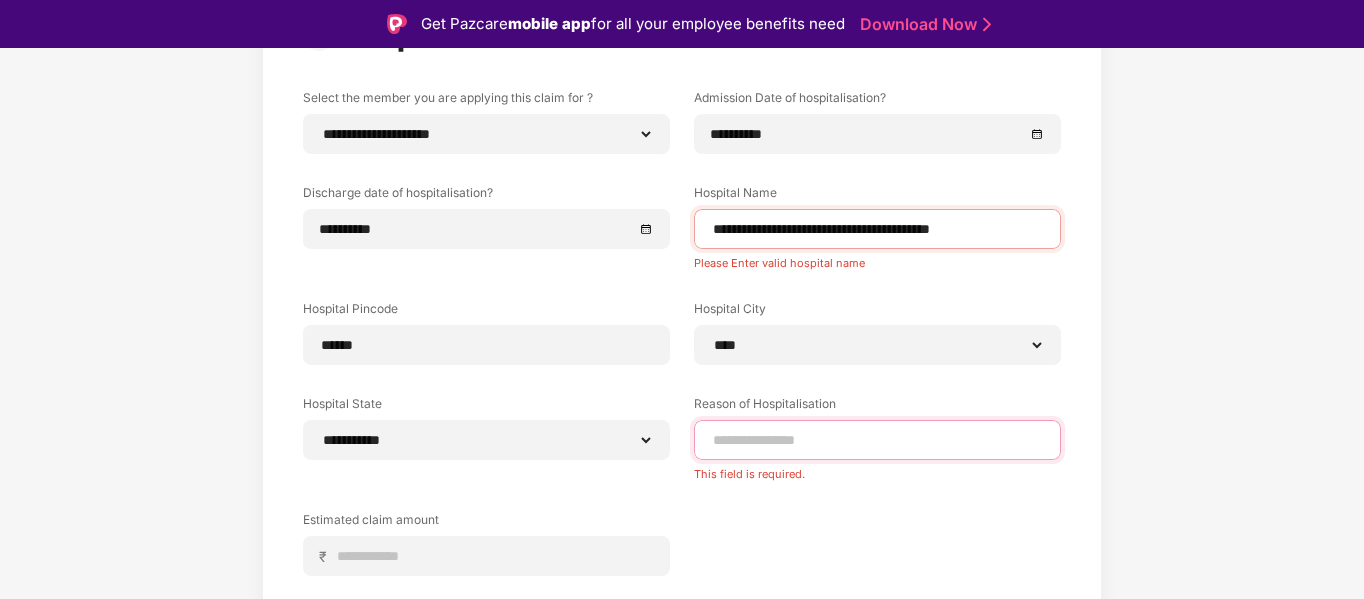 paste on "**********" 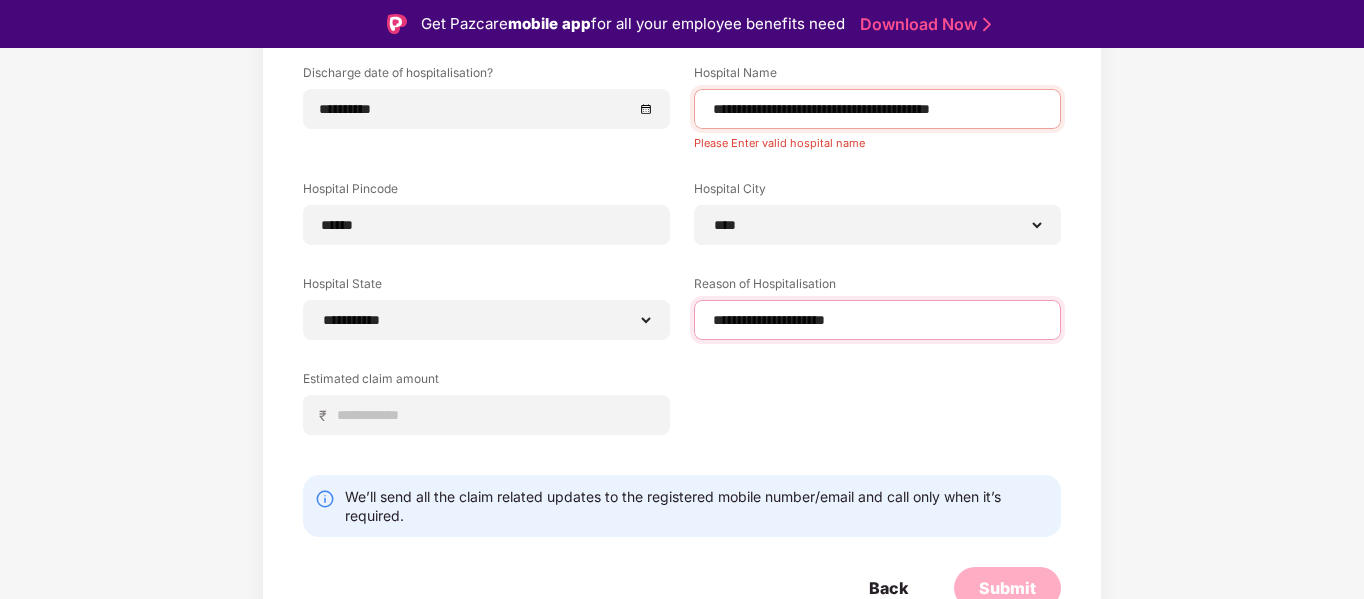 scroll, scrollTop: 333, scrollLeft: 0, axis: vertical 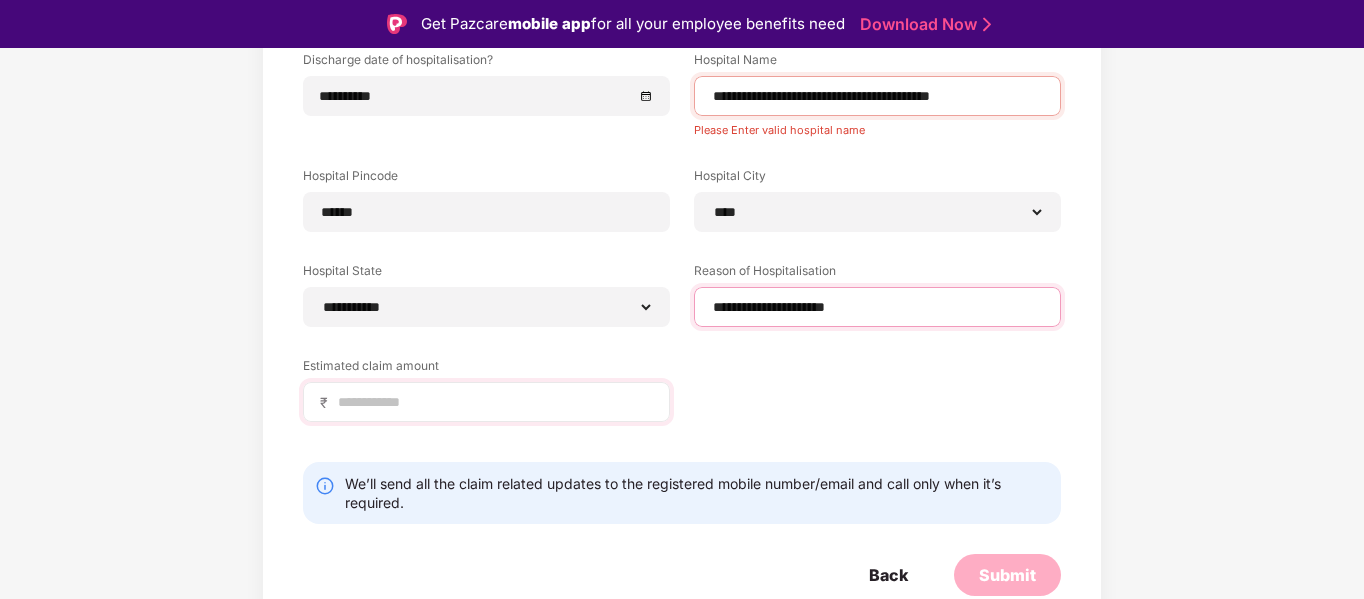 type on "**********" 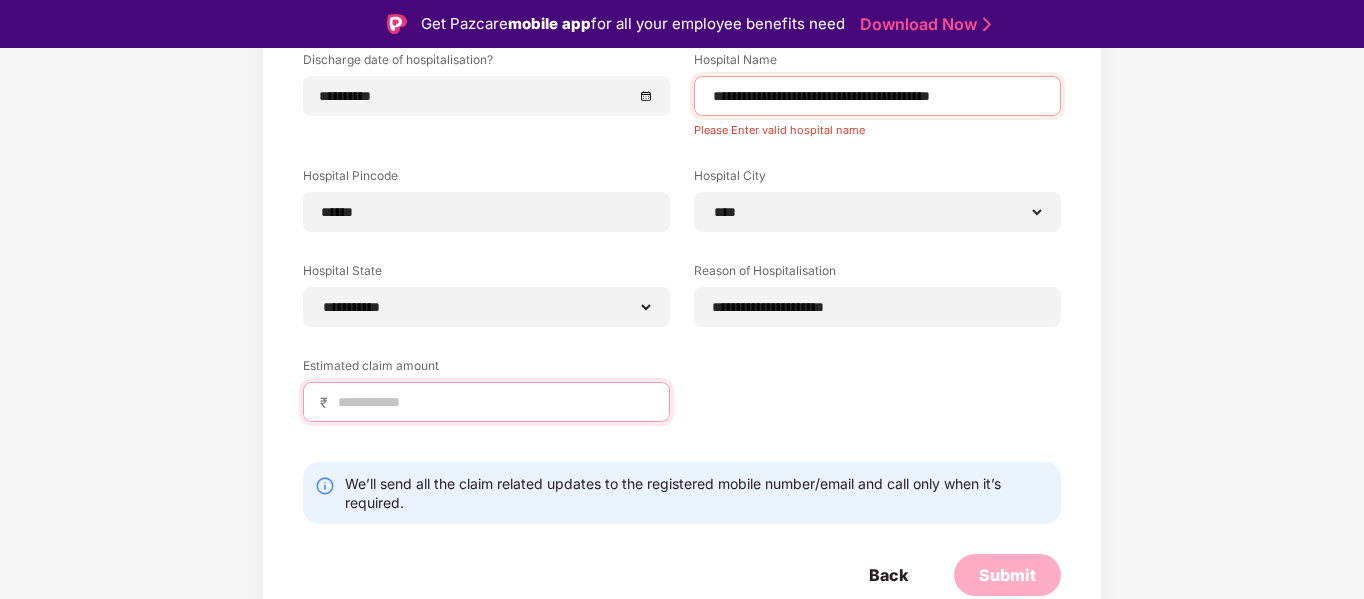 click at bounding box center (494, 402) 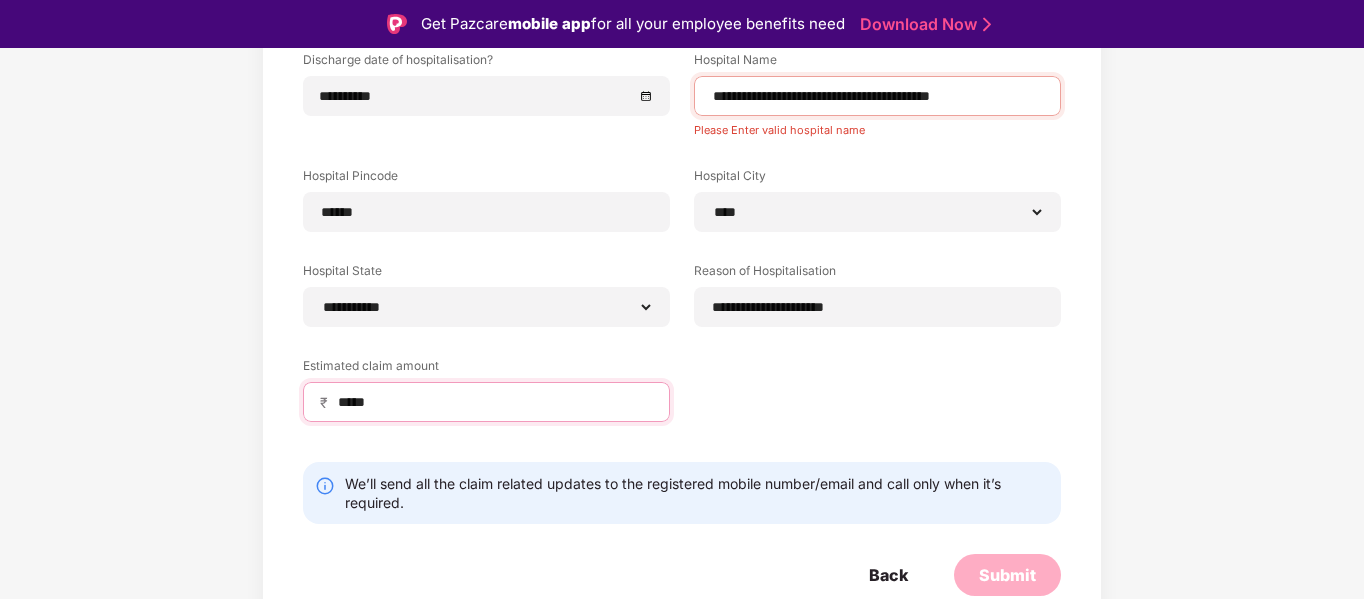 scroll, scrollTop: 48, scrollLeft: 0, axis: vertical 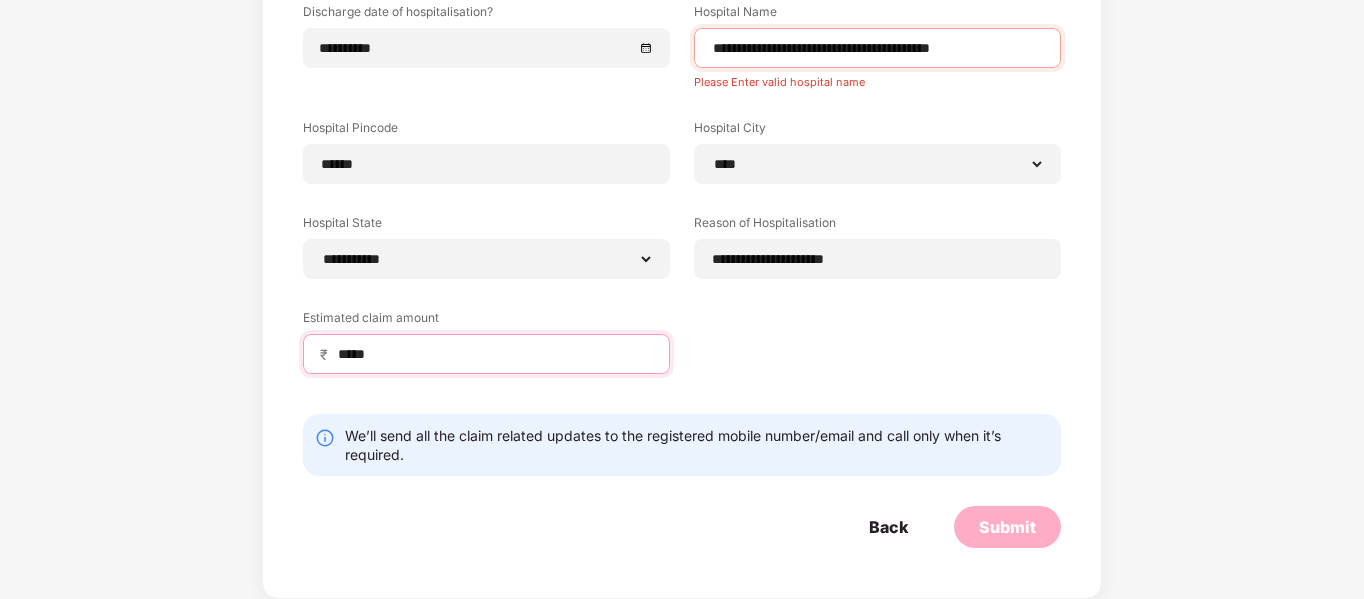 type on "*****" 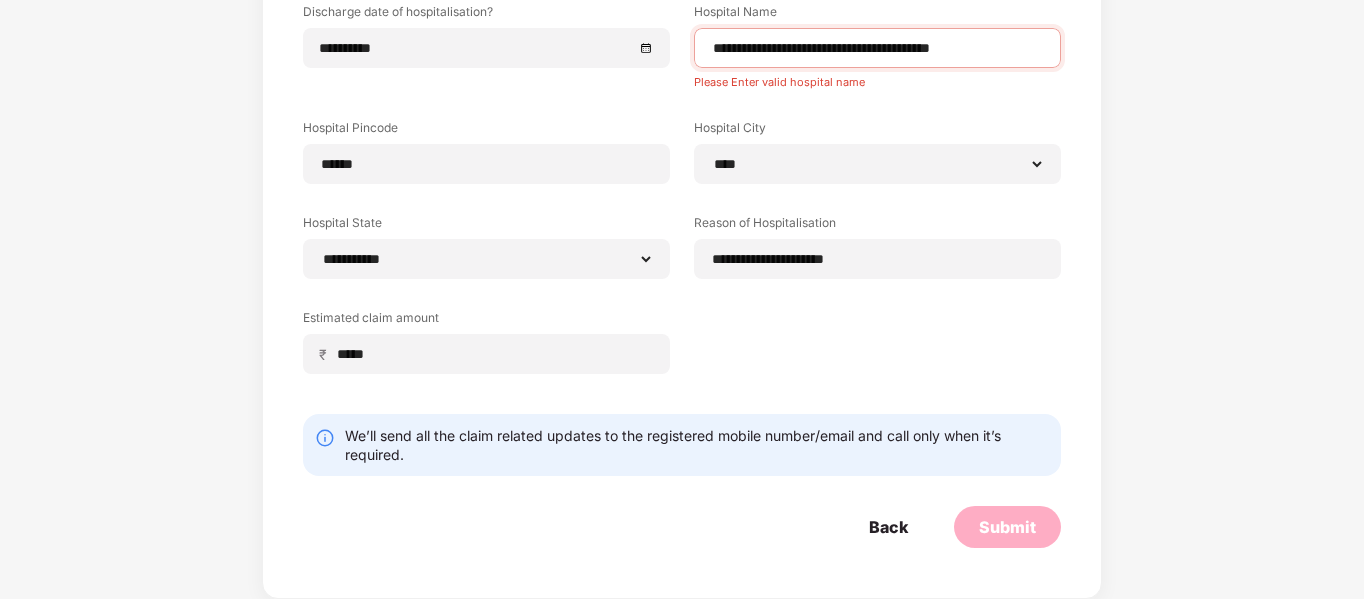 click on "Submit" at bounding box center [1007, 527] 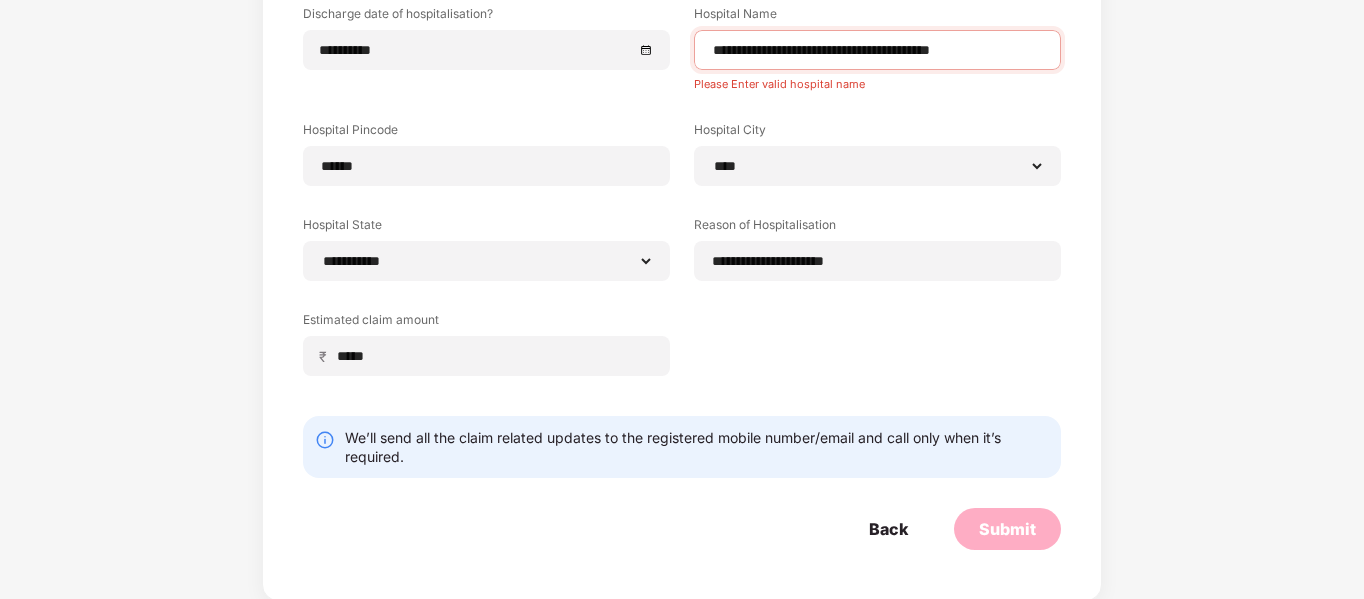 scroll, scrollTop: 333, scrollLeft: 0, axis: vertical 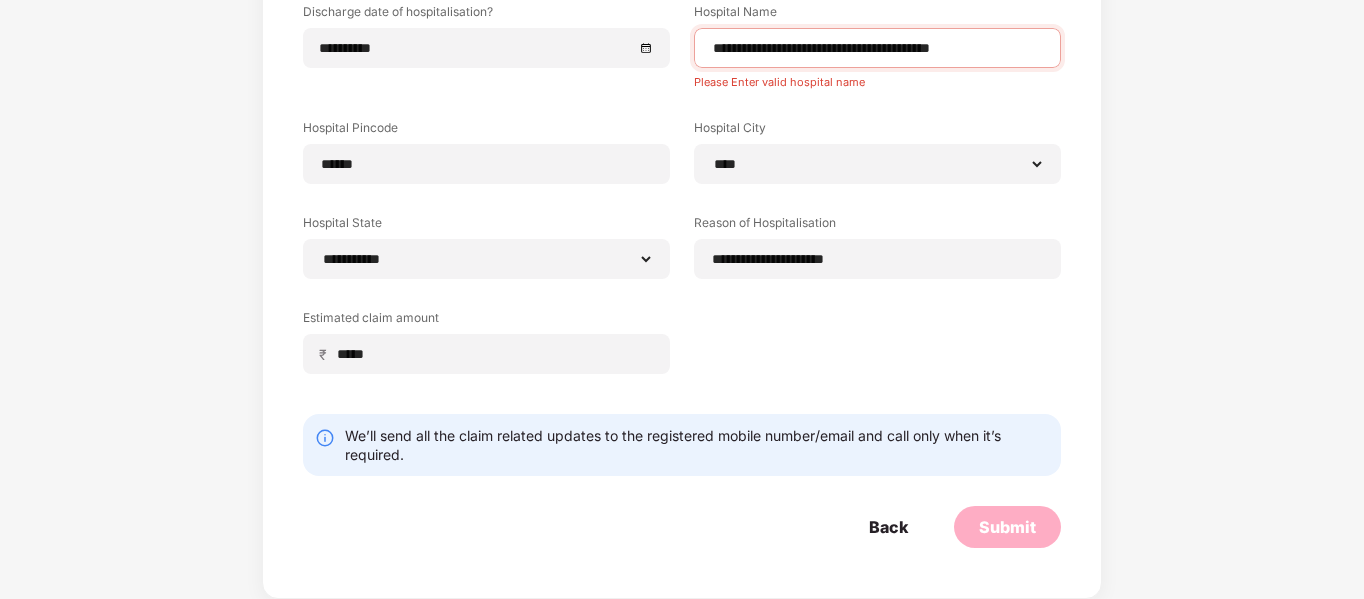 click at bounding box center (325, 438) 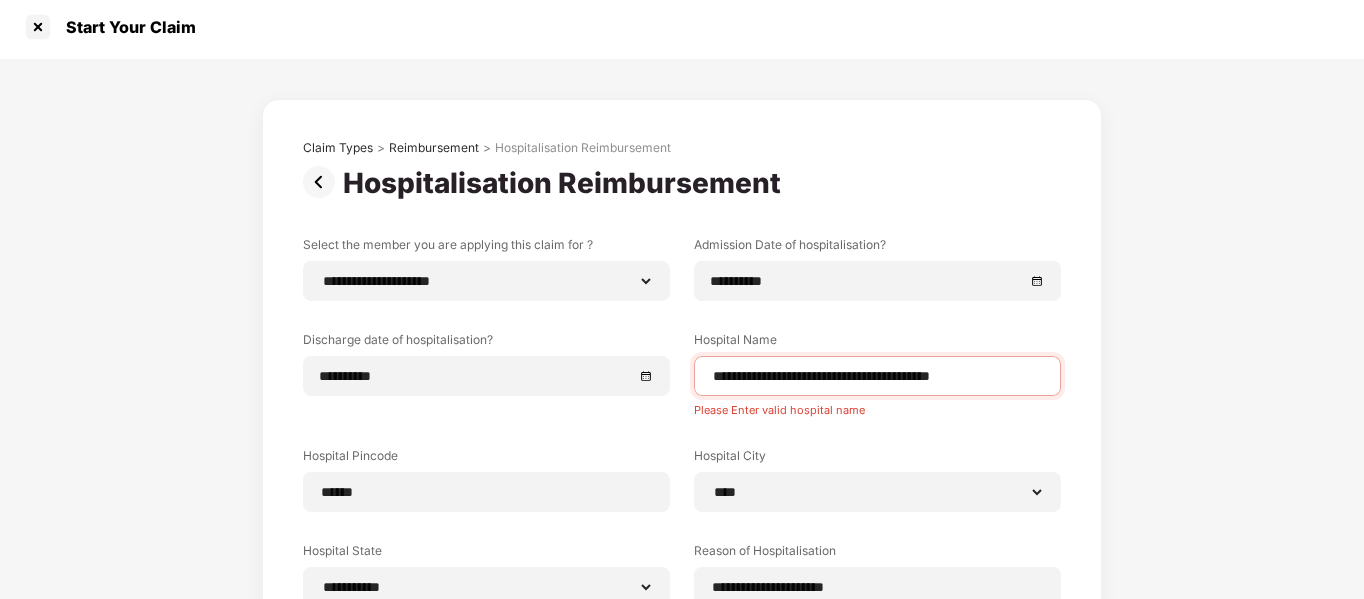 scroll, scrollTop: 0, scrollLeft: 0, axis: both 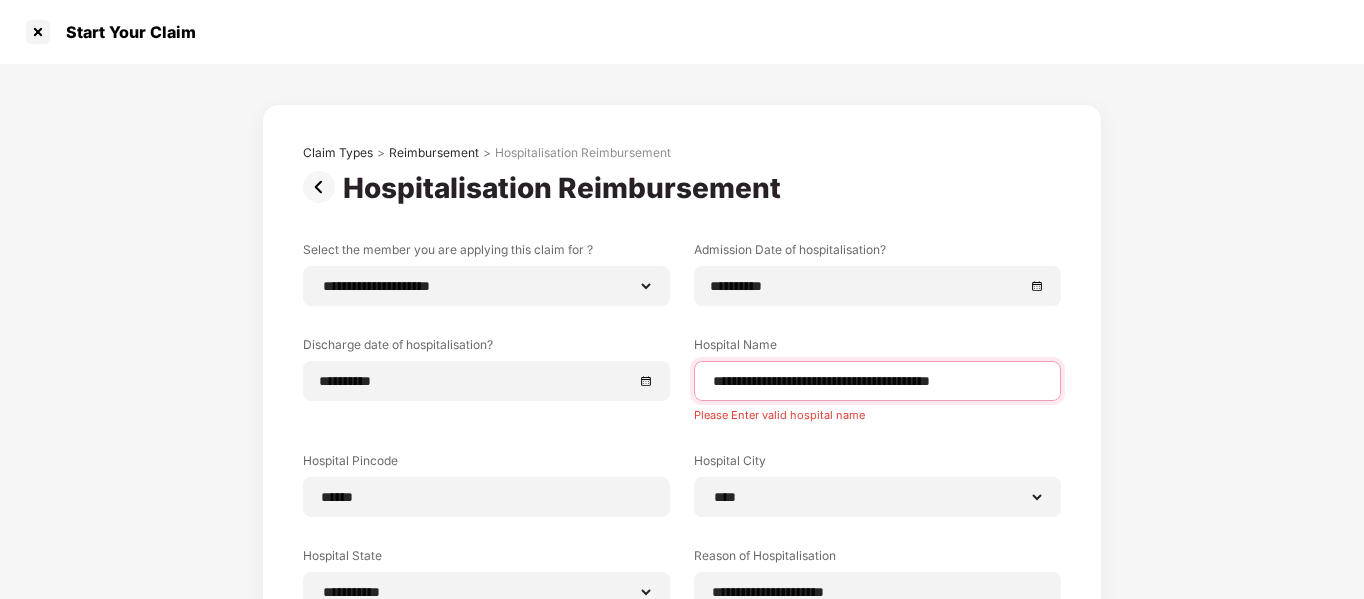click on "**********" at bounding box center [877, 381] 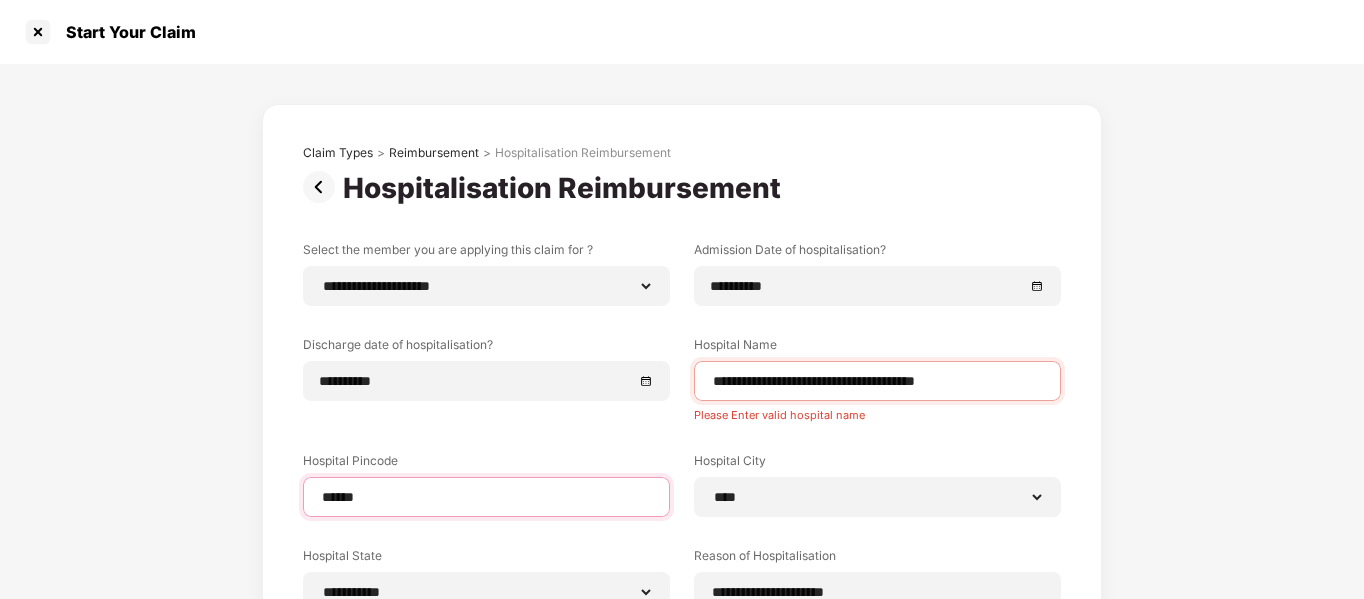 click on "******" at bounding box center [486, 497] 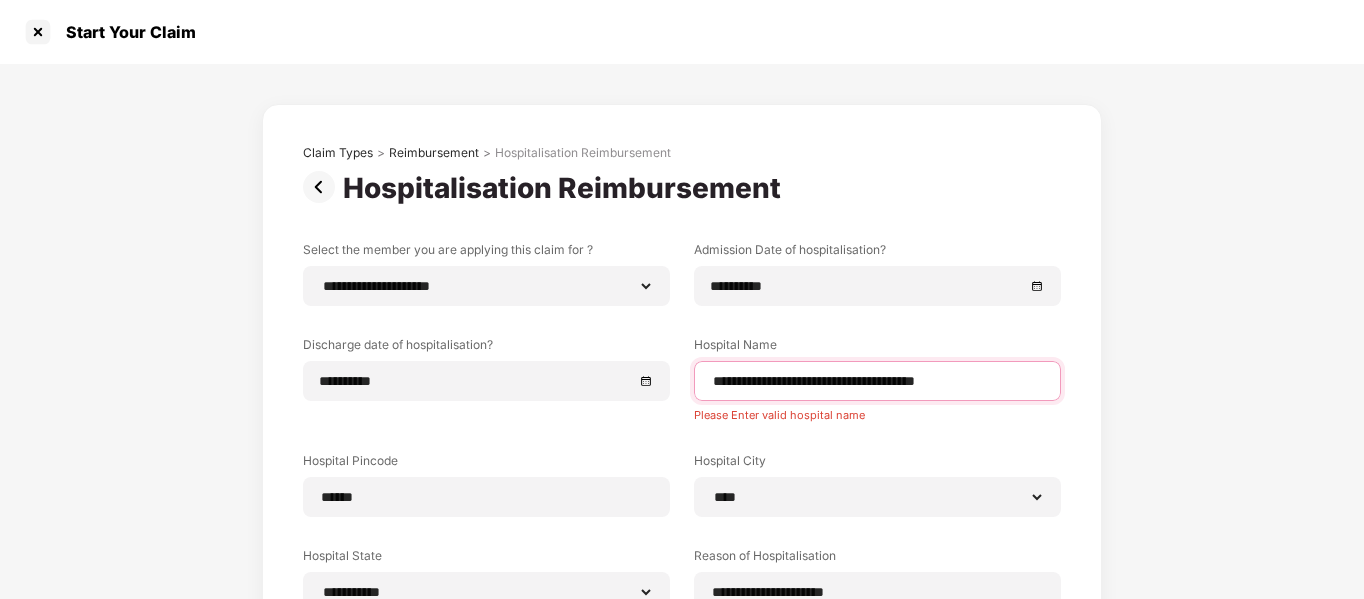 click on "**********" at bounding box center [877, 381] 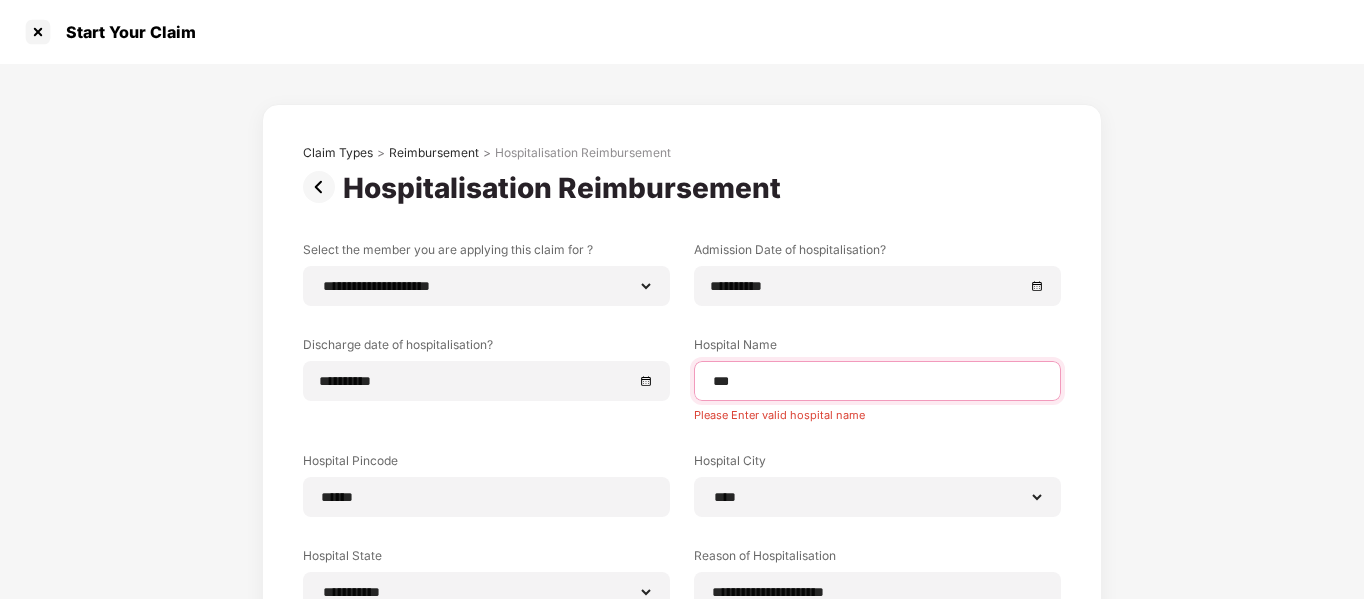 type on "*" 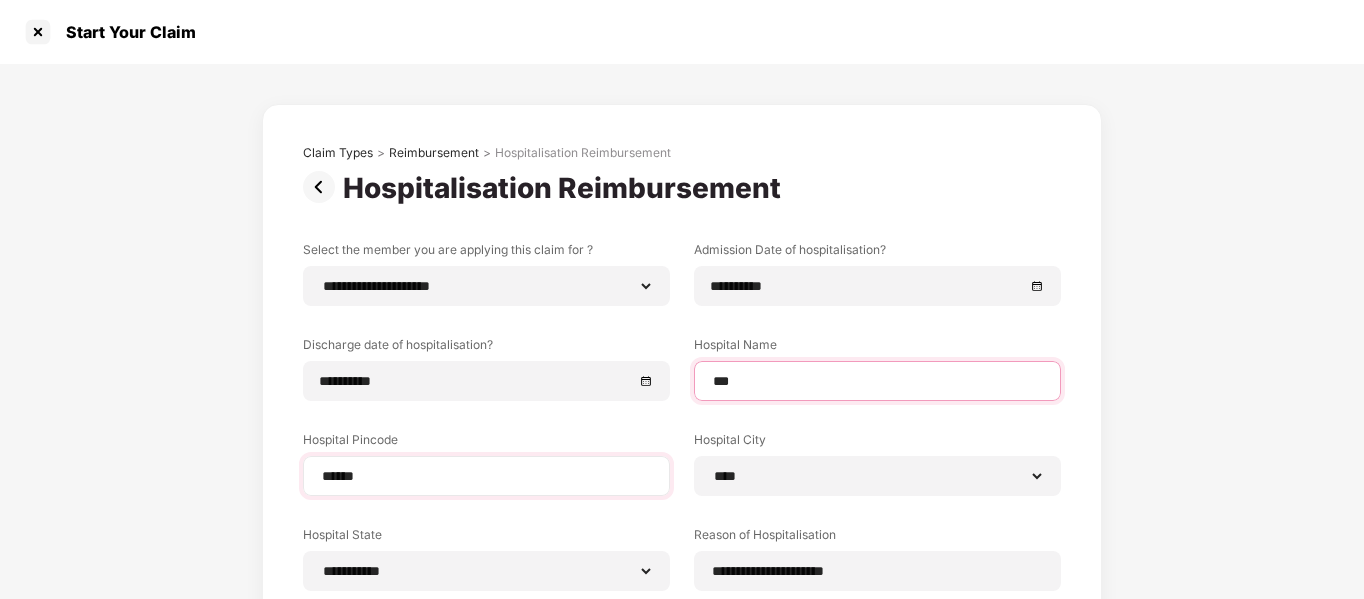 type on "***" 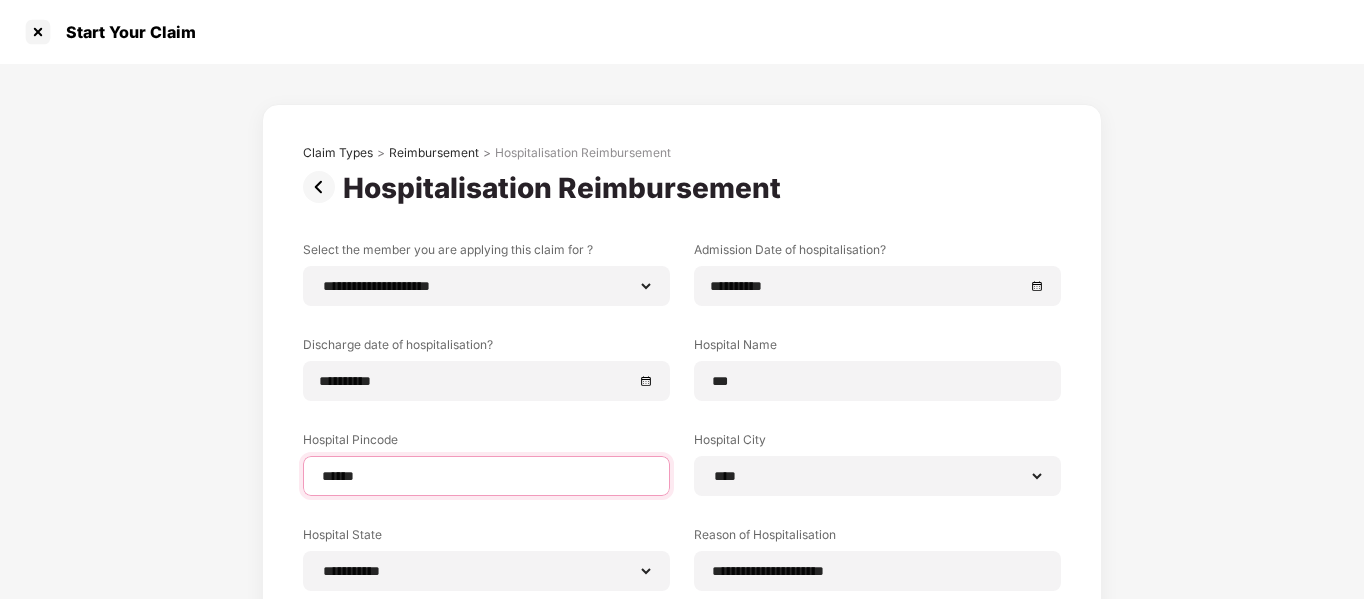 click on "******" at bounding box center (486, 476) 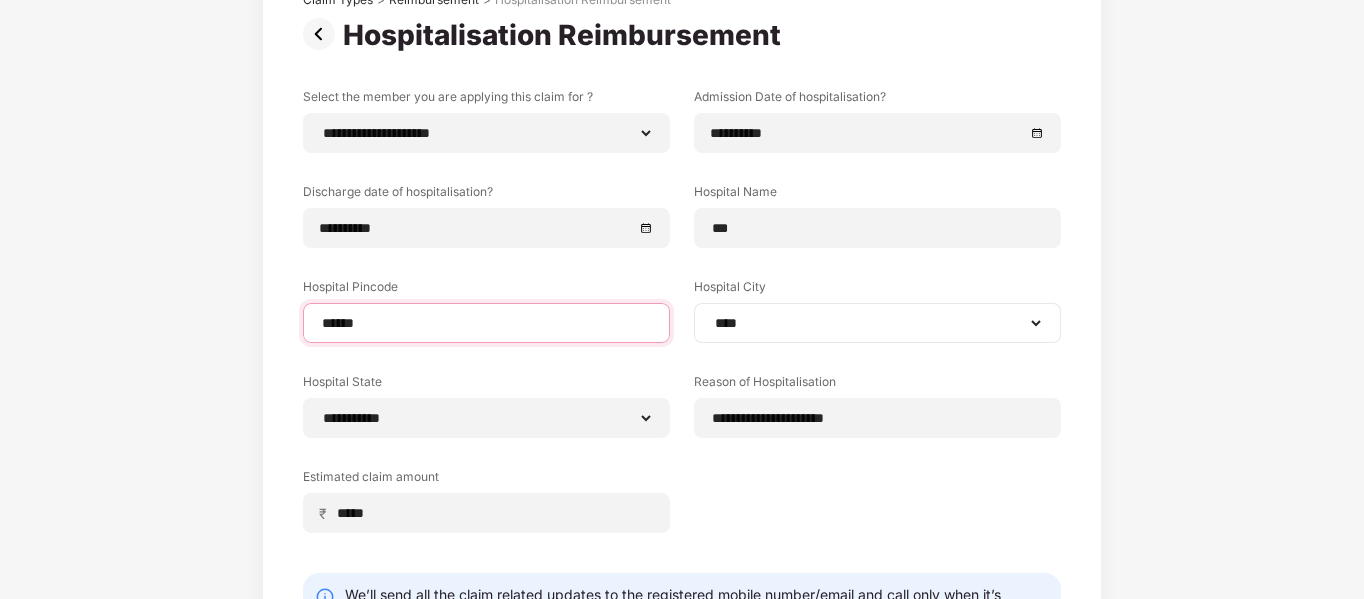 scroll, scrollTop: 300, scrollLeft: 0, axis: vertical 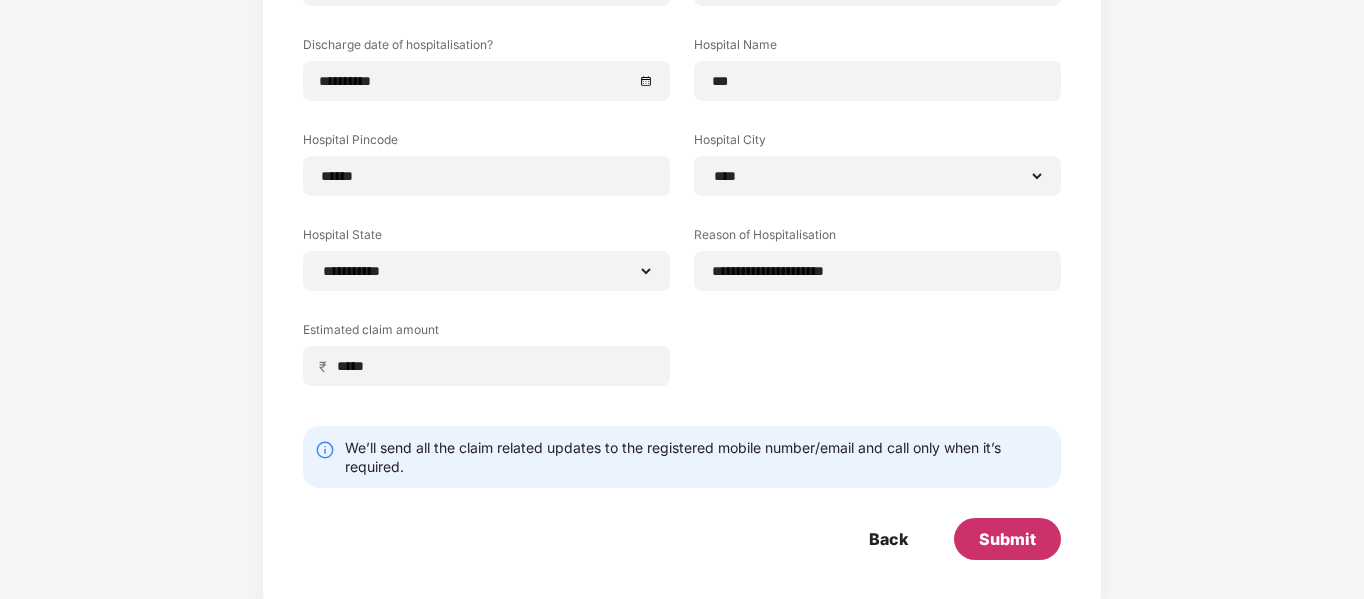 click on "Submit" at bounding box center [1007, 539] 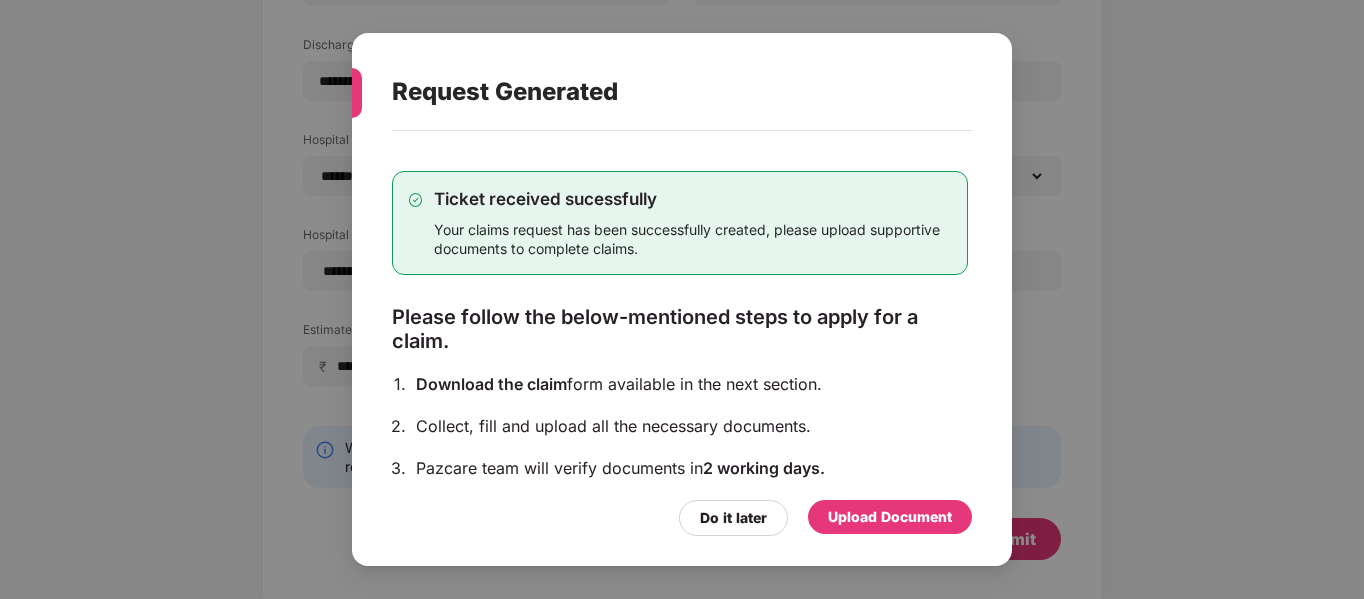 click on "Upload Document" at bounding box center (890, 517) 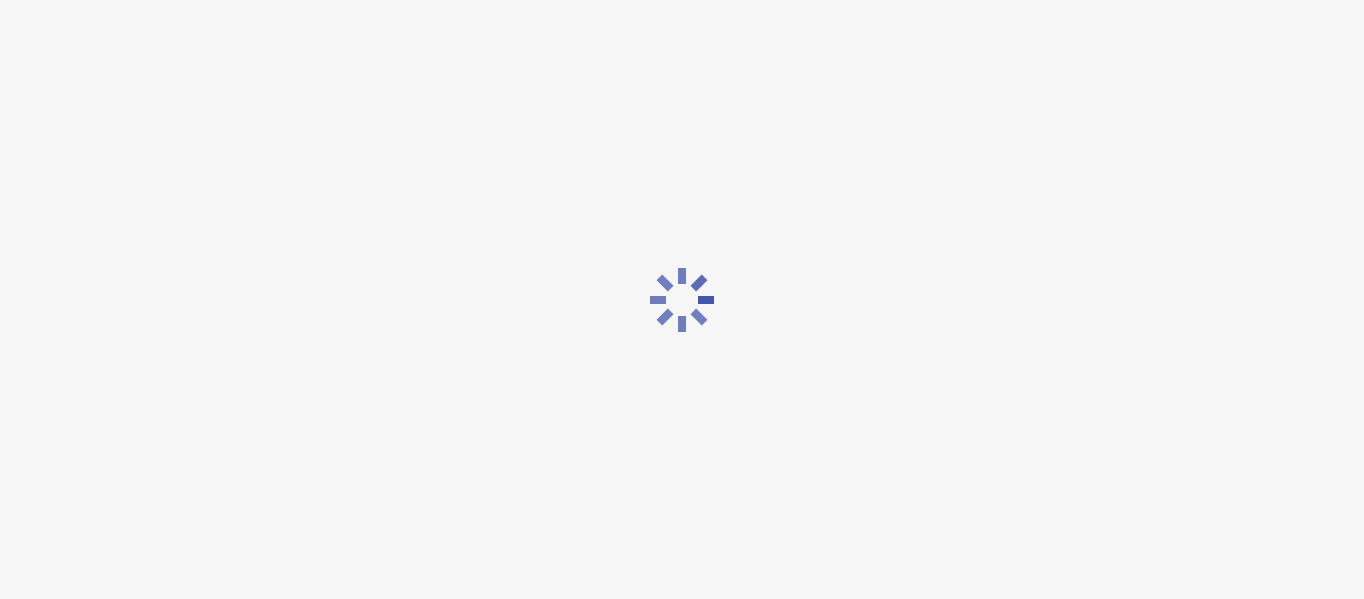 scroll, scrollTop: 0, scrollLeft: 0, axis: both 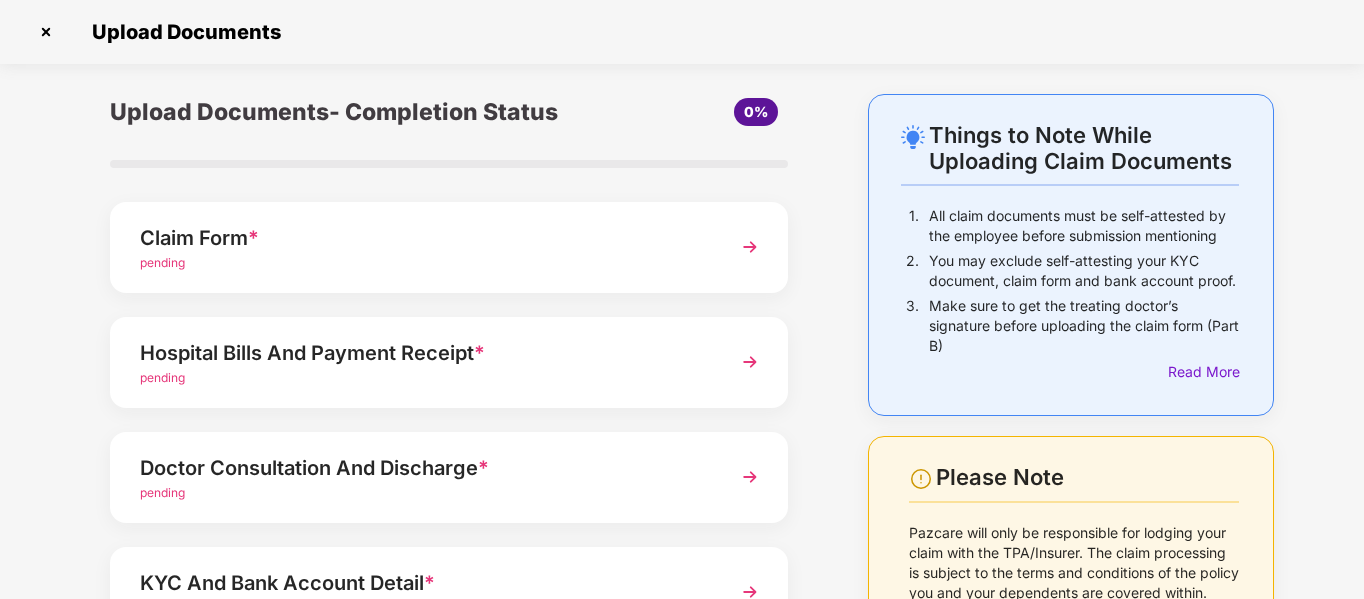 click at bounding box center [750, 247] 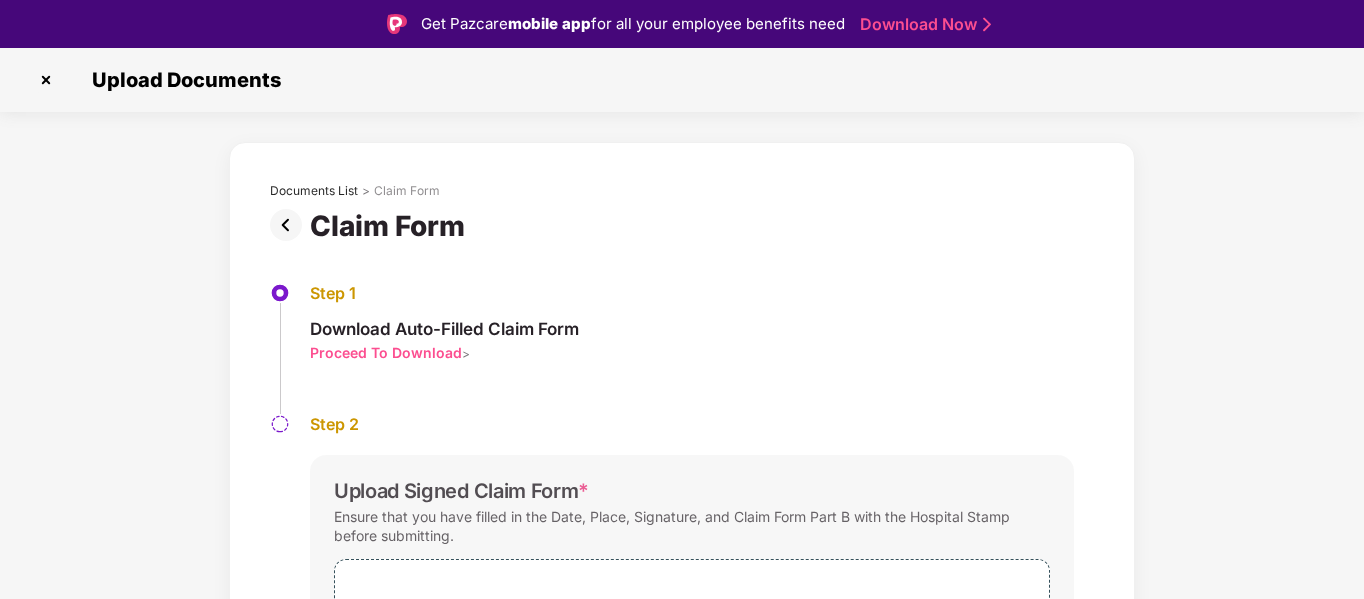 scroll, scrollTop: 100, scrollLeft: 0, axis: vertical 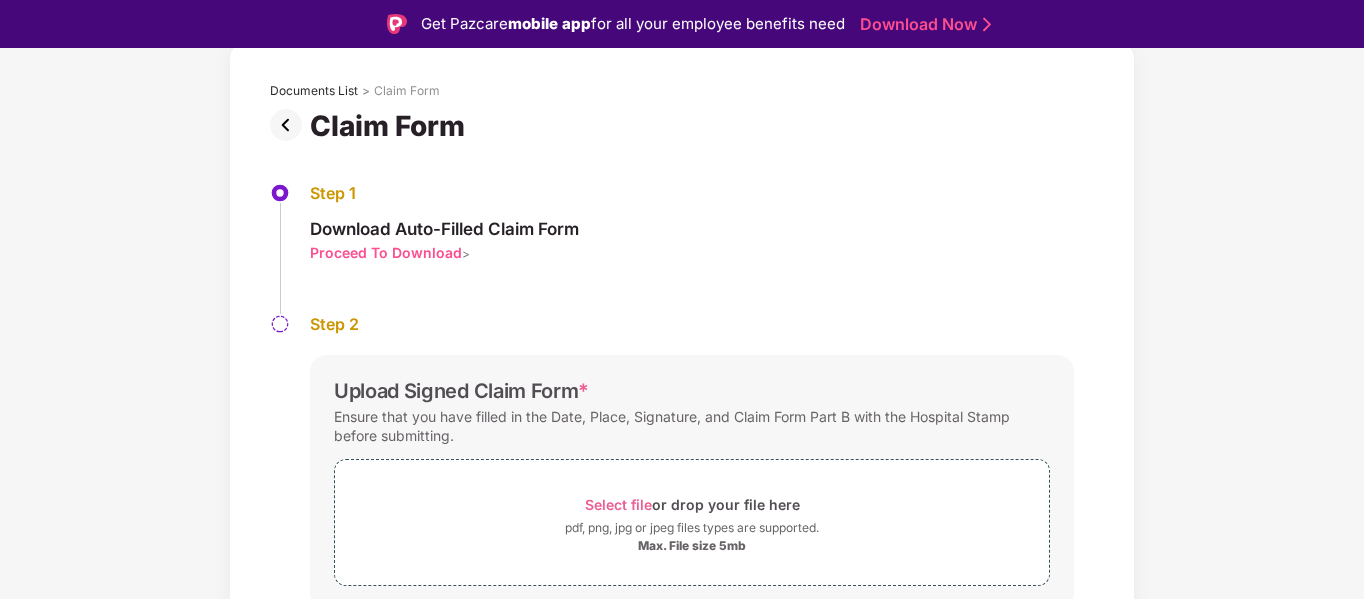 click on "Proceed To Download" at bounding box center [386, 252] 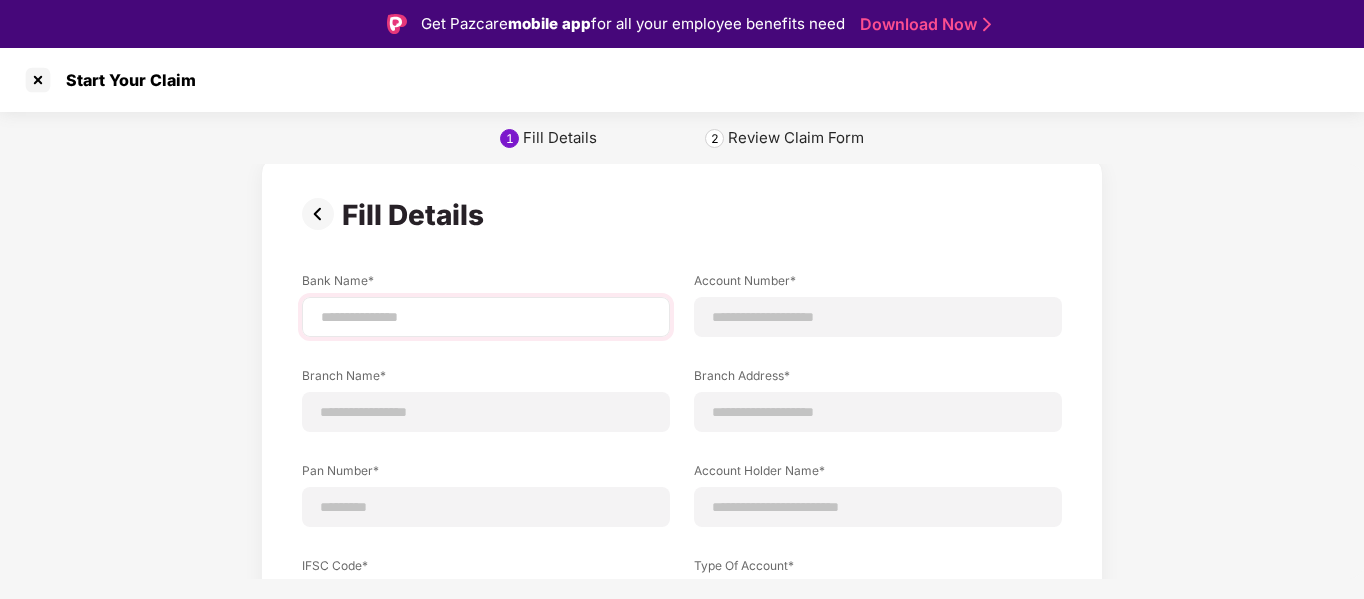 scroll, scrollTop: 0, scrollLeft: 0, axis: both 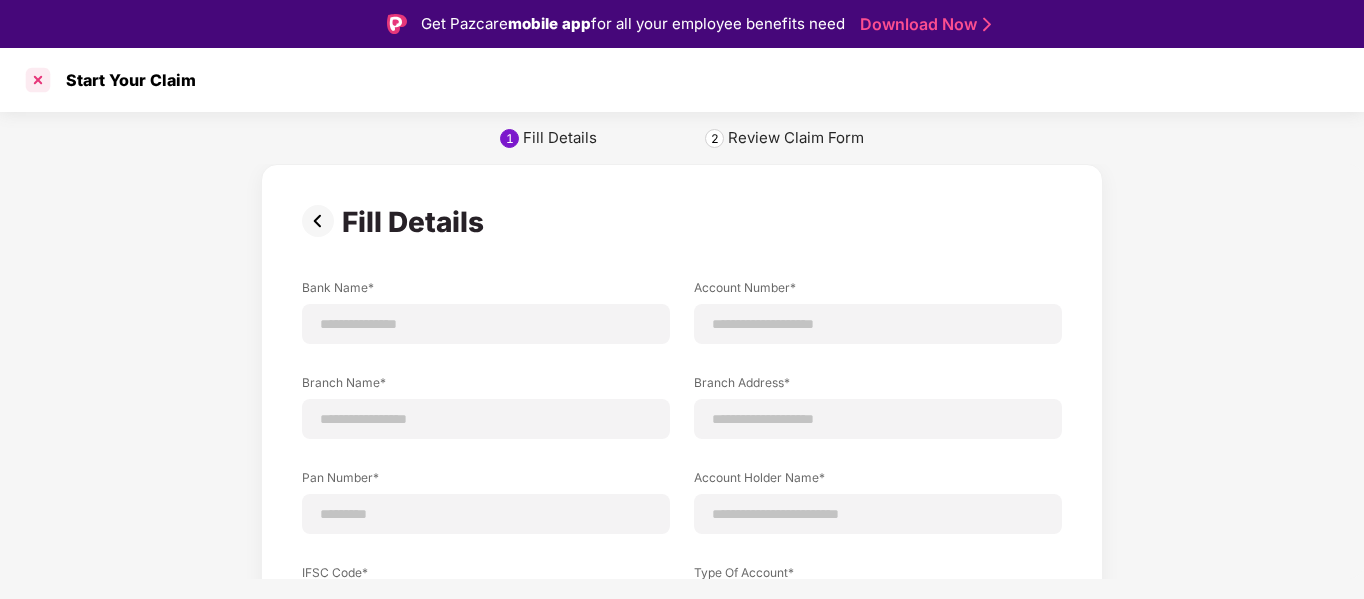 click at bounding box center (38, 80) 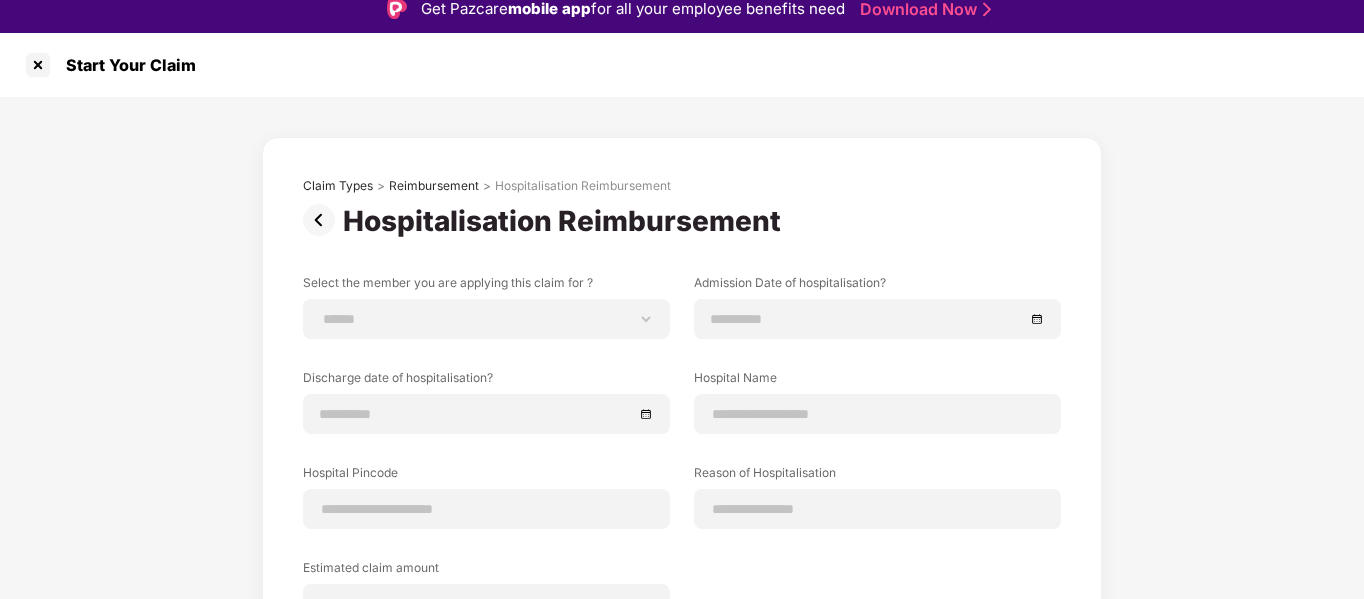 scroll, scrollTop: 0, scrollLeft: 0, axis: both 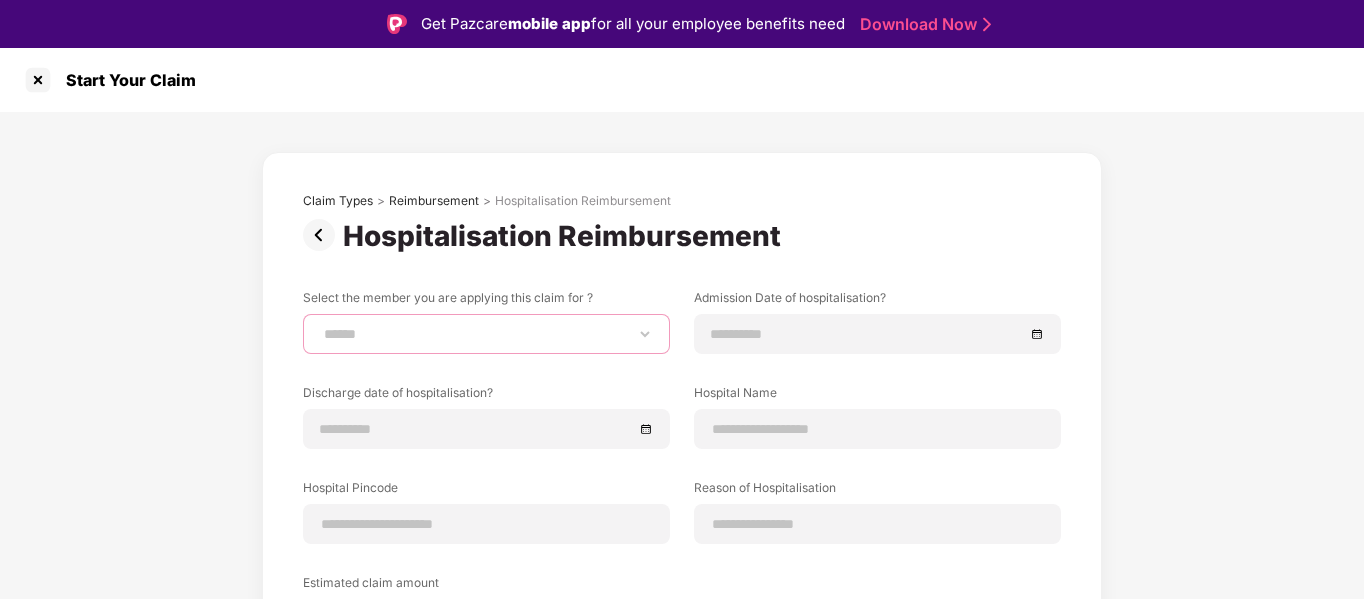 click on "**********" at bounding box center (486, 334) 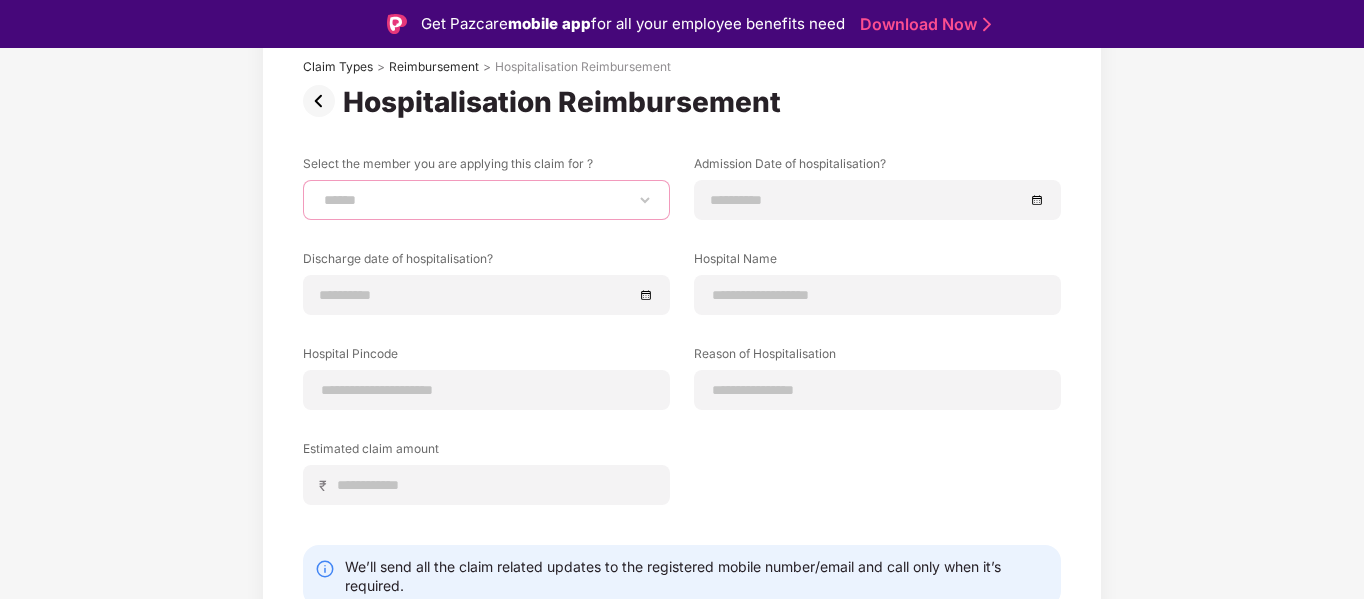 scroll, scrollTop: 0, scrollLeft: 0, axis: both 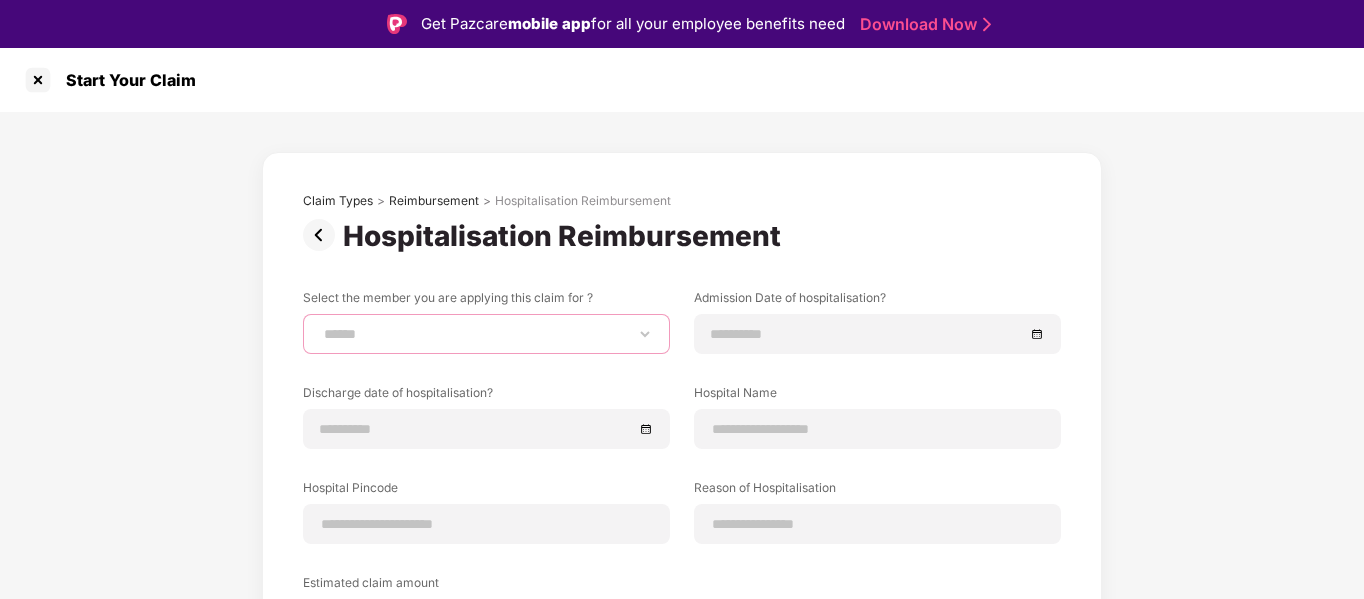 click on "**********" at bounding box center (486, 334) 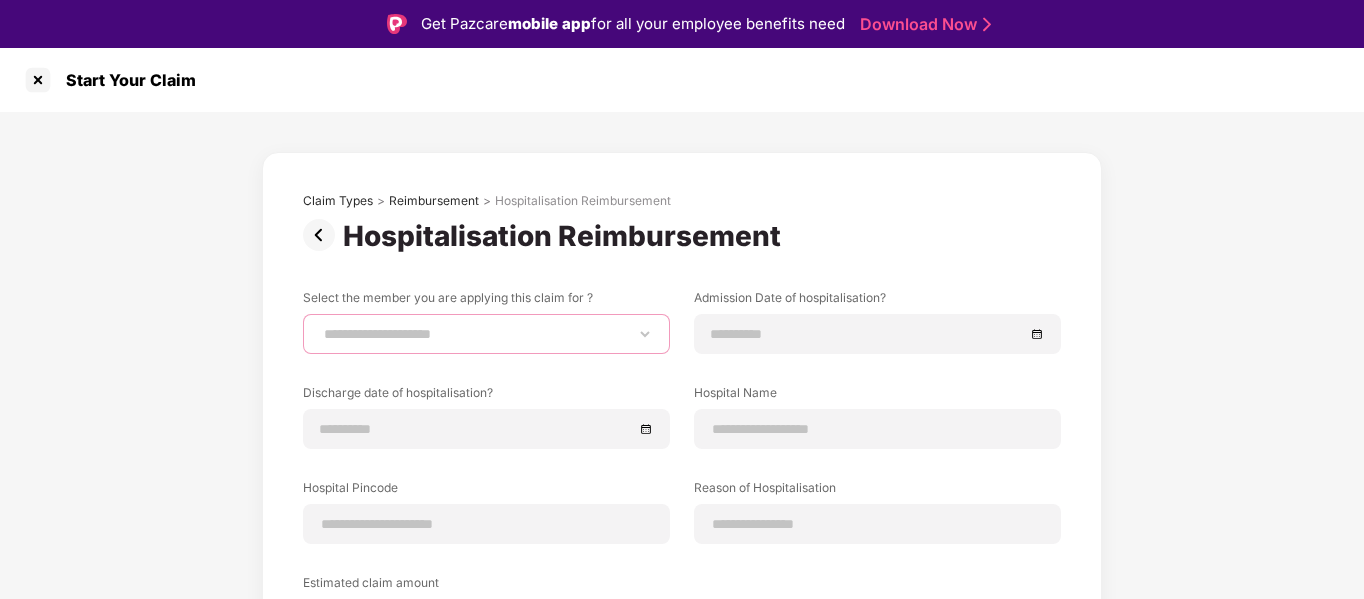 click on "**********" at bounding box center [486, 334] 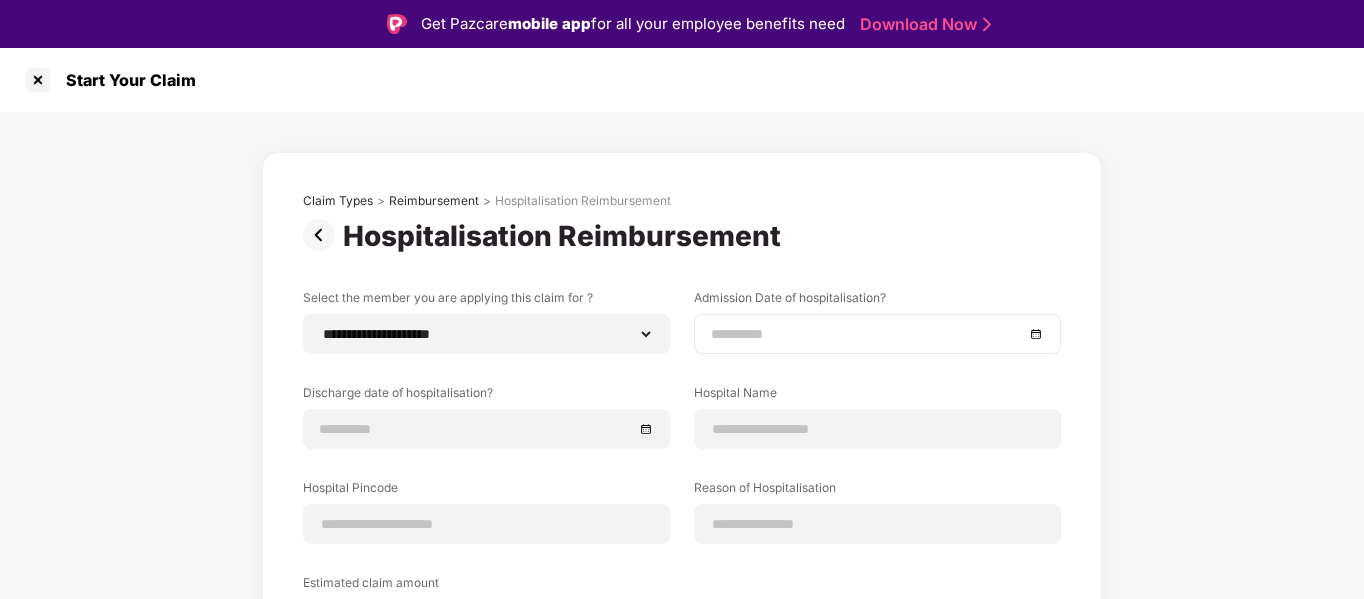 click at bounding box center (877, 334) 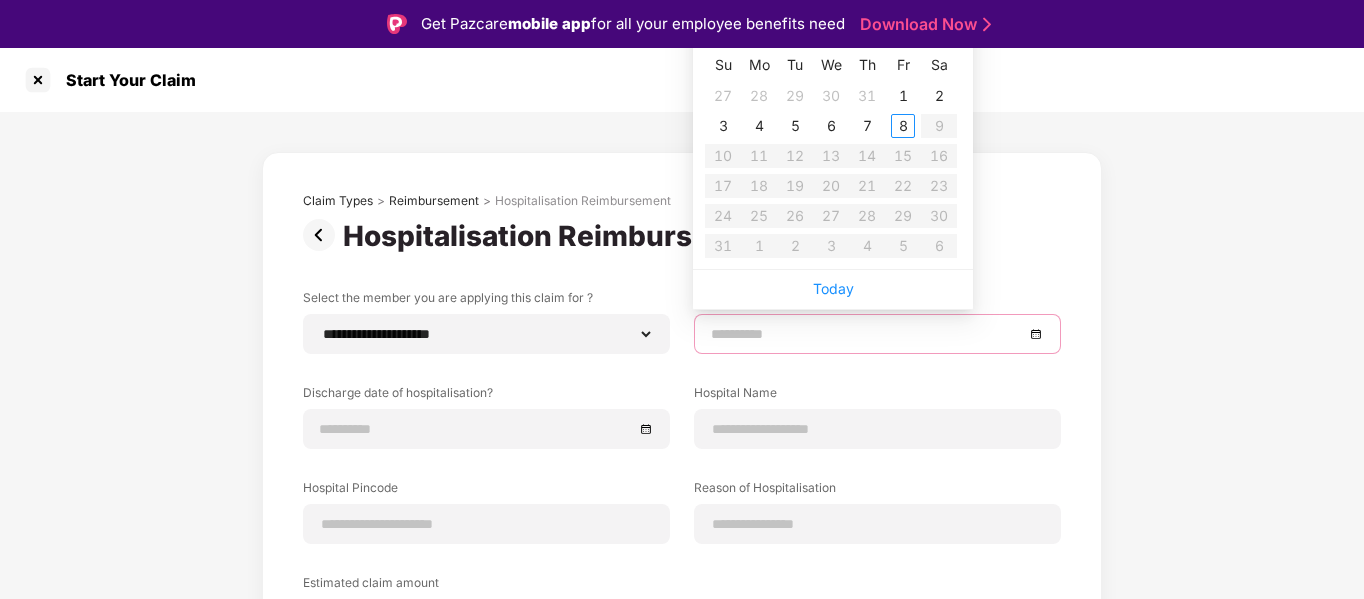 click at bounding box center [877, 334] 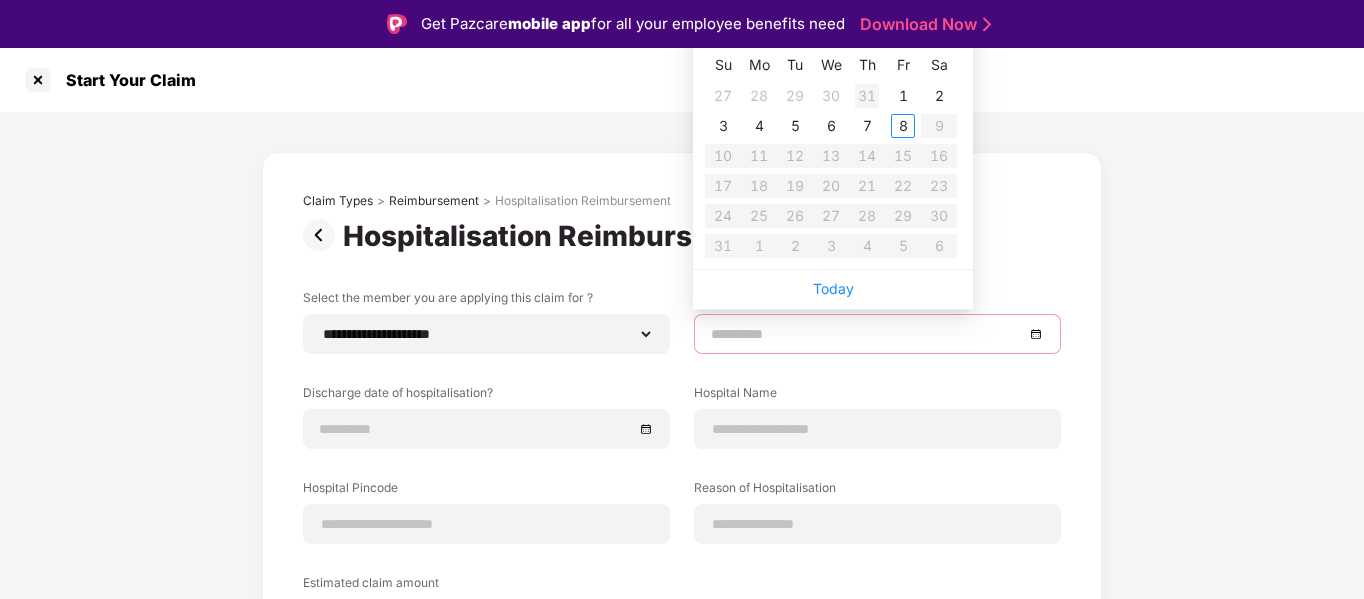 click on "31" at bounding box center (867, 96) 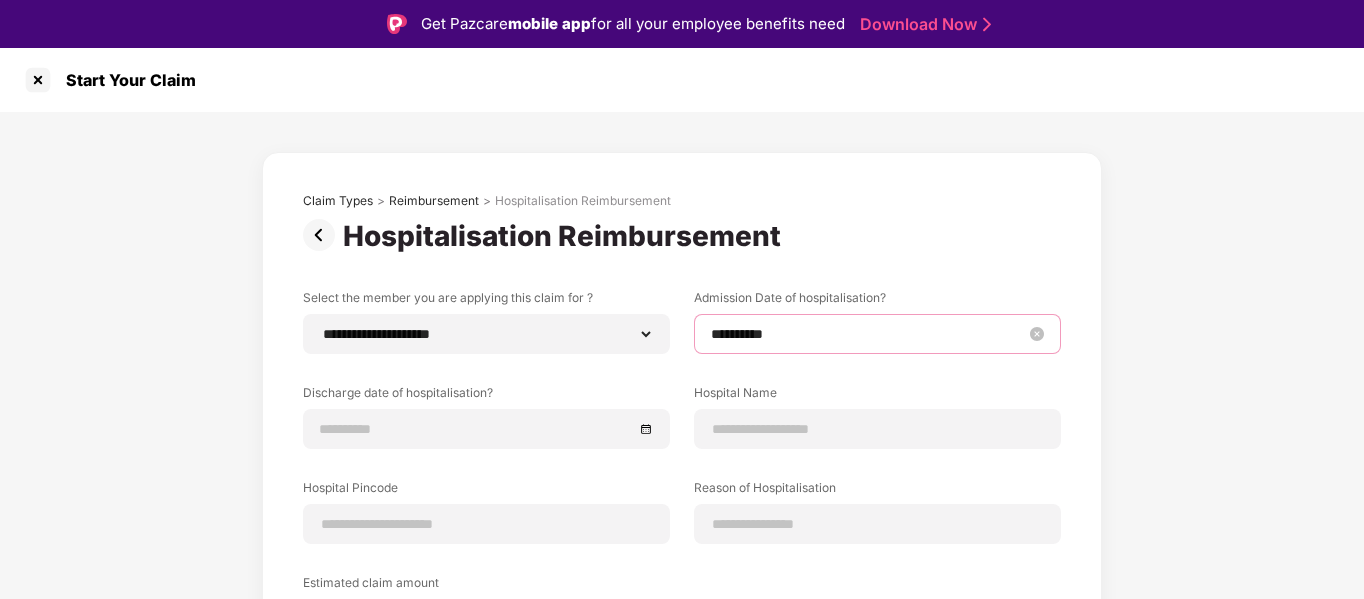 click on "**********" at bounding box center [867, 334] 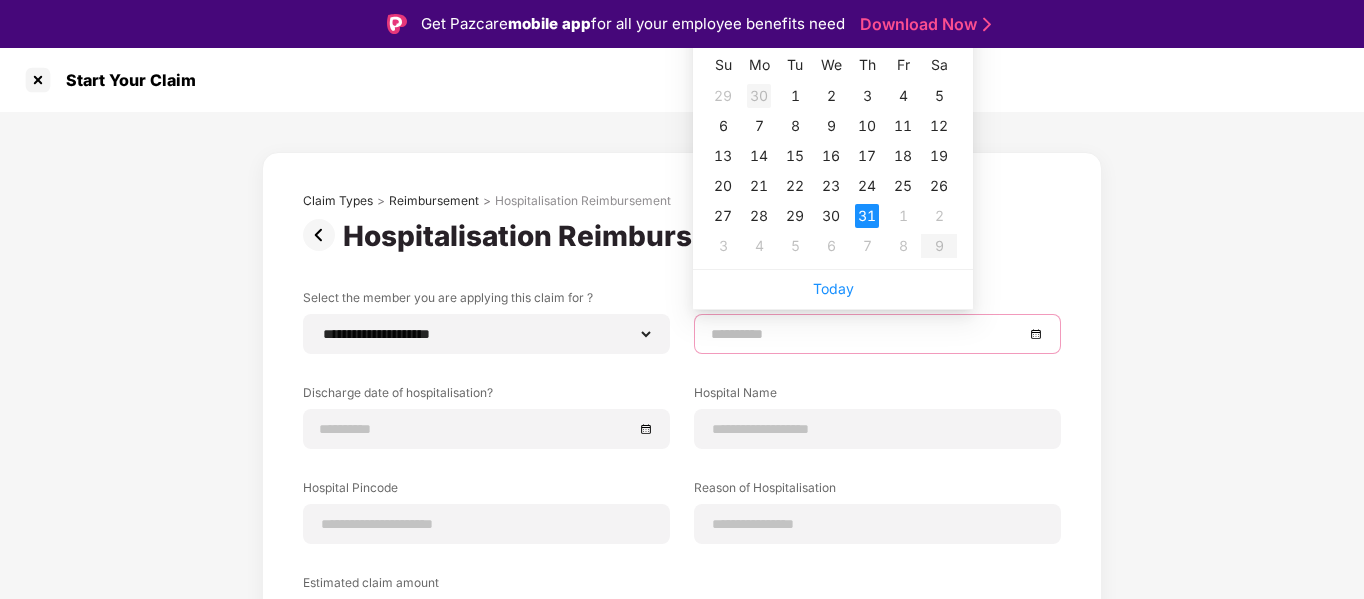 click on "30" at bounding box center (759, 96) 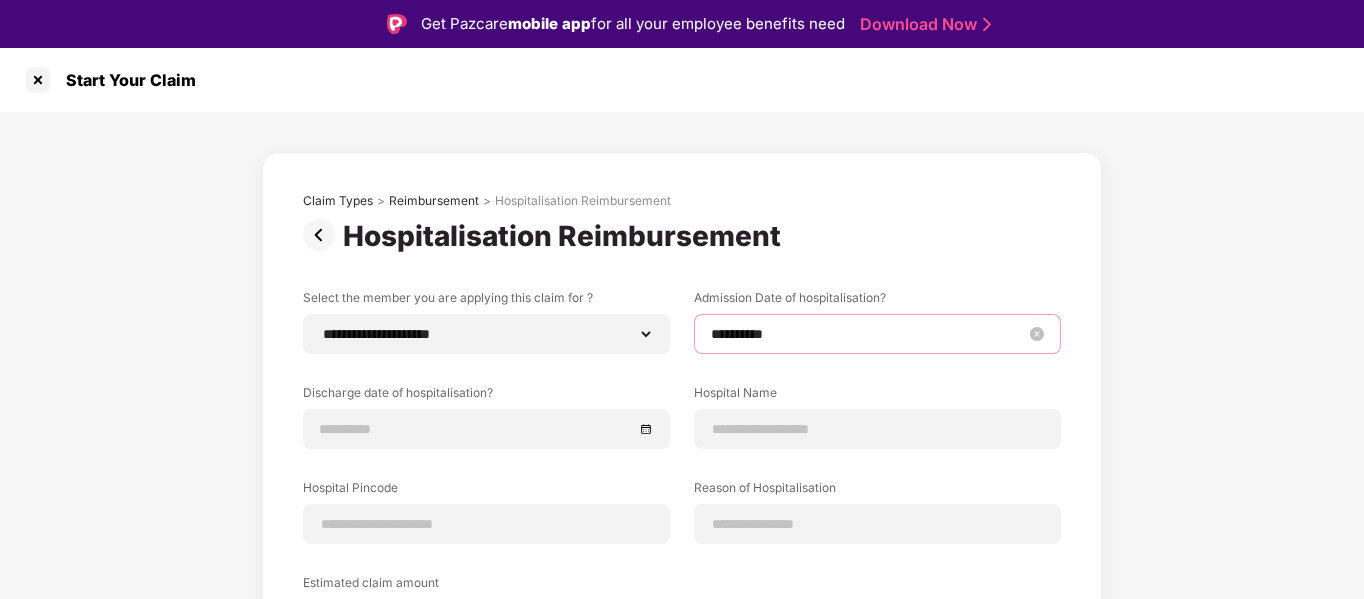 click on "**********" at bounding box center [867, 334] 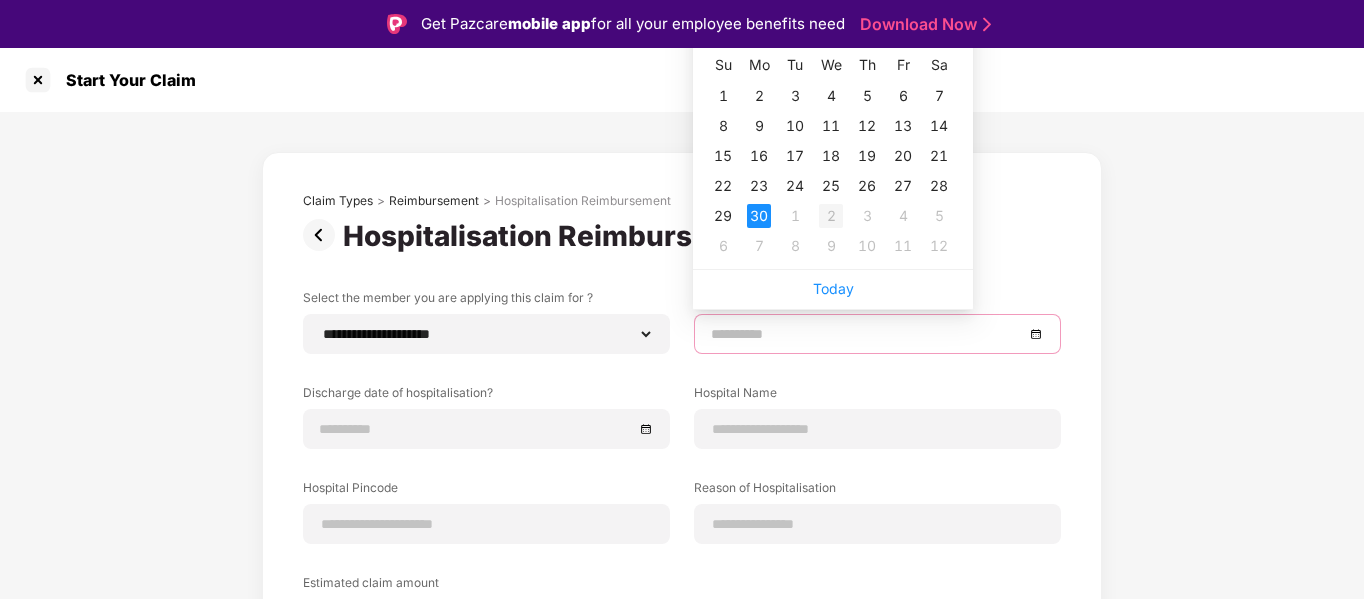 click on "2" at bounding box center (831, 216) 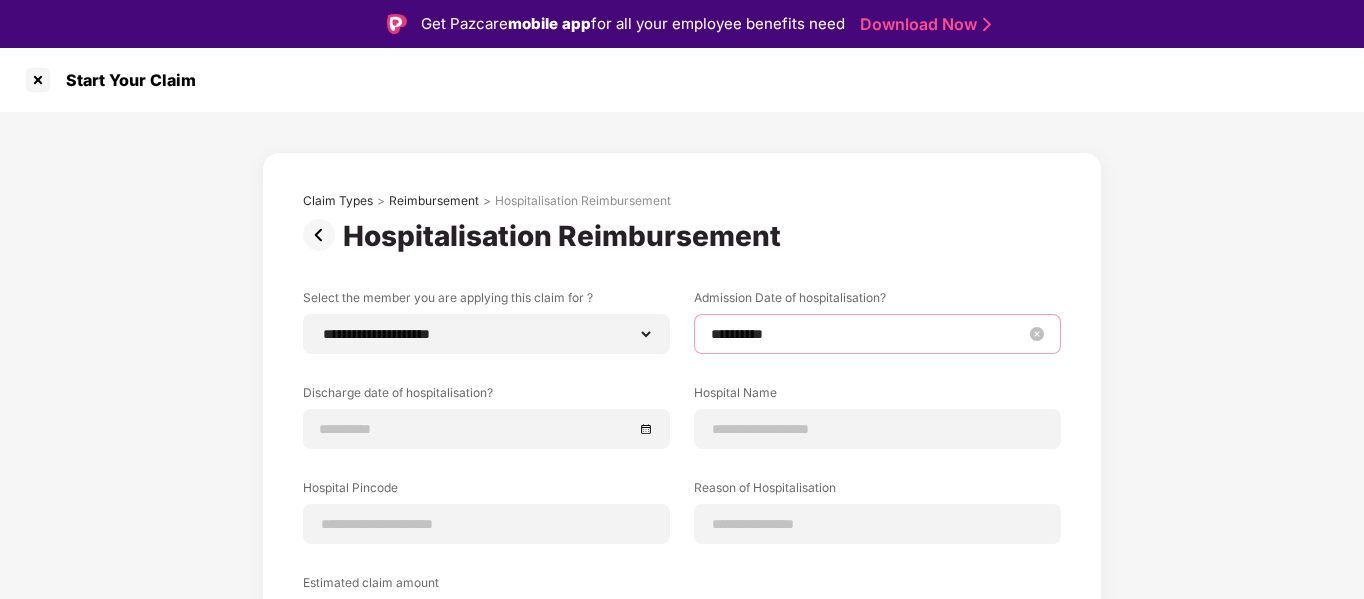 click on "**********" at bounding box center (867, 334) 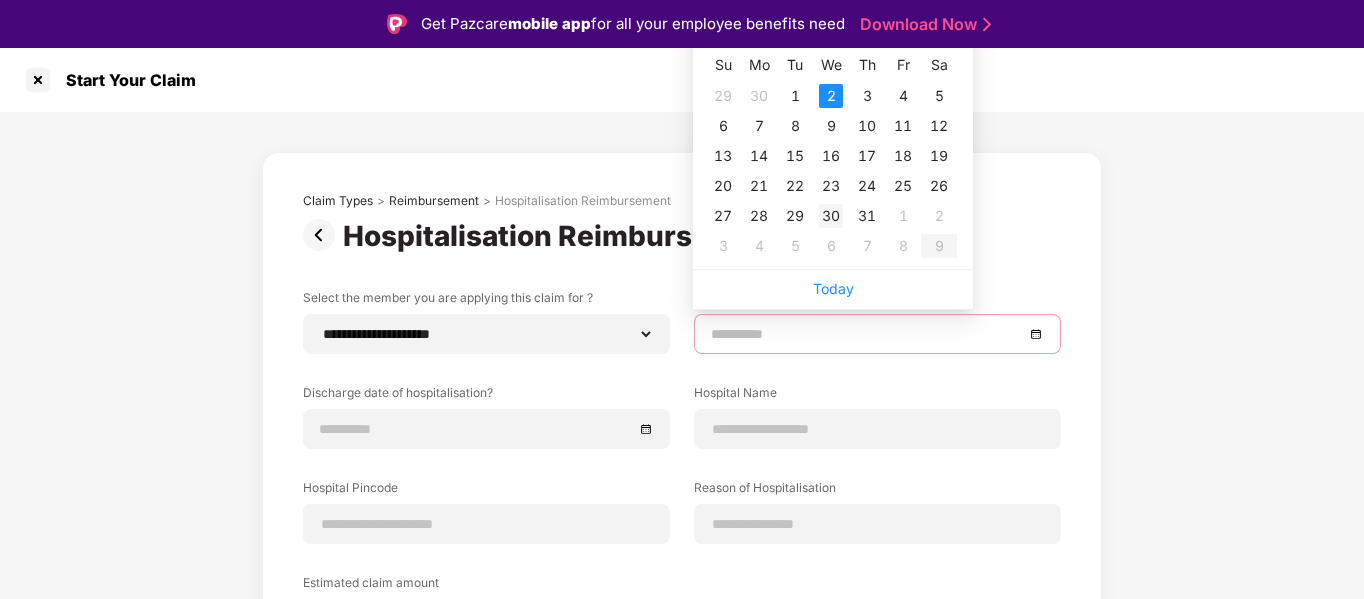 type on "**********" 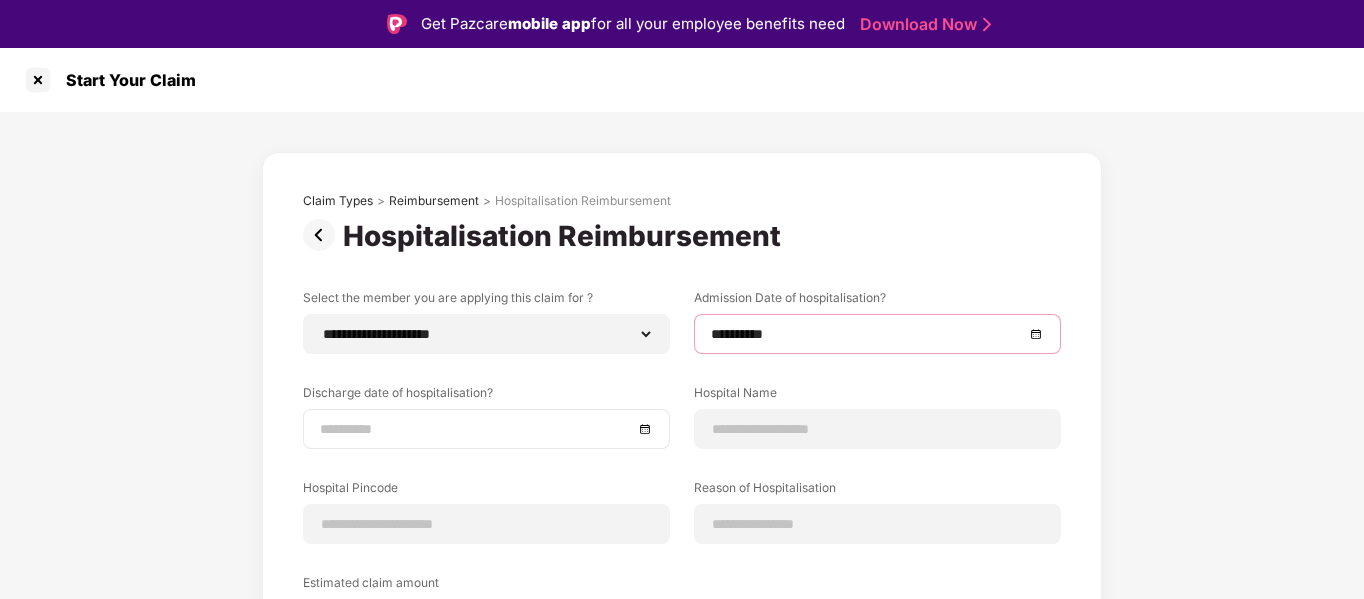 click at bounding box center (476, 429) 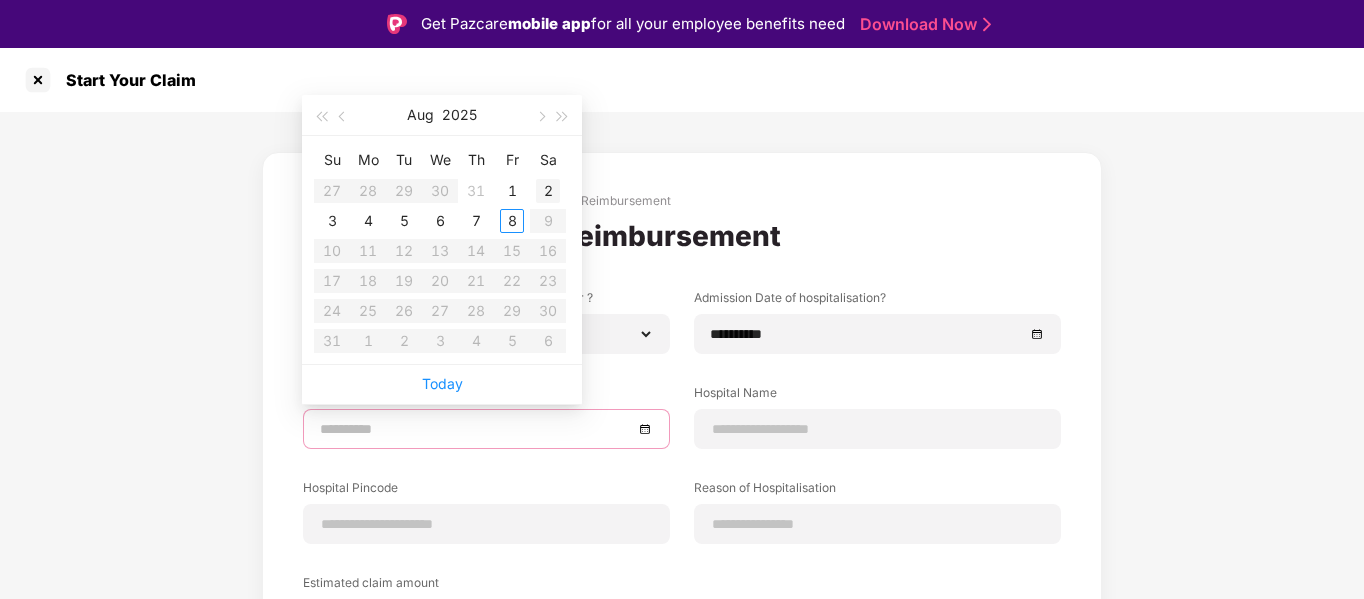 type on "**********" 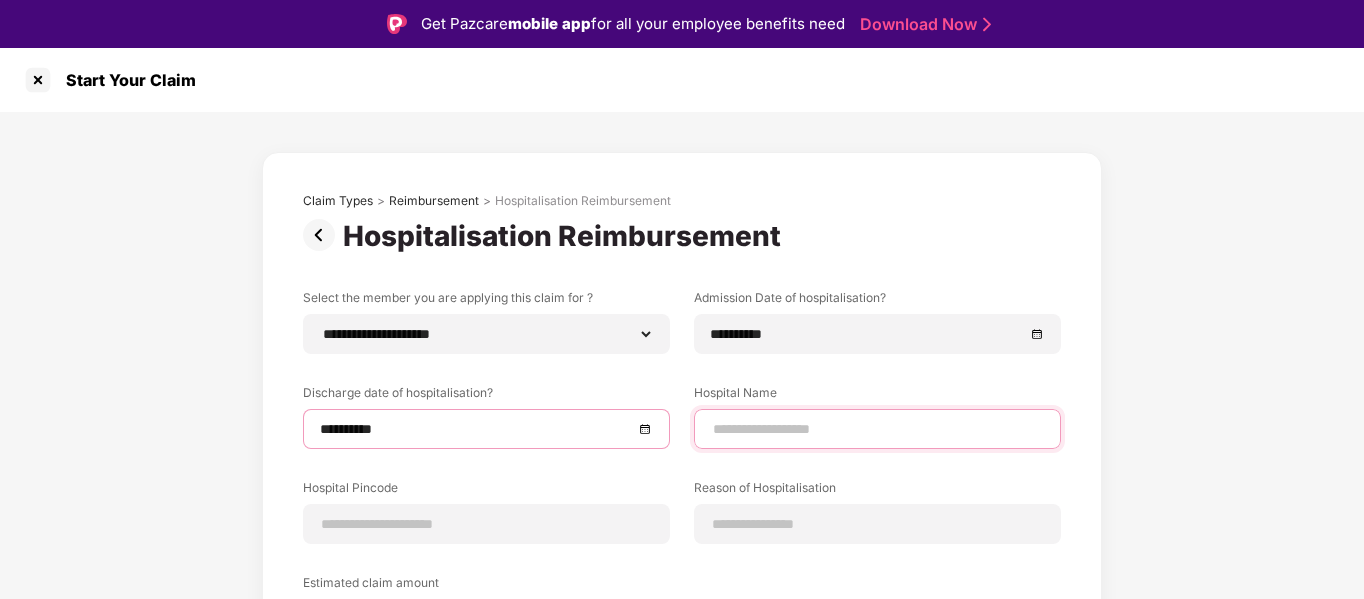 click at bounding box center (877, 429) 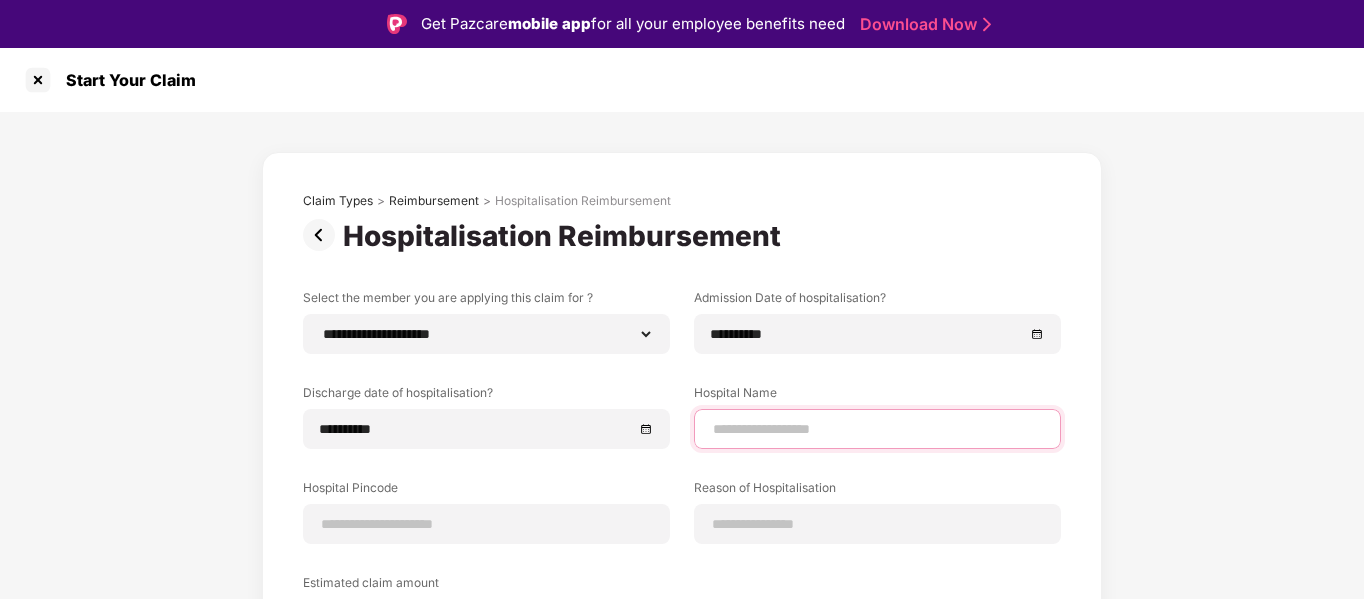 type on "***" 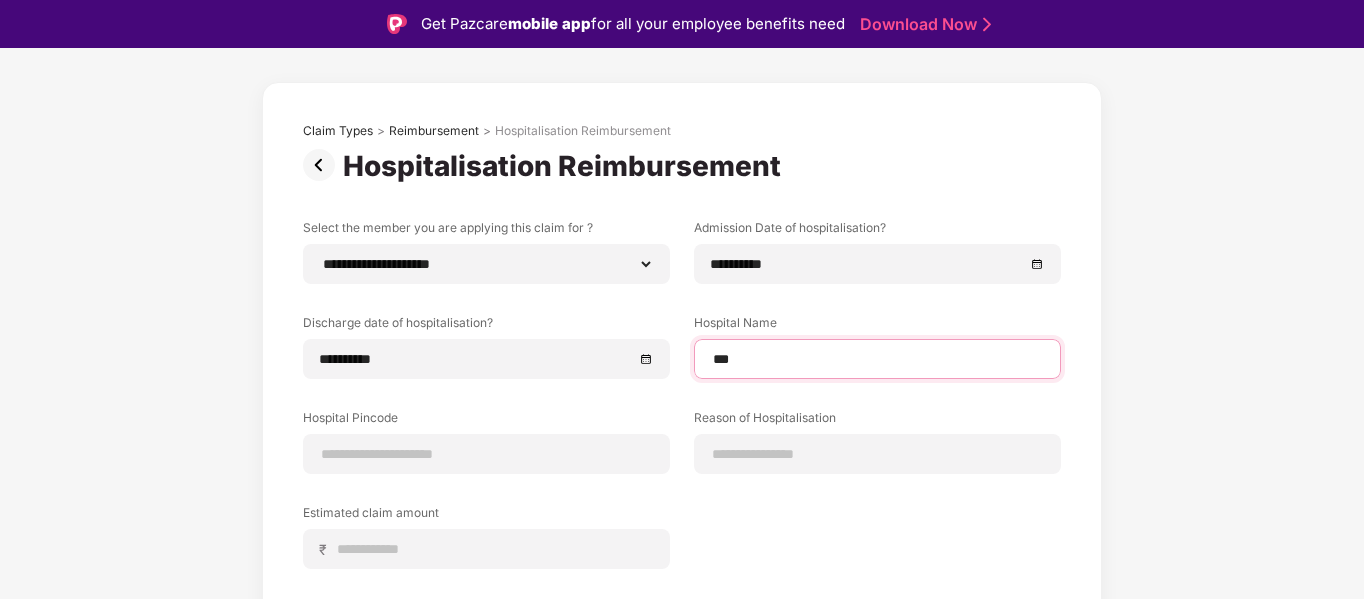 scroll, scrollTop: 100, scrollLeft: 0, axis: vertical 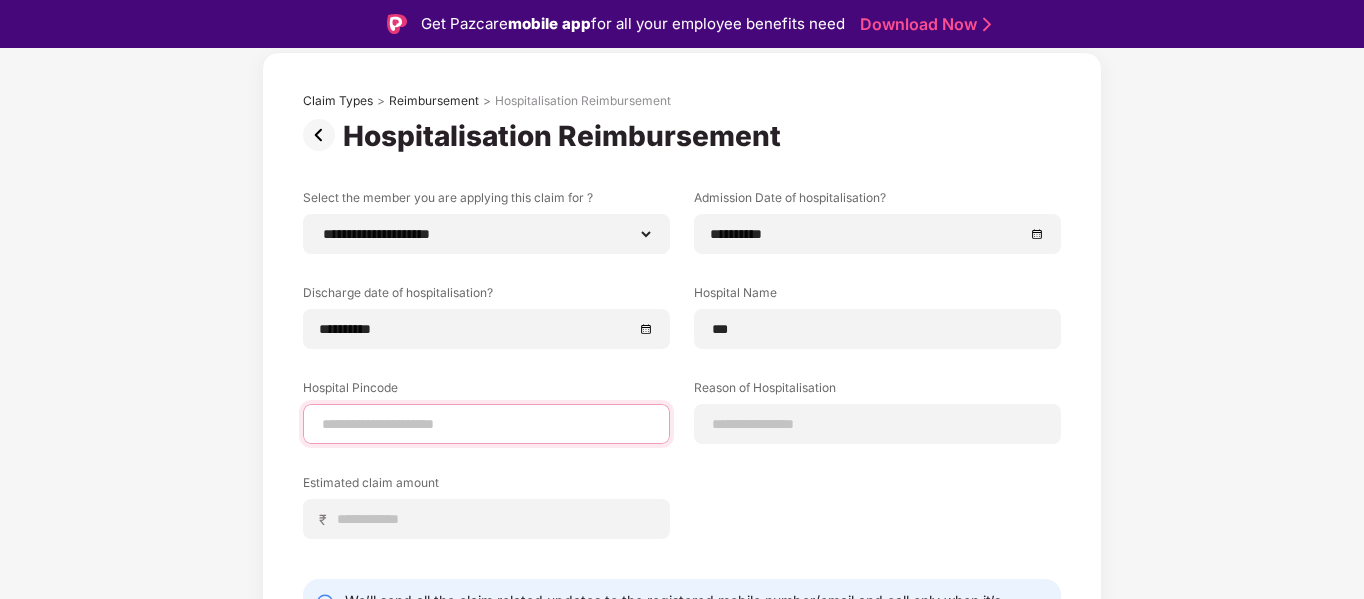 click at bounding box center [486, 424] 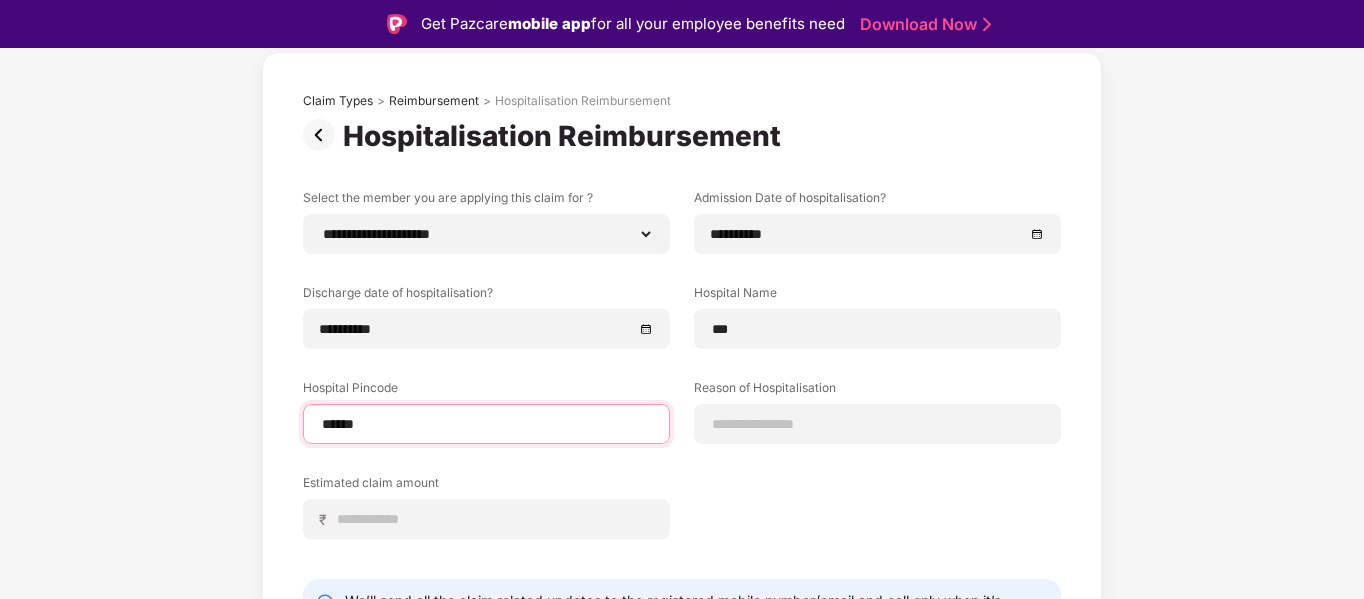 select on "****" 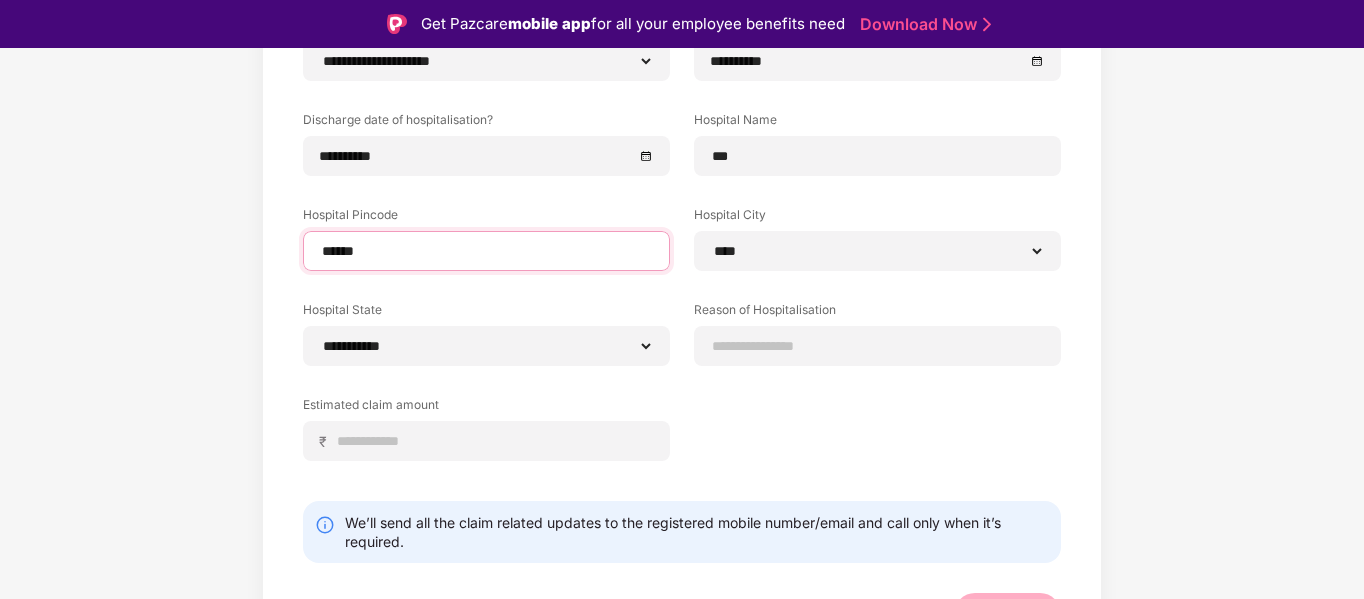 scroll, scrollTop: 300, scrollLeft: 0, axis: vertical 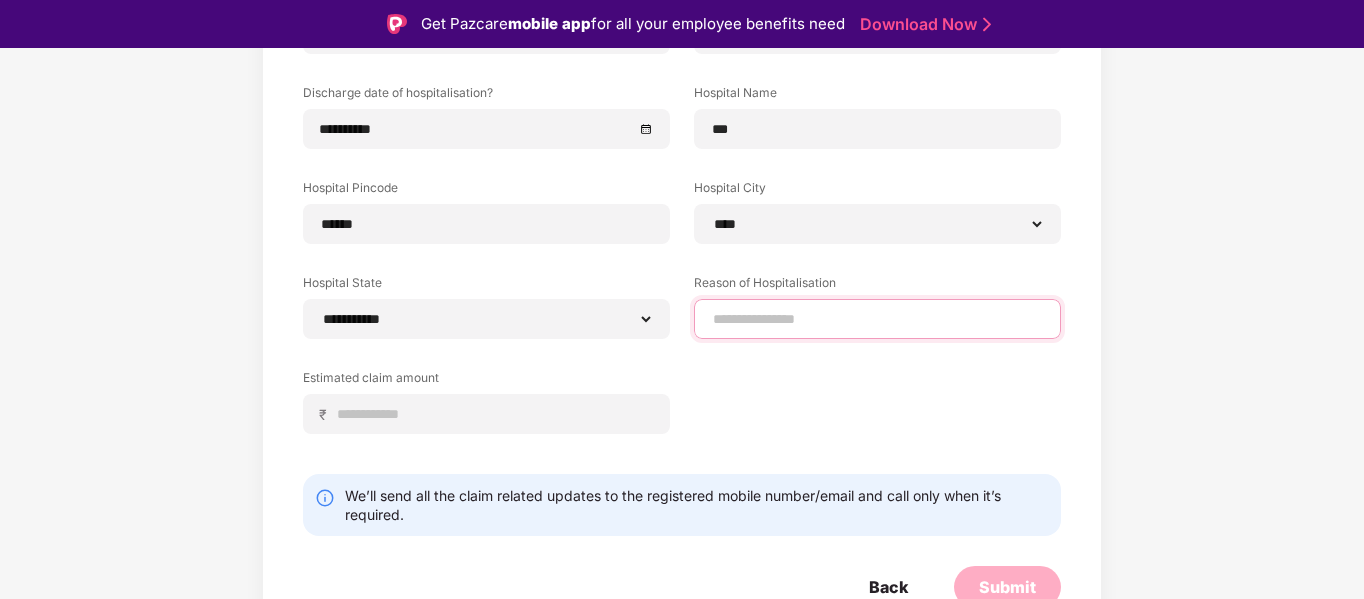 click at bounding box center (877, 319) 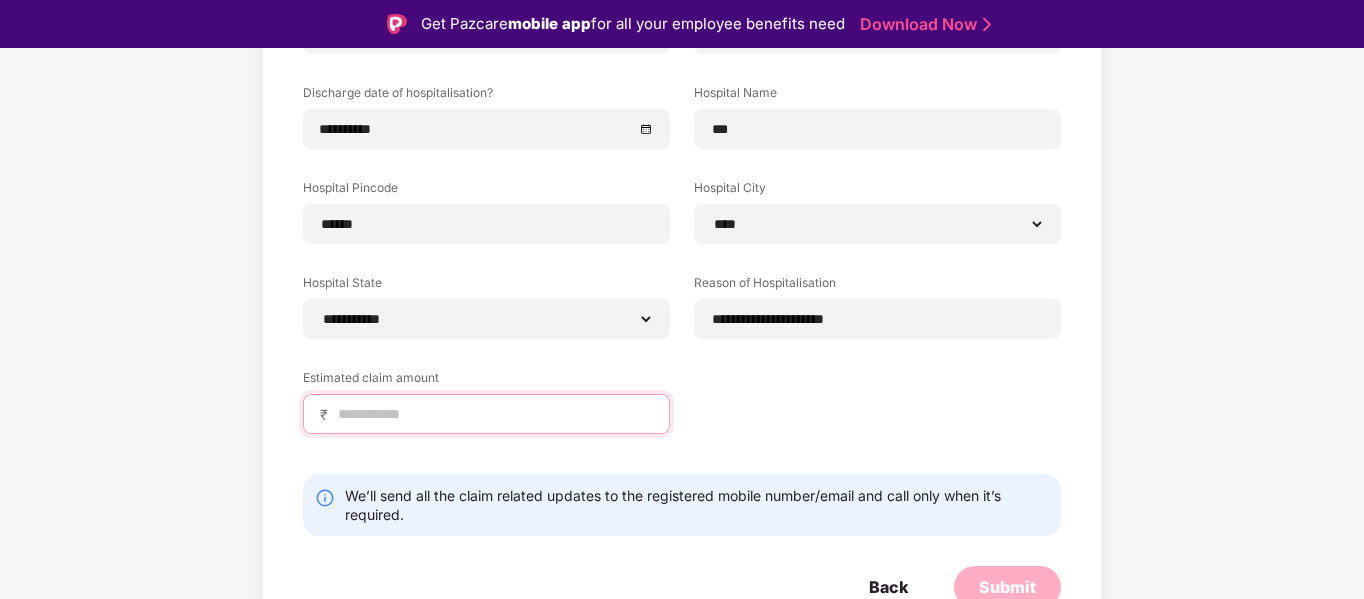 click at bounding box center [494, 414] 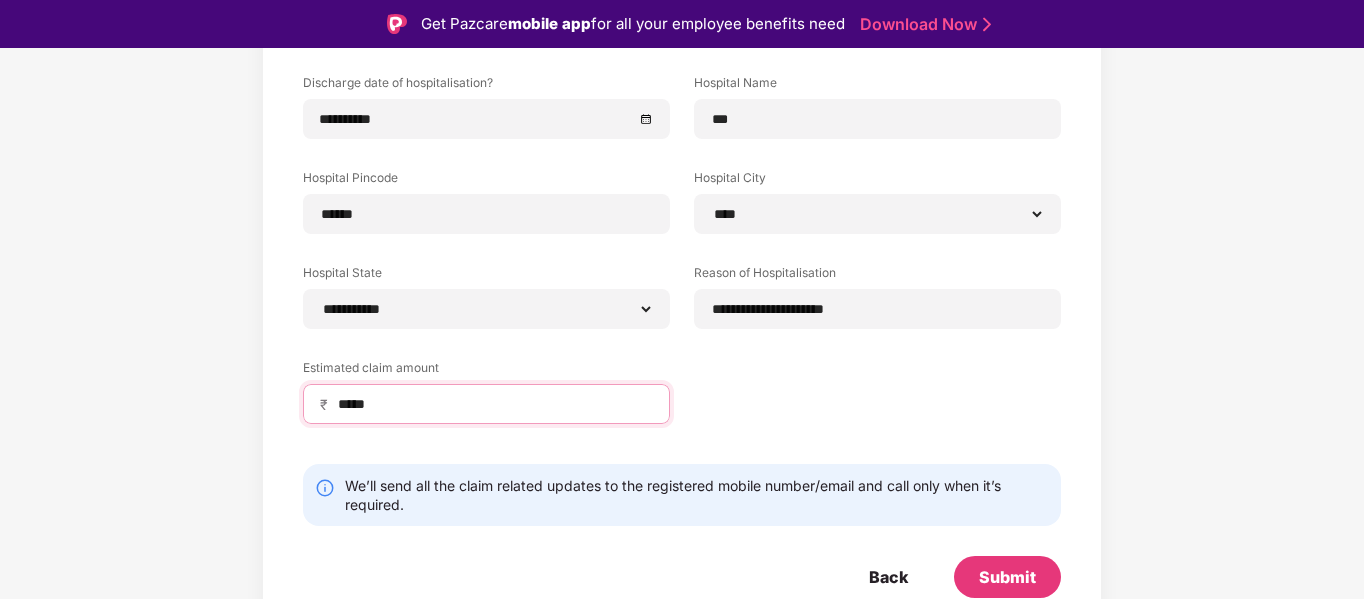 scroll, scrollTop: 312, scrollLeft: 0, axis: vertical 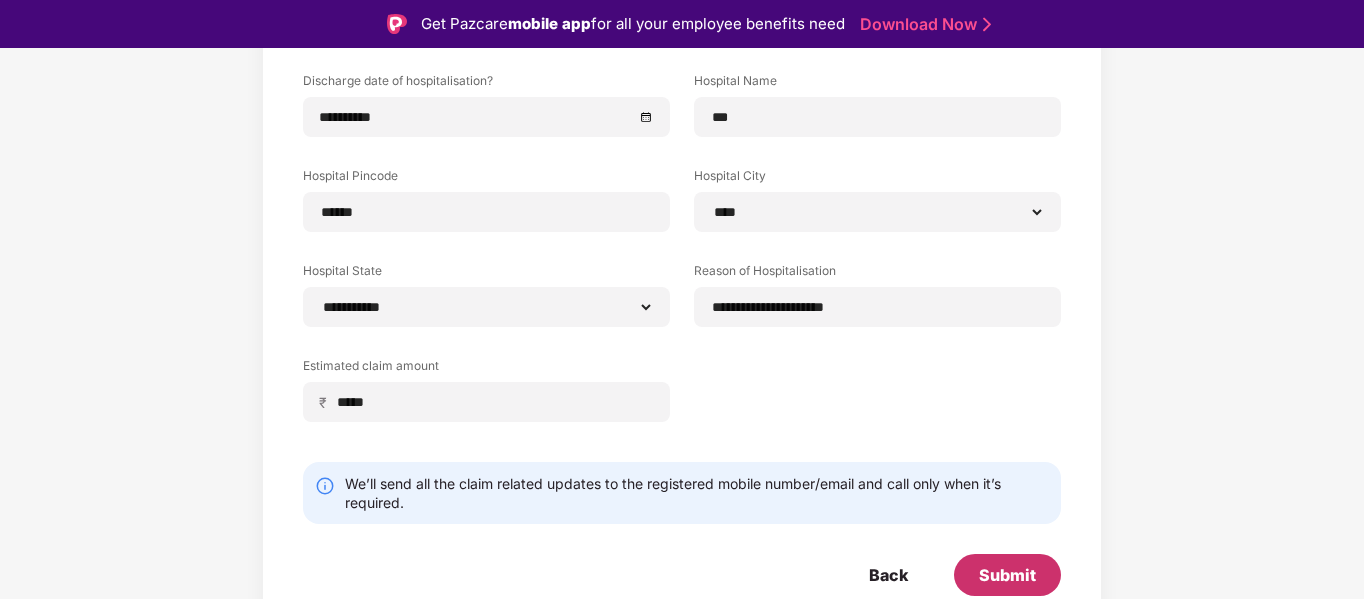 click on "Submit" at bounding box center [1007, 575] 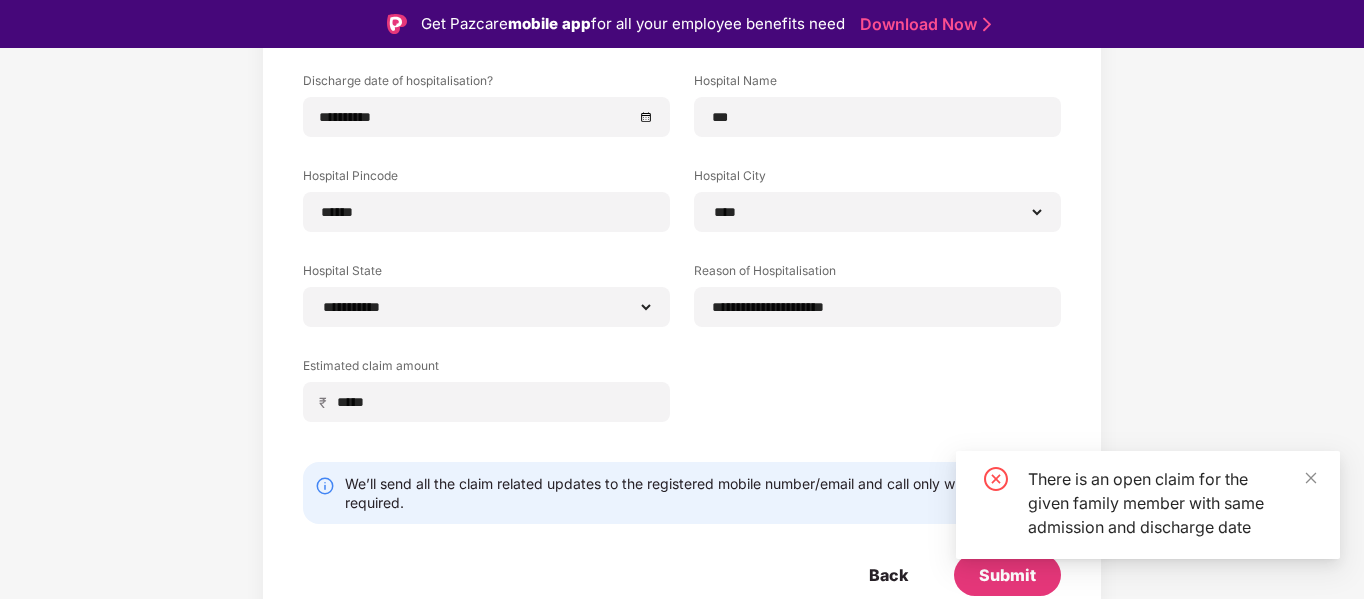 scroll, scrollTop: 48, scrollLeft: 0, axis: vertical 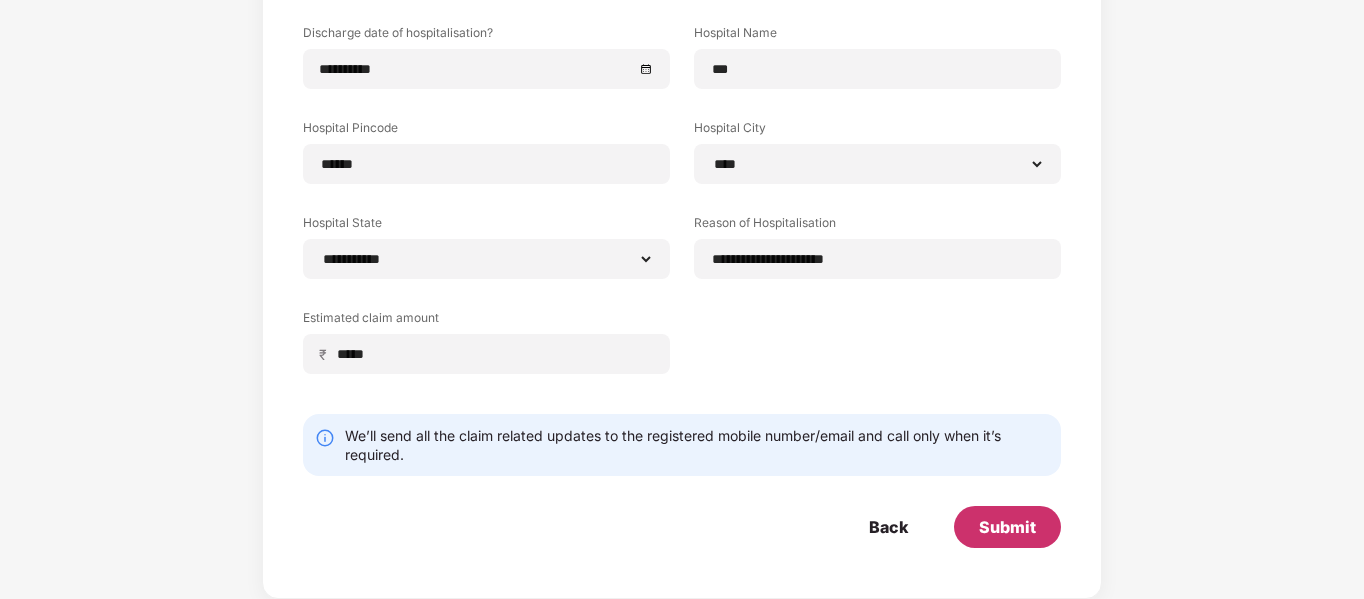 click on "Submit" at bounding box center [1007, 527] 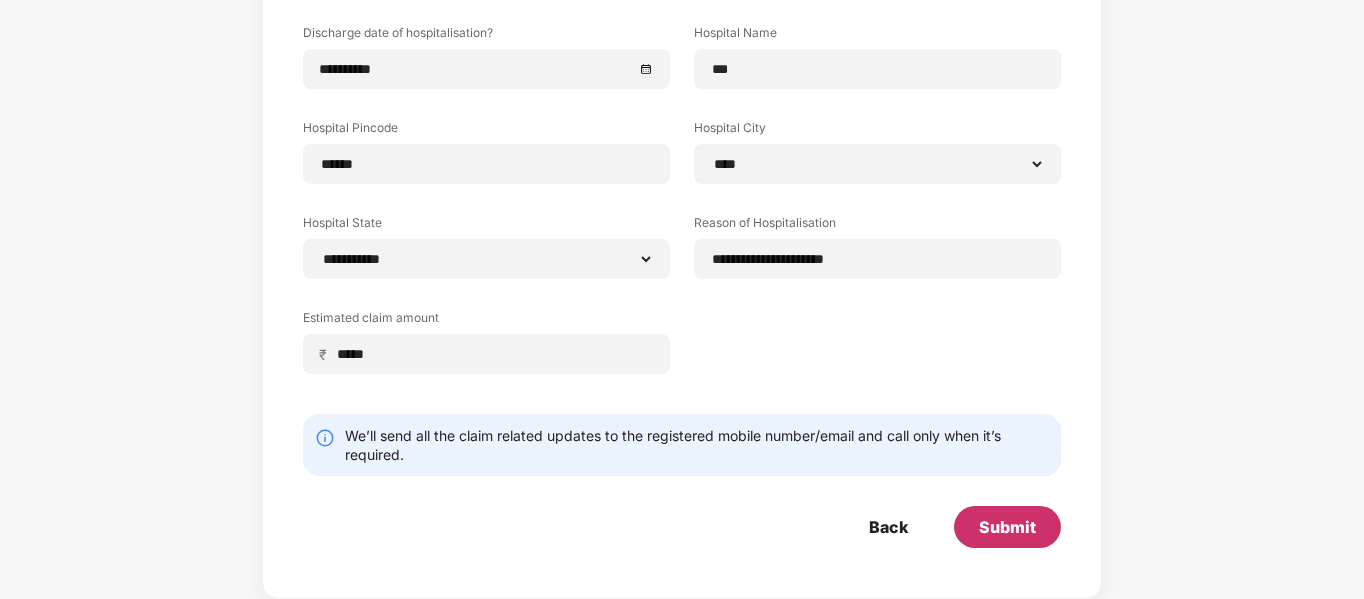 click on "Submit" at bounding box center (1007, 527) 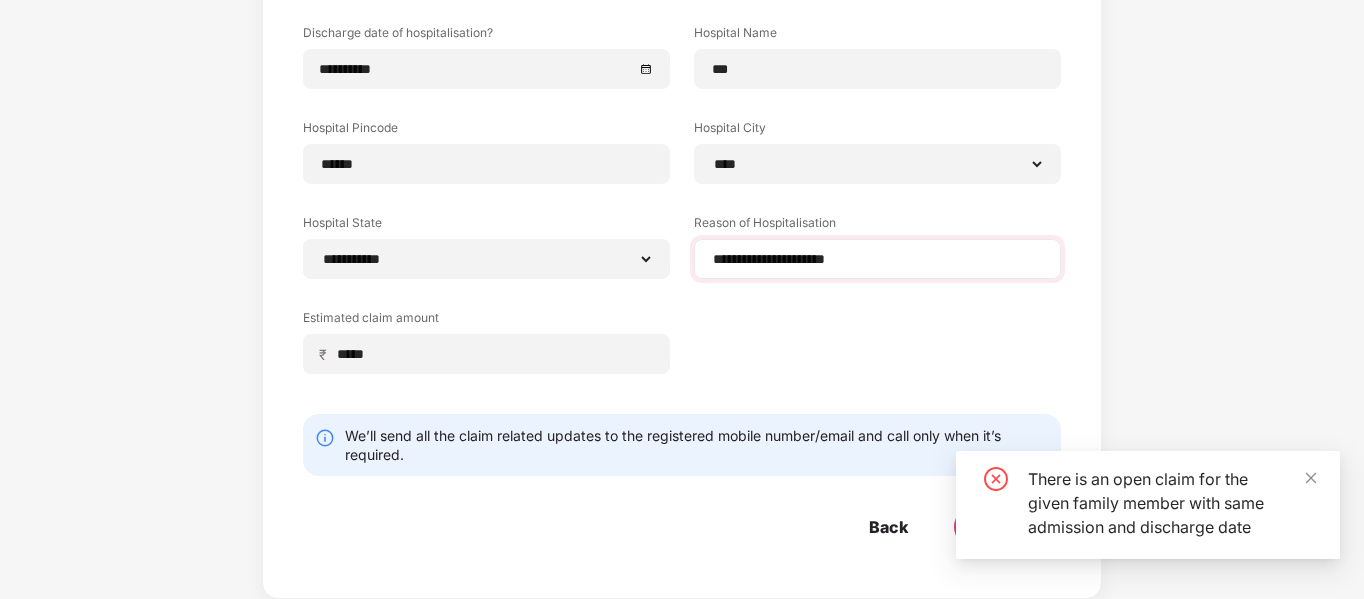 scroll, scrollTop: 0, scrollLeft: 0, axis: both 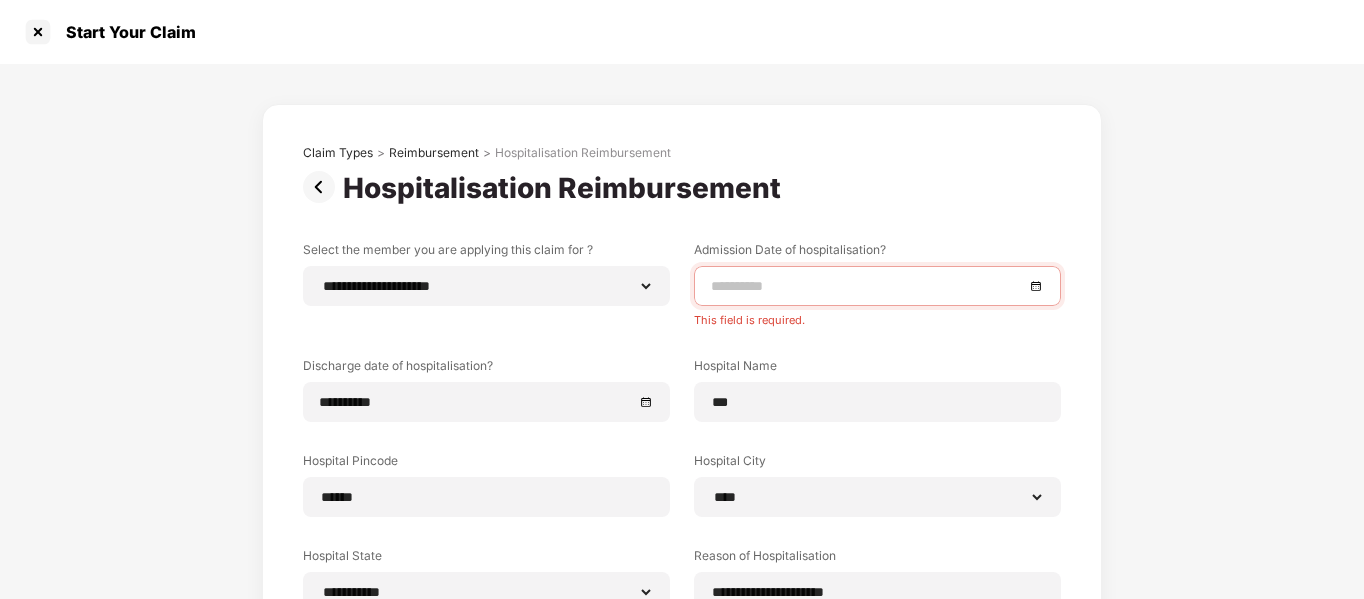 click at bounding box center [867, 286] 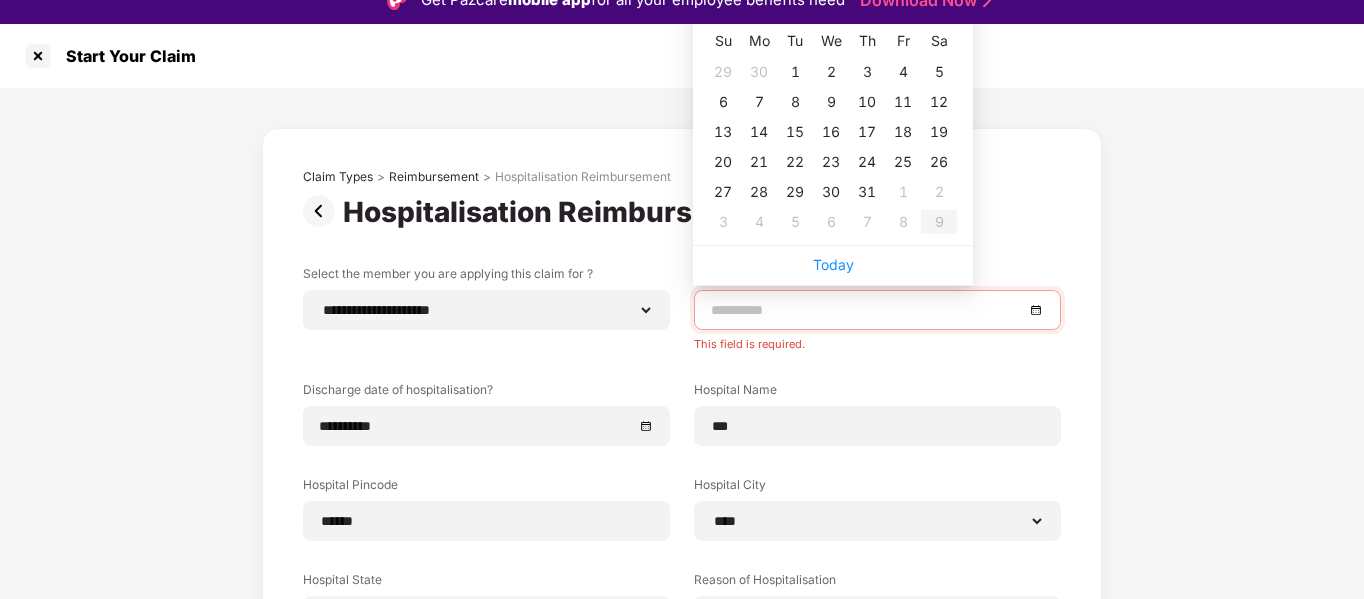 scroll, scrollTop: 0, scrollLeft: 0, axis: both 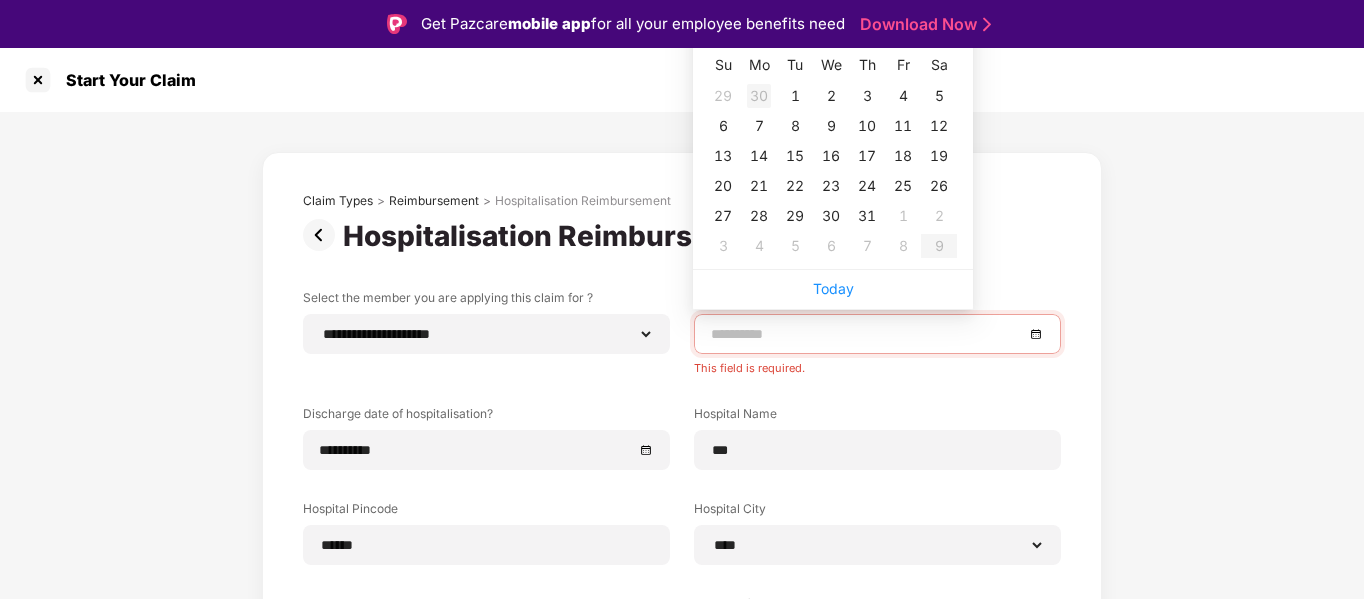 click on "30" at bounding box center [759, 96] 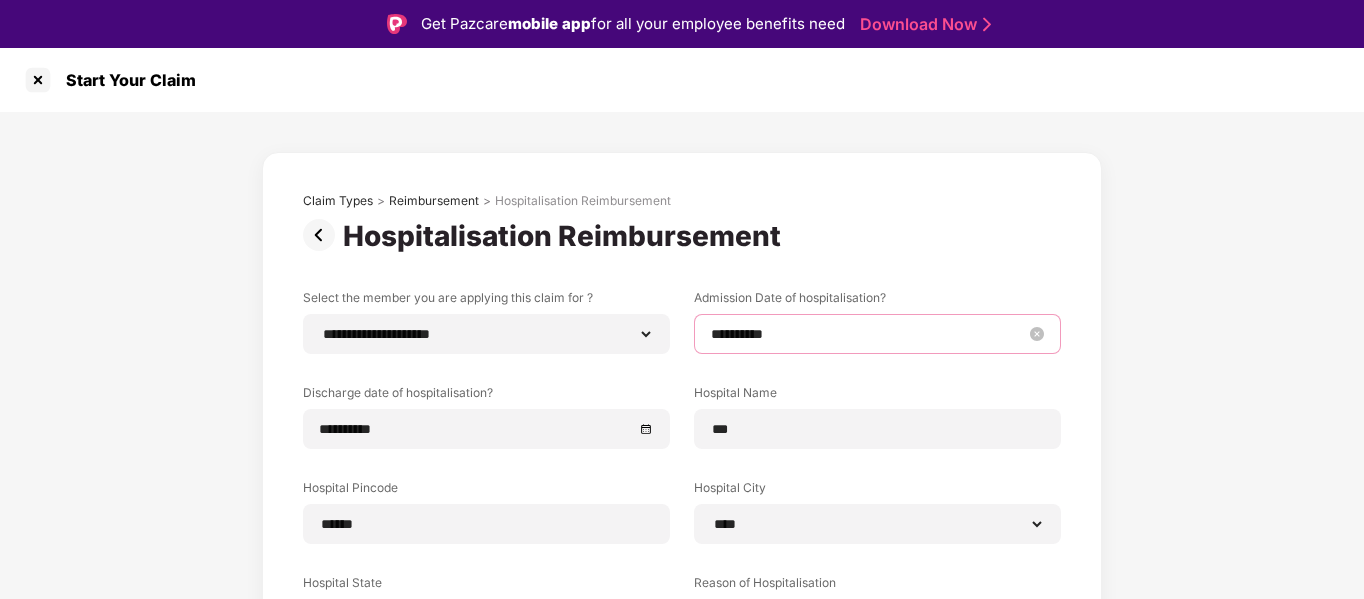 click on "**********" at bounding box center (867, 334) 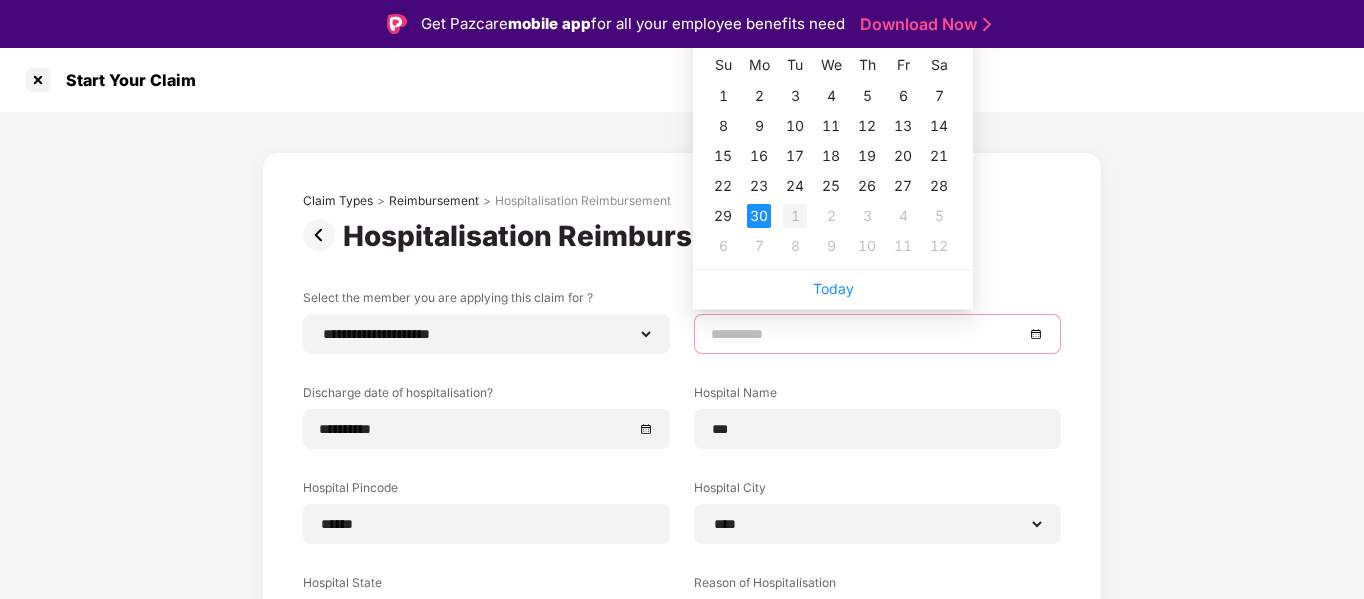 click on "1" at bounding box center [795, 216] 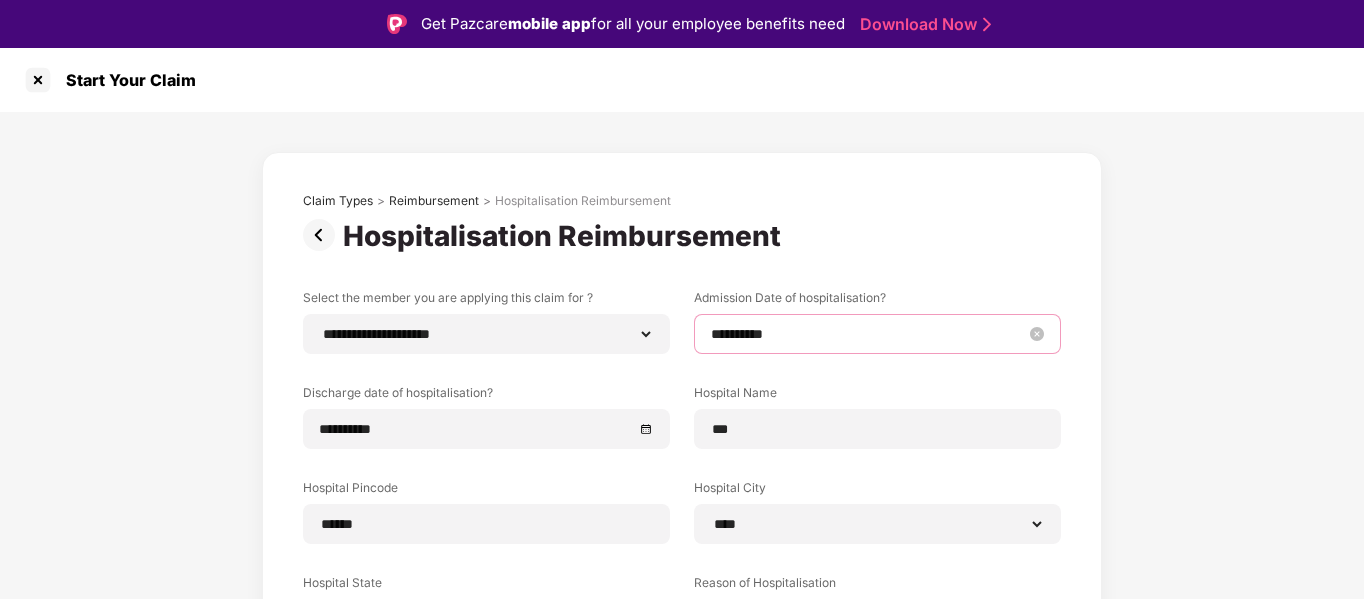 click on "**********" at bounding box center [867, 334] 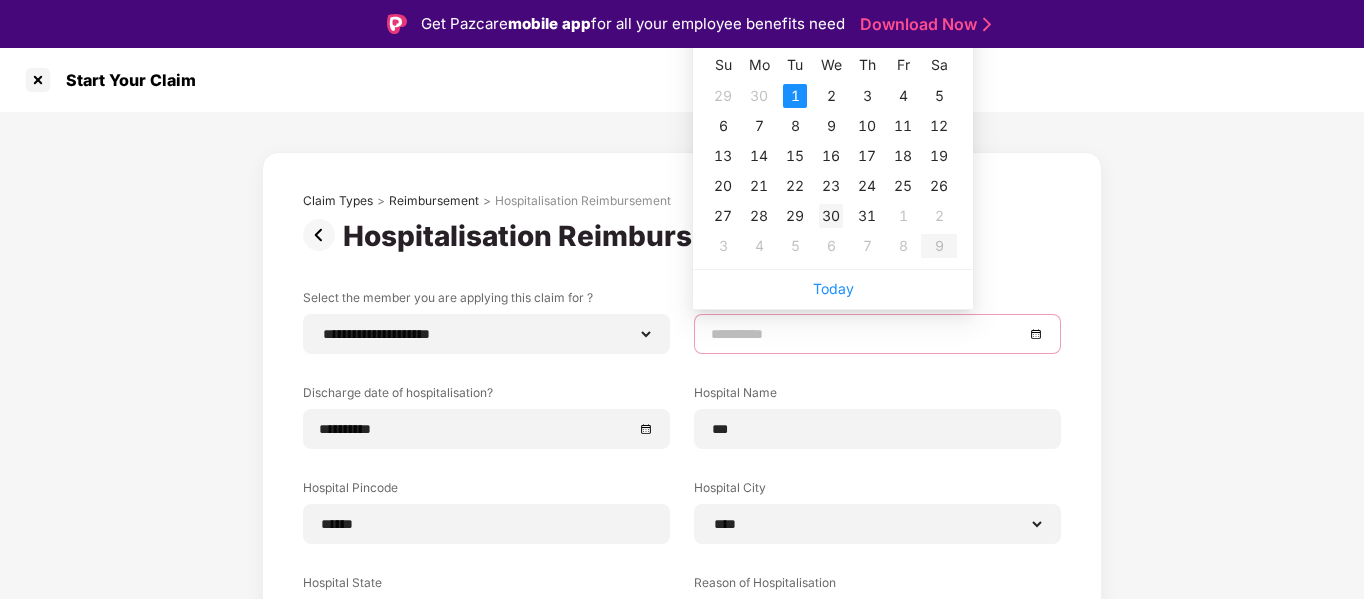 type on "**********" 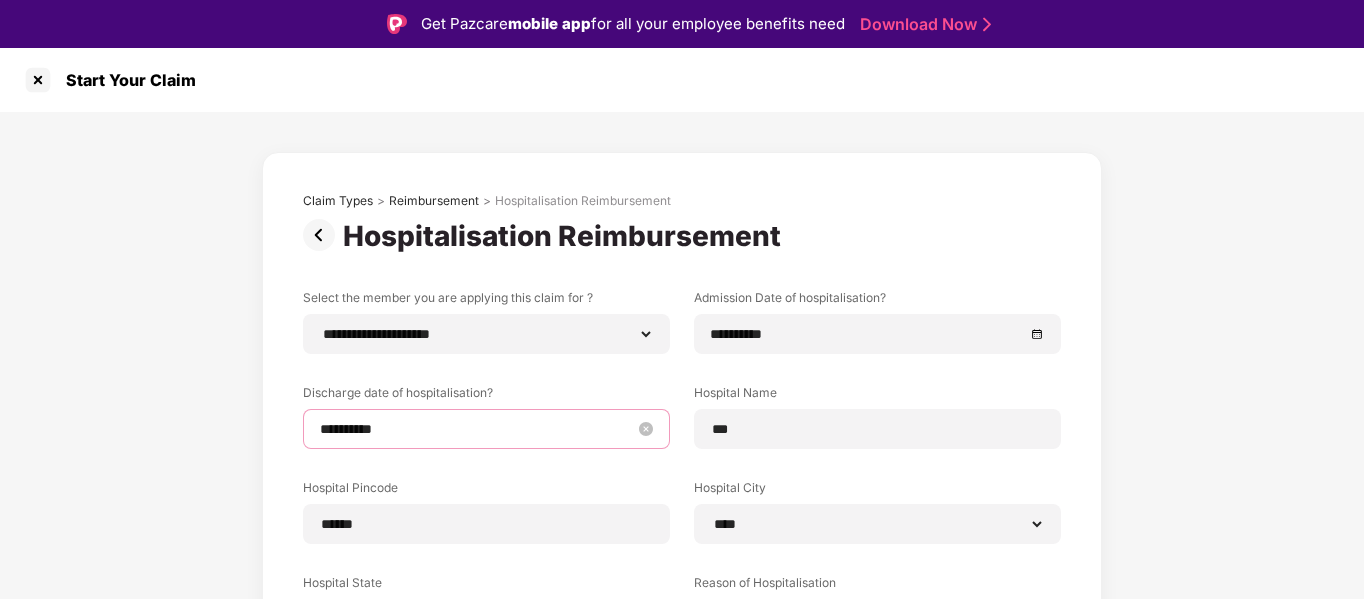 click on "**********" at bounding box center [476, 429] 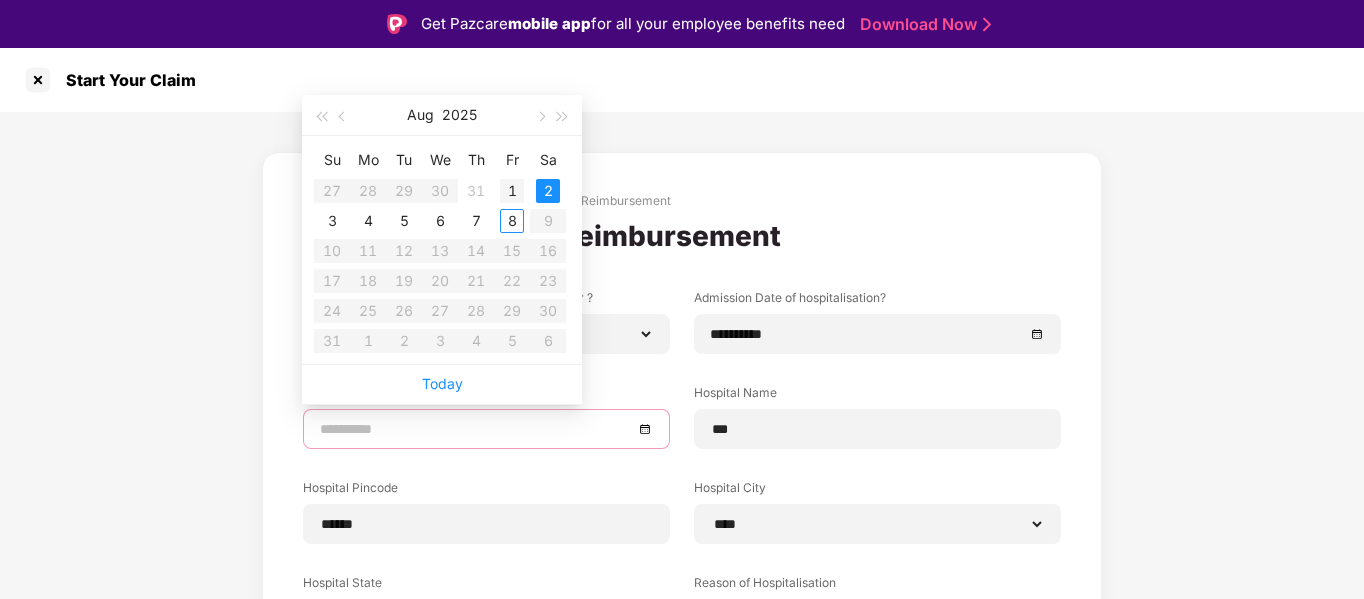 click on "1" at bounding box center (512, 191) 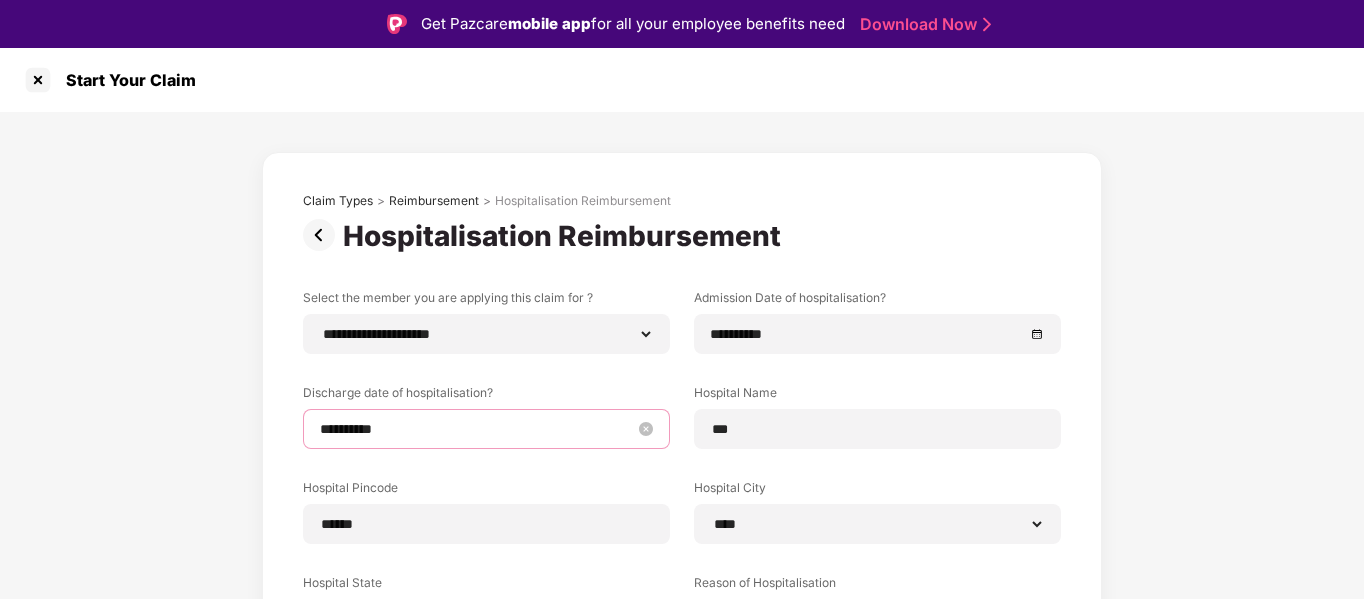 click on "**********" at bounding box center [476, 429] 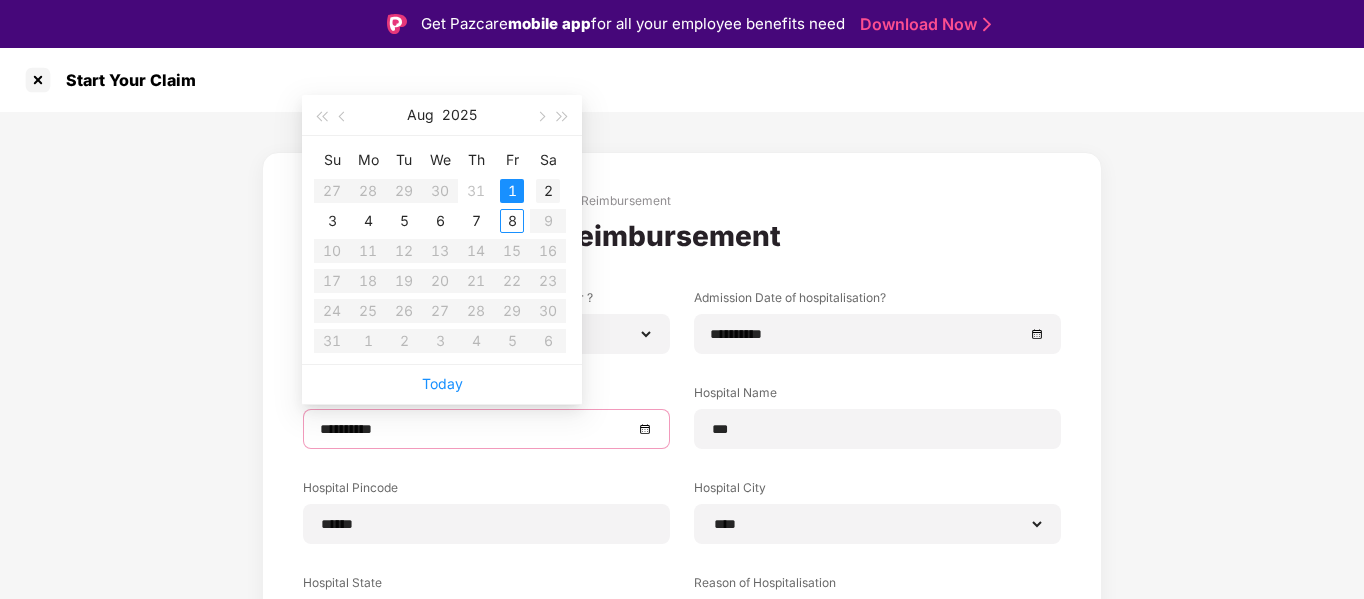 type on "**********" 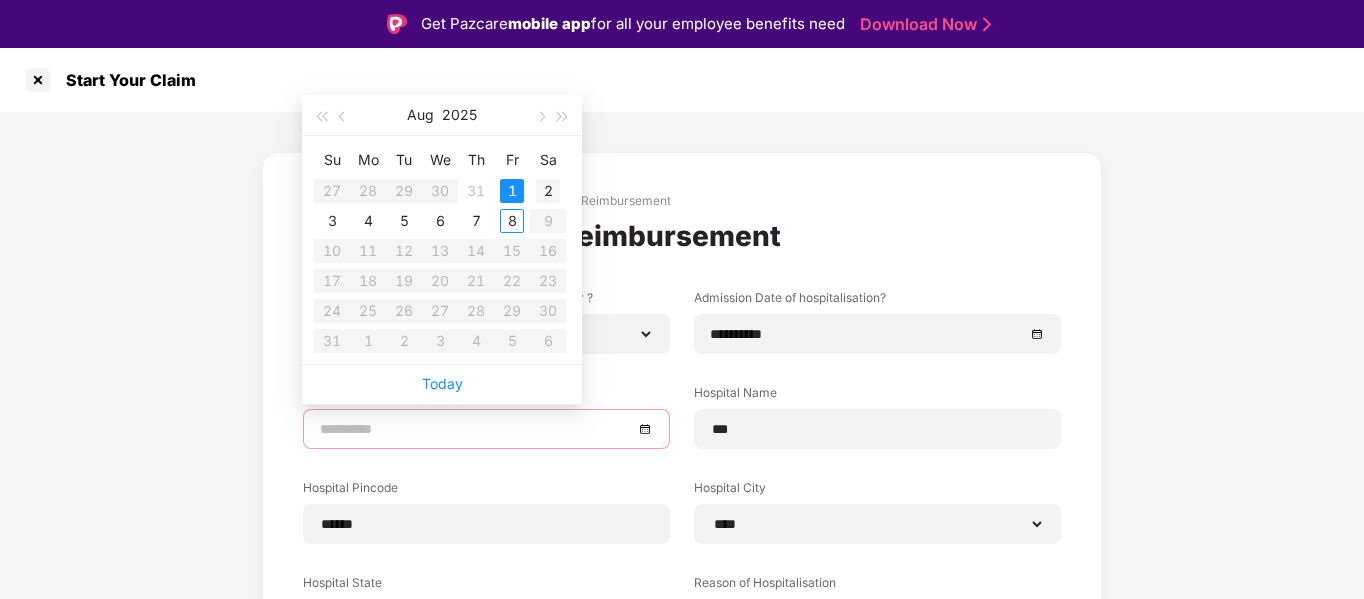 click on "2" at bounding box center (548, 191) 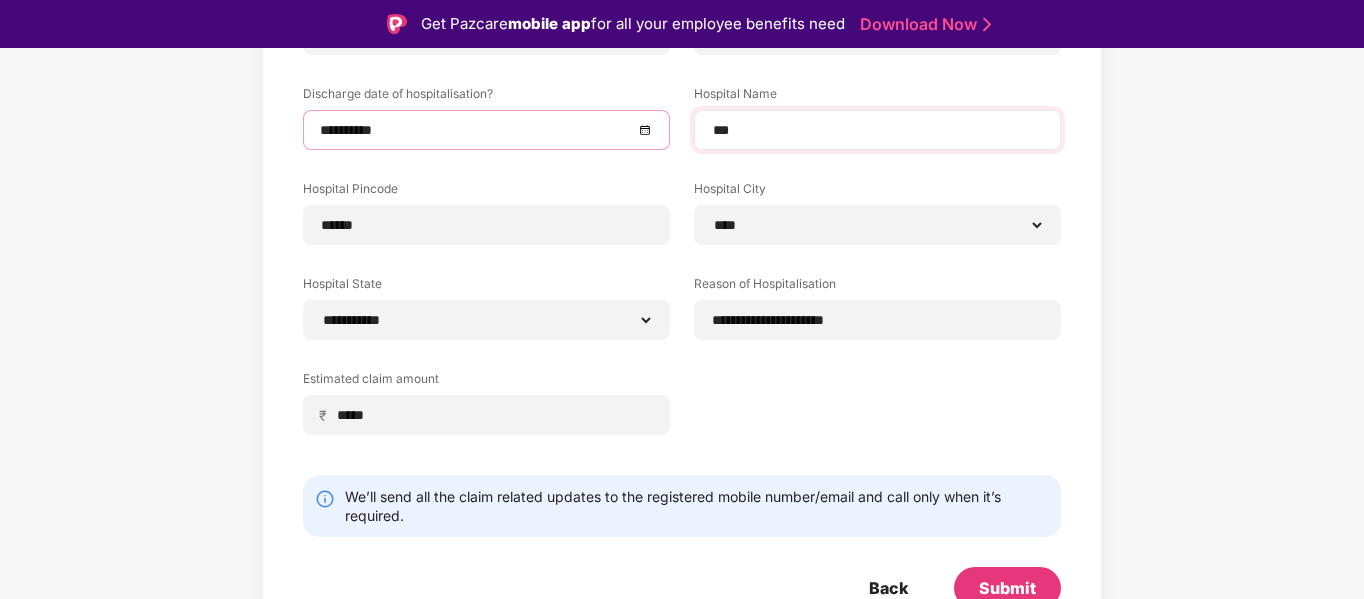 scroll, scrollTop: 312, scrollLeft: 0, axis: vertical 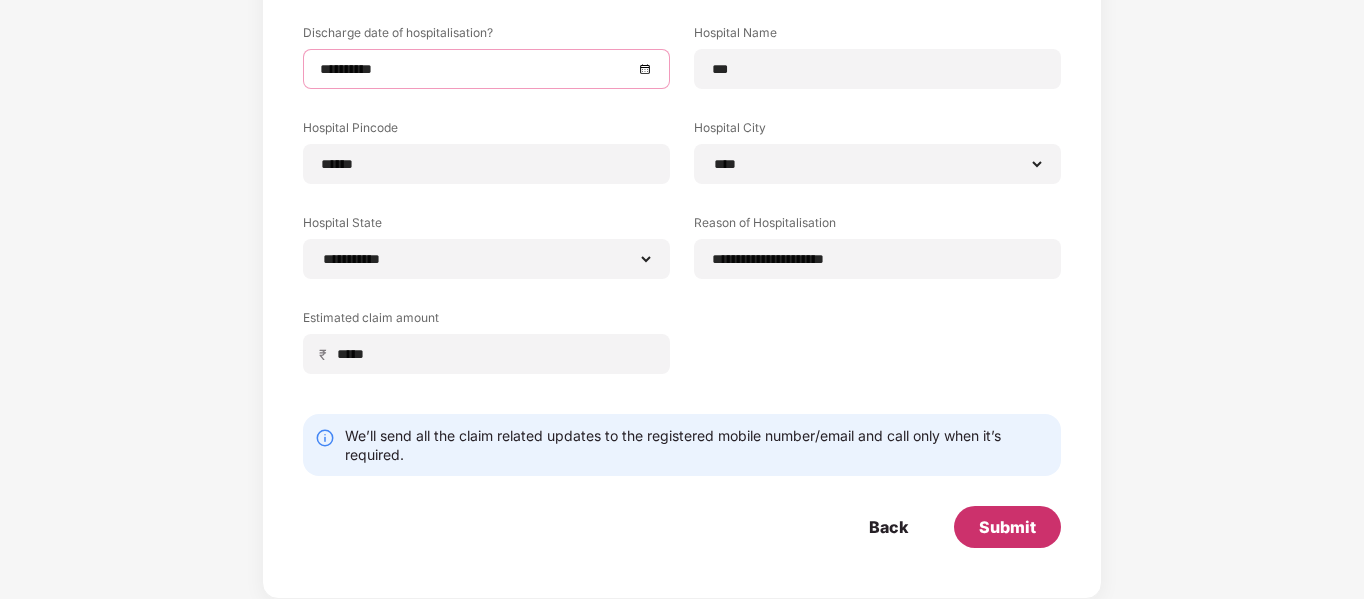click on "Submit" at bounding box center [1007, 527] 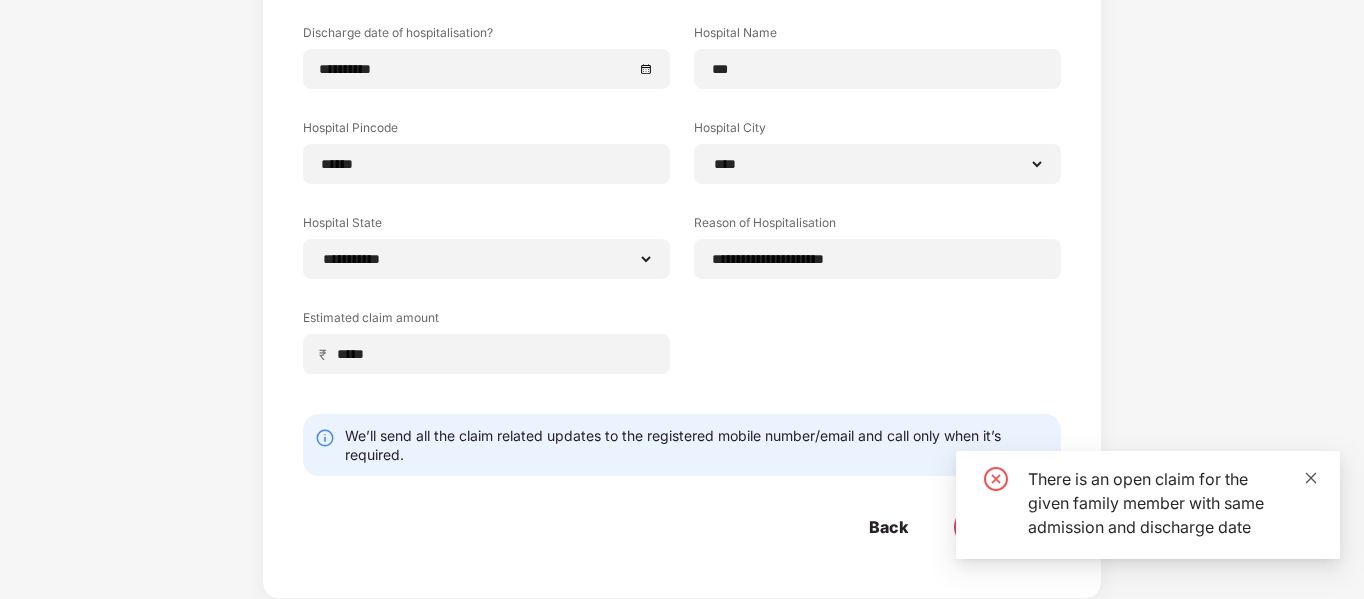 click 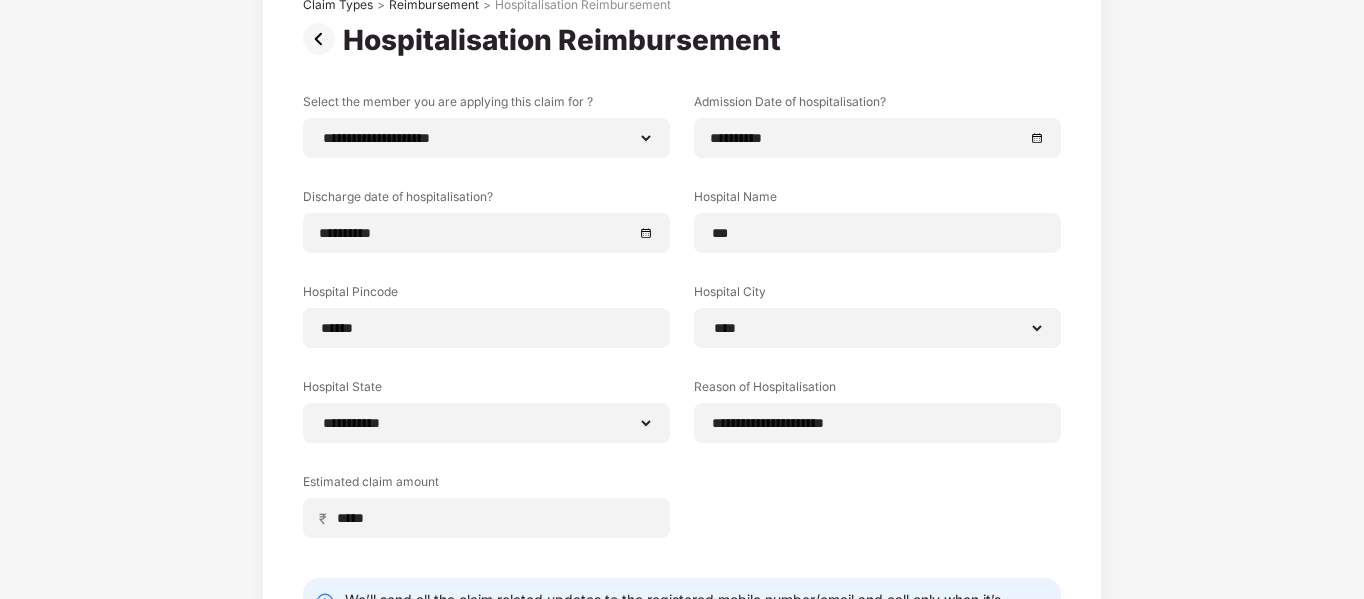 scroll, scrollTop: 0, scrollLeft: 0, axis: both 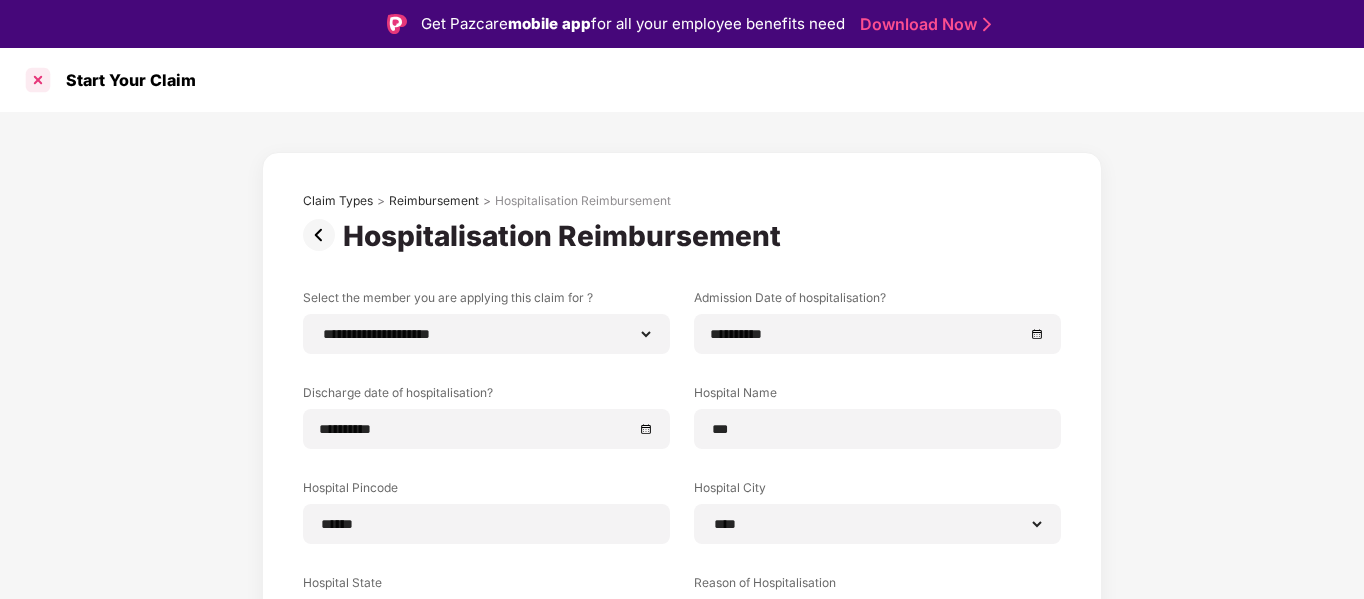click at bounding box center (38, 80) 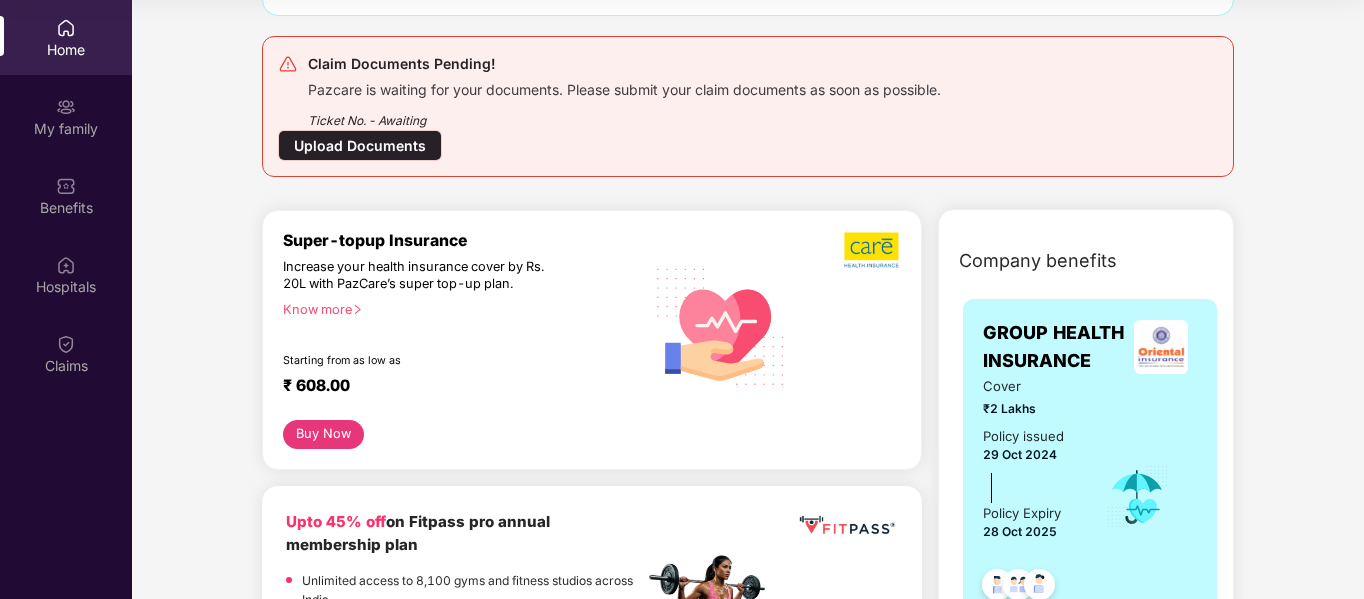 scroll, scrollTop: 200, scrollLeft: 0, axis: vertical 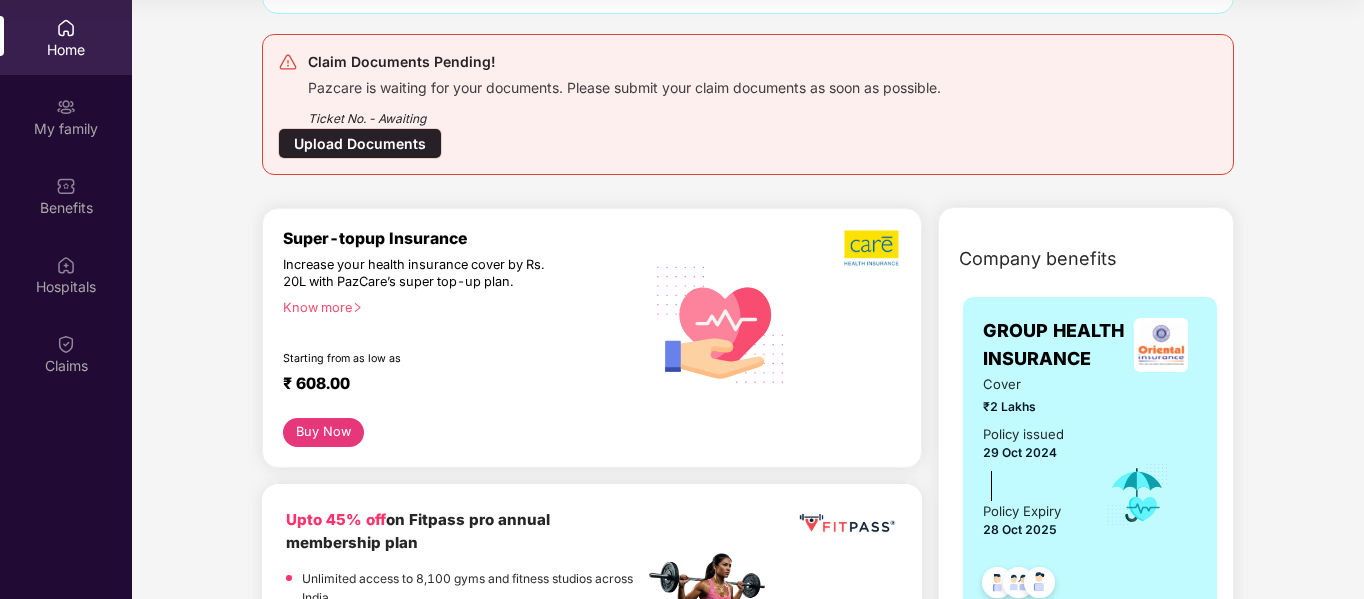 click on "Upload Documents" at bounding box center [360, 143] 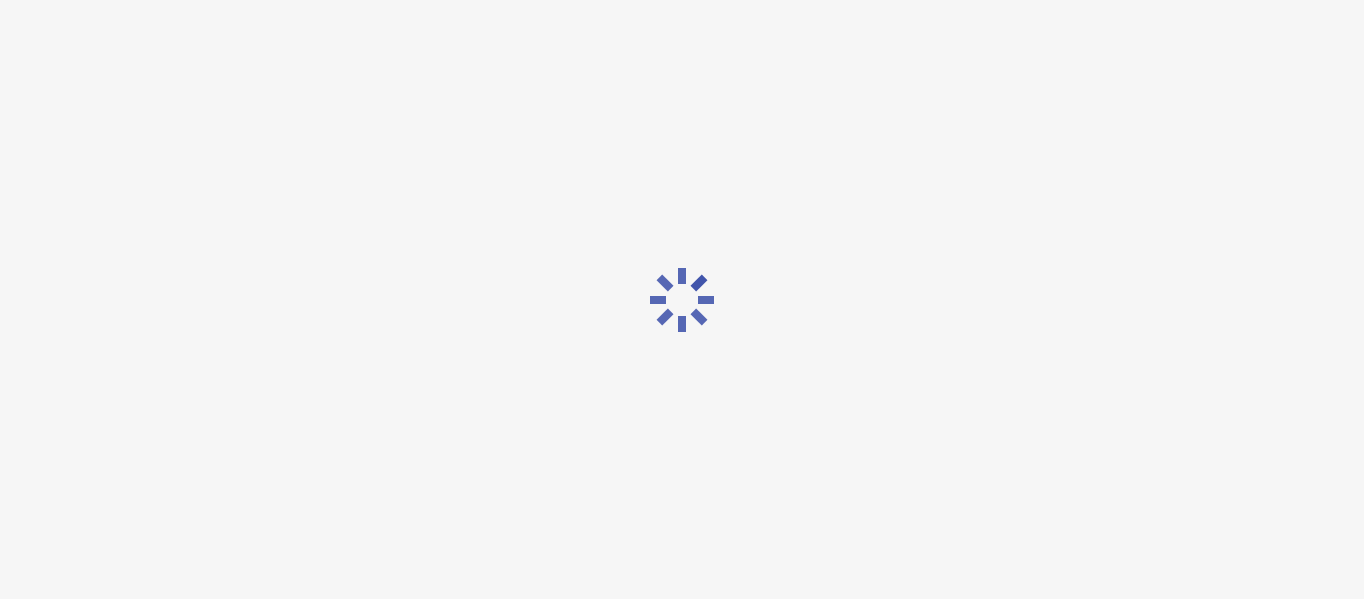 scroll, scrollTop: 48, scrollLeft: 0, axis: vertical 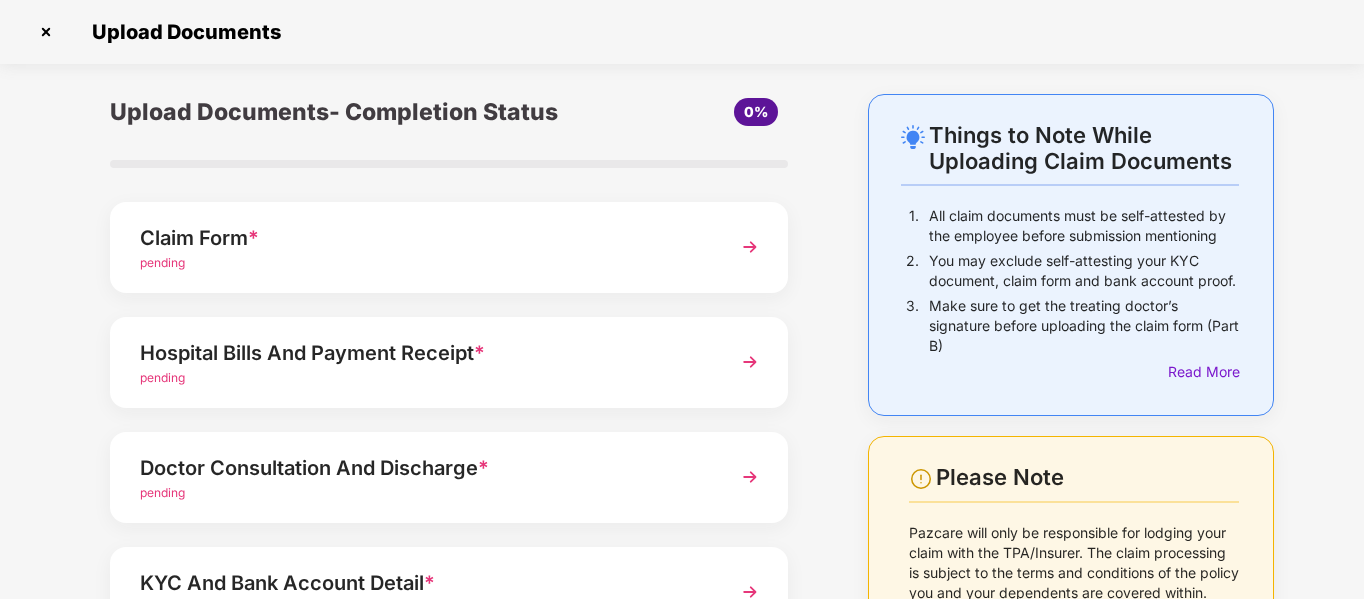 click at bounding box center (750, 247) 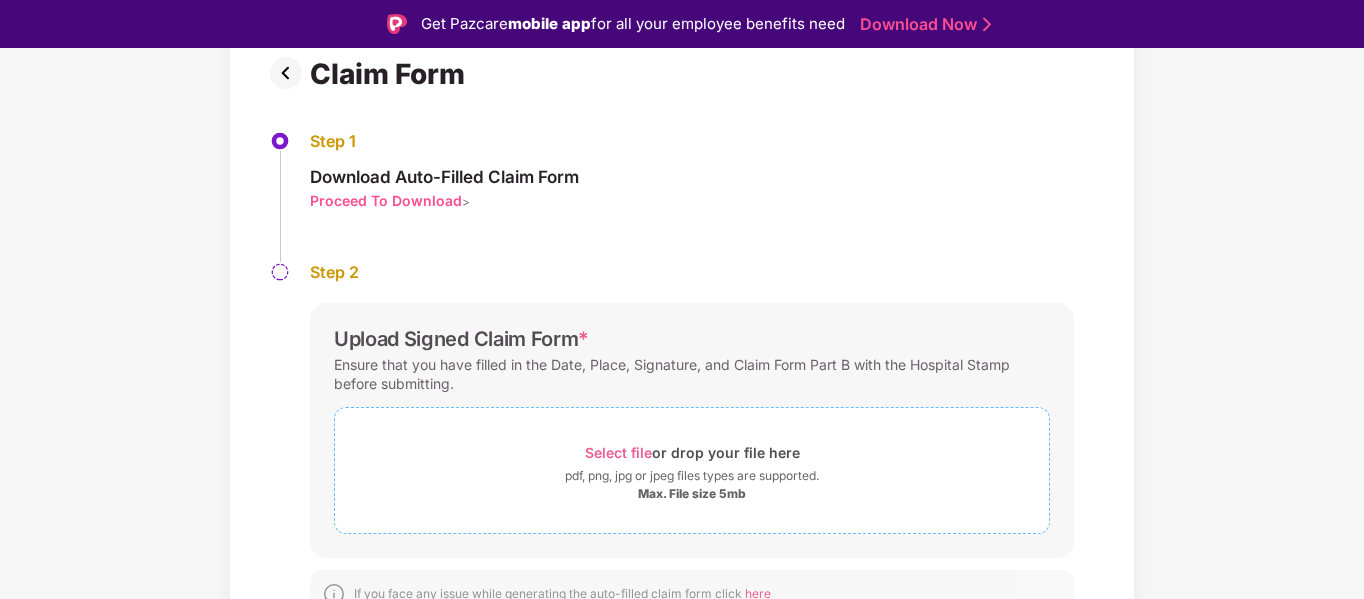 scroll, scrollTop: 174, scrollLeft: 0, axis: vertical 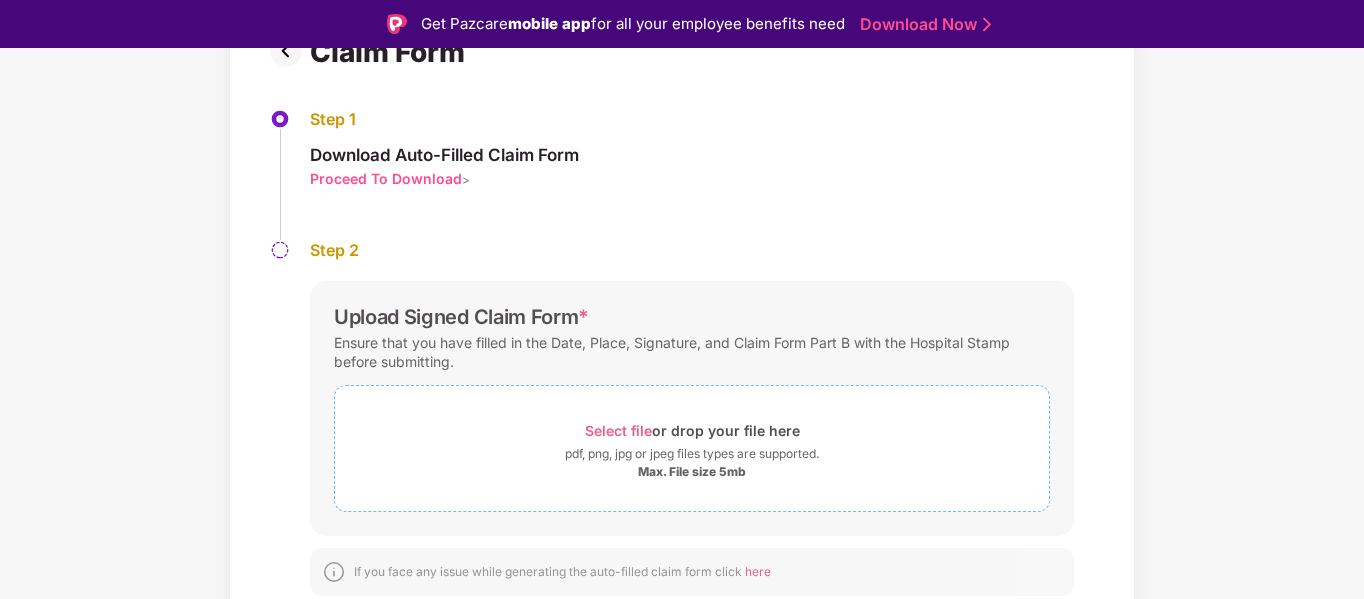 click on "Select file" at bounding box center [618, 430] 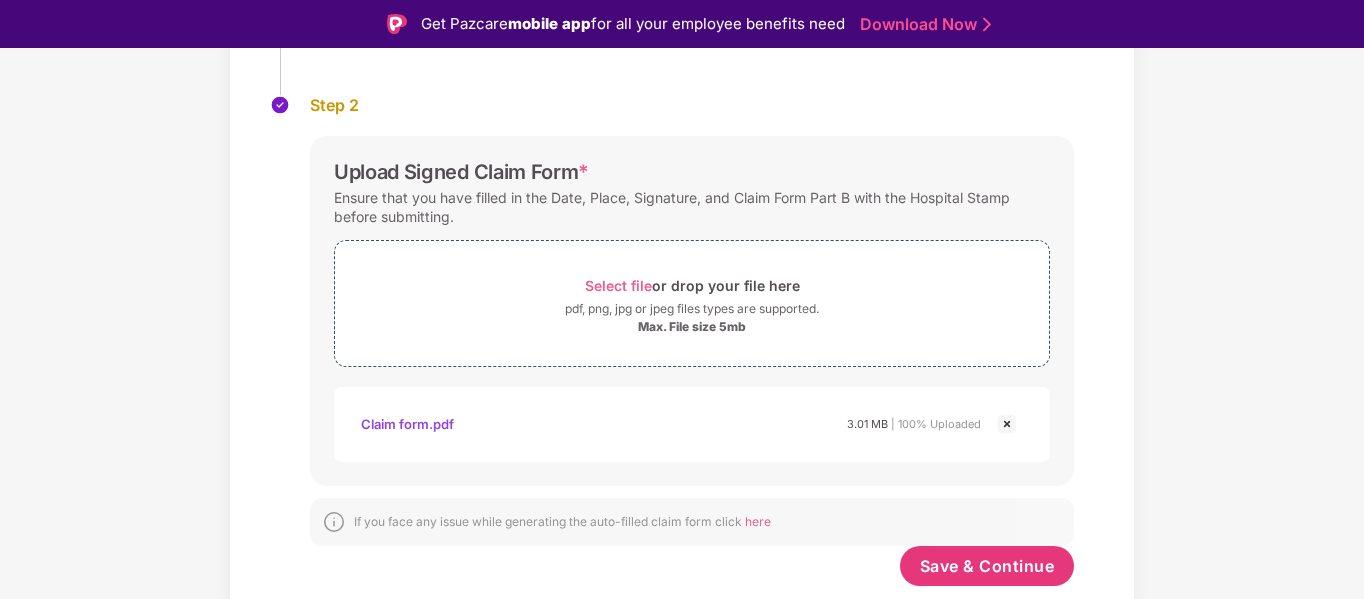 scroll, scrollTop: 319, scrollLeft: 0, axis: vertical 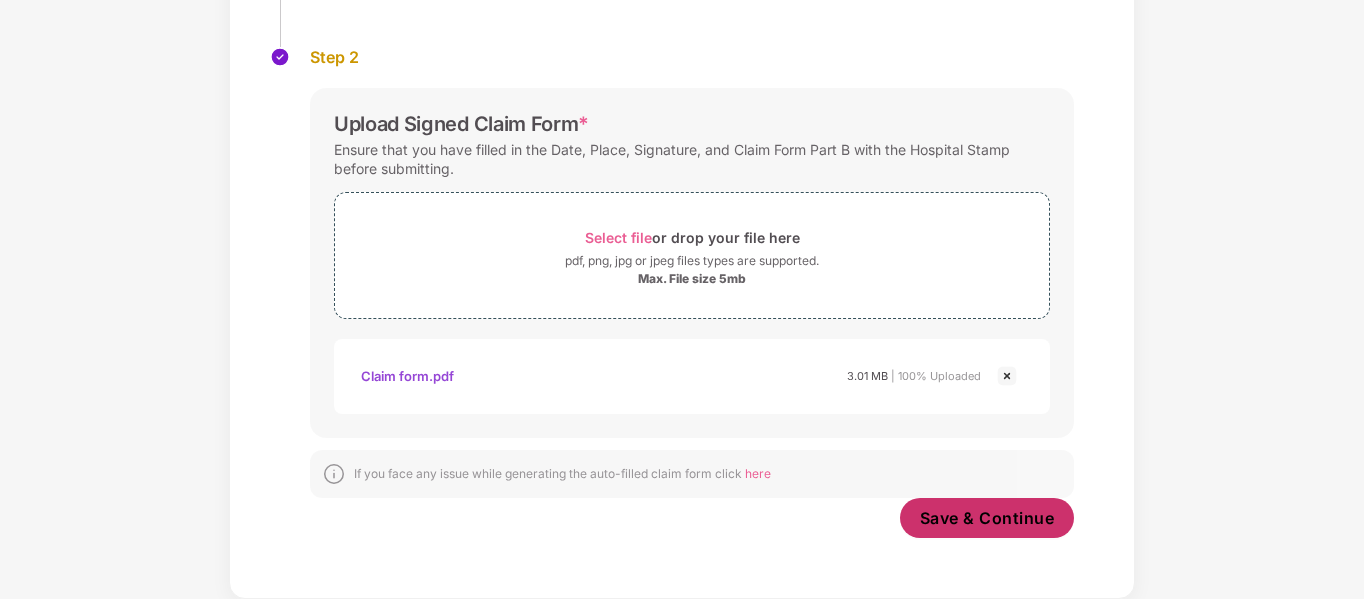 click on "Save & Continue" at bounding box center (987, 518) 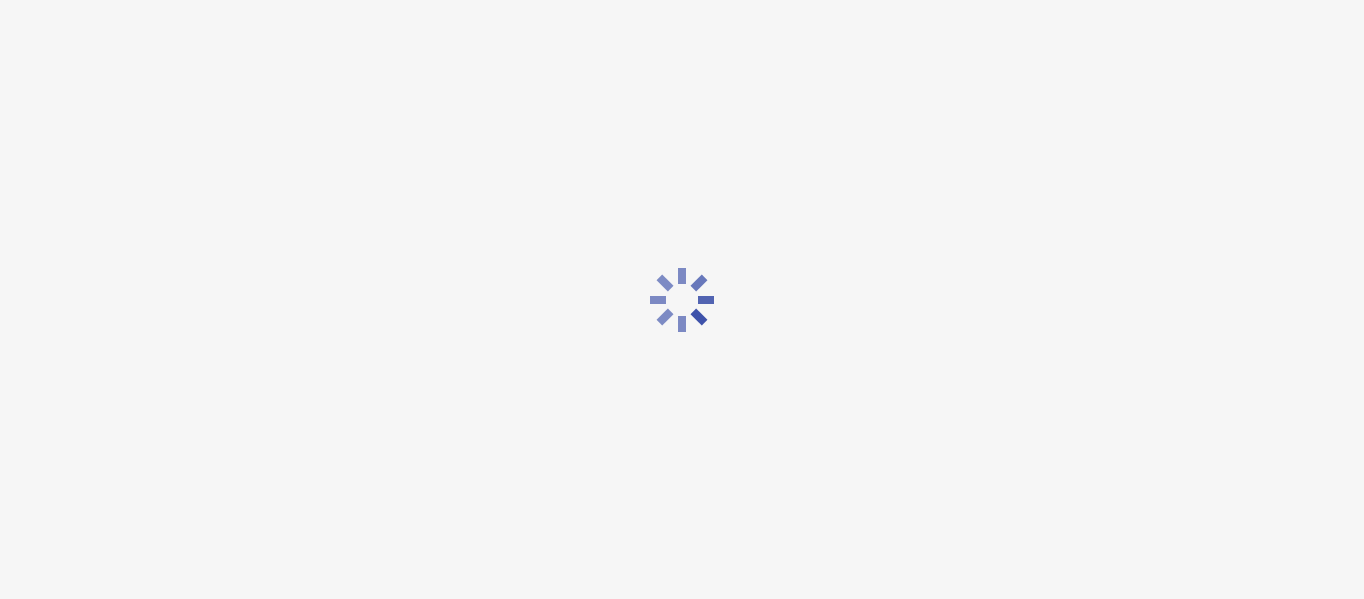 scroll, scrollTop: 0, scrollLeft: 0, axis: both 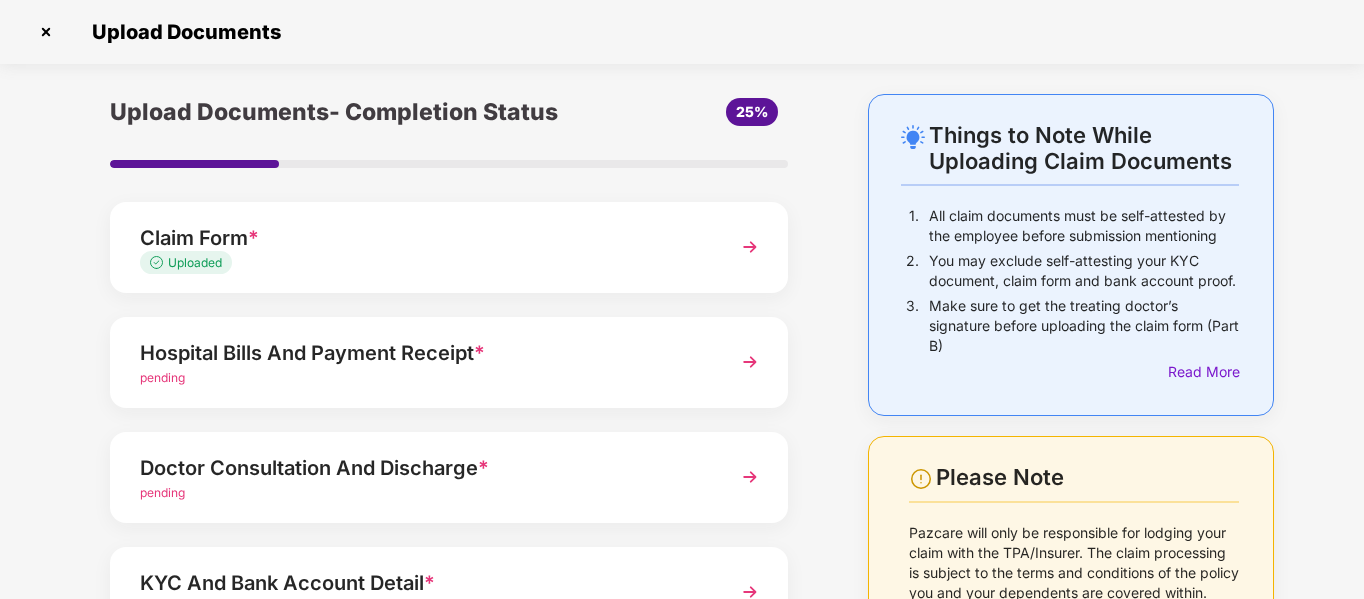 click at bounding box center (750, 362) 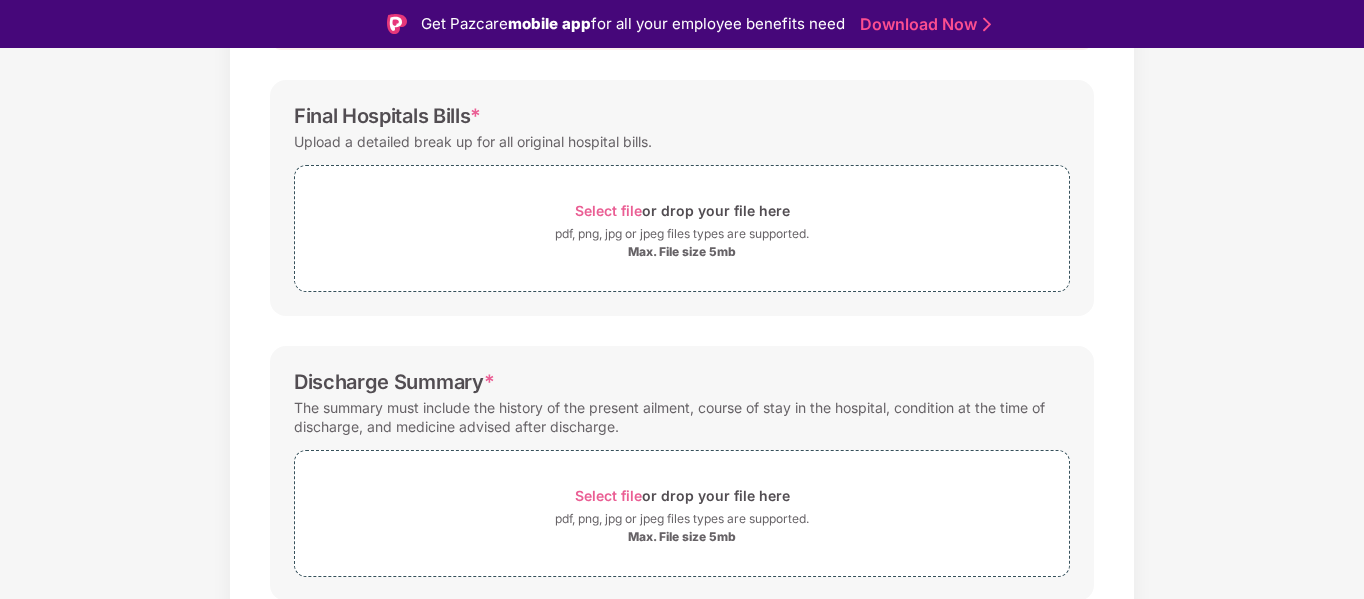 scroll, scrollTop: 300, scrollLeft: 0, axis: vertical 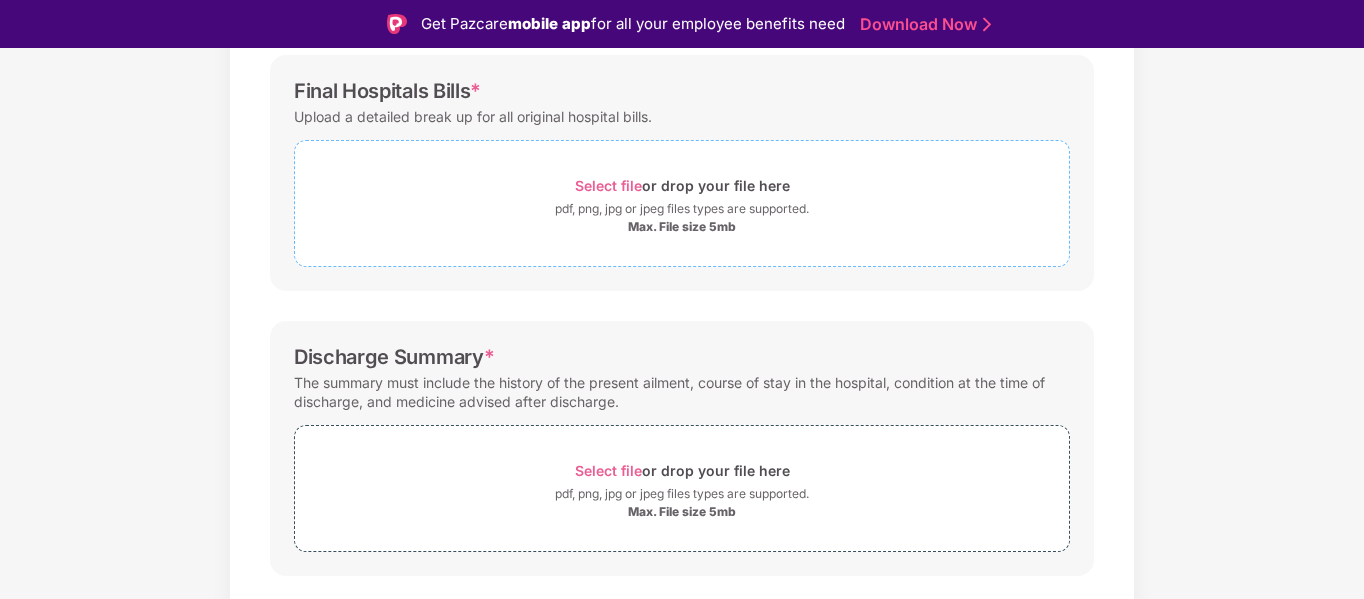 click on "Select file" at bounding box center [608, 185] 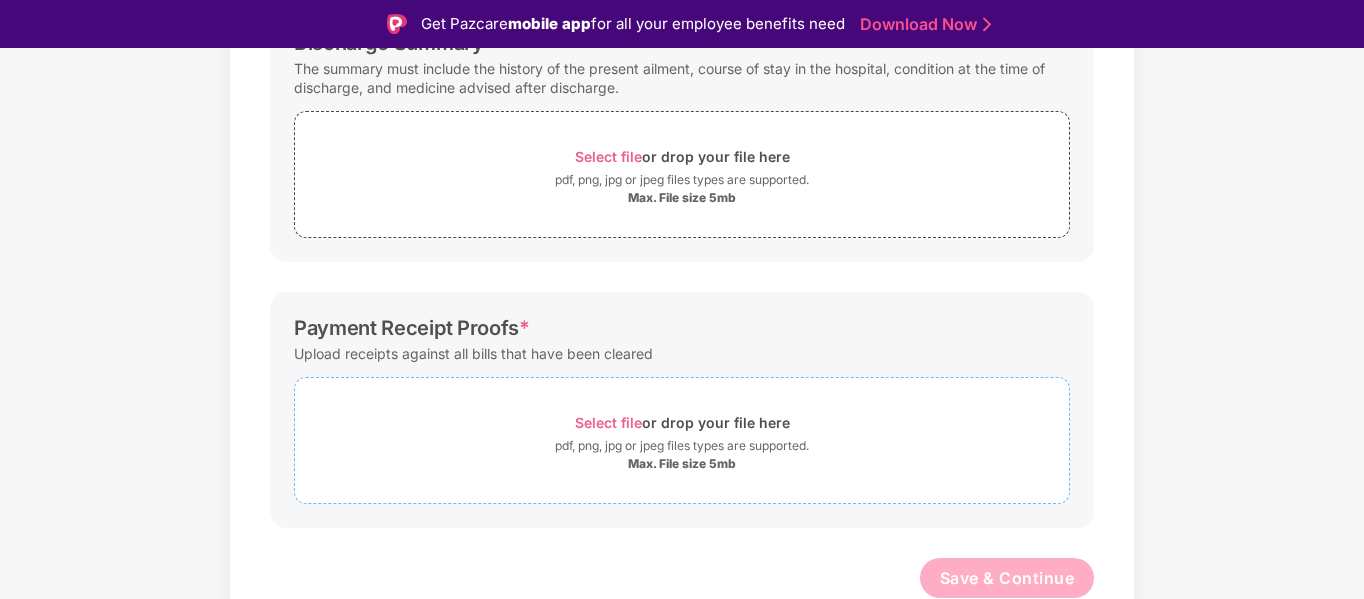 scroll, scrollTop: 710, scrollLeft: 0, axis: vertical 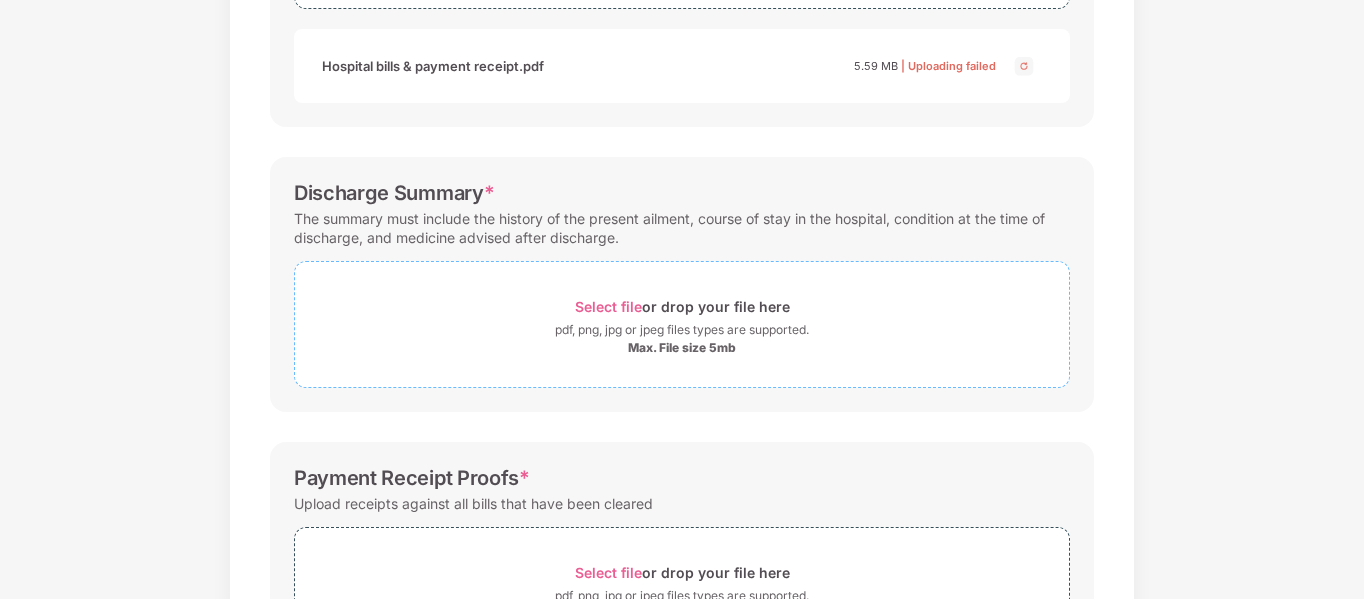 click on "Select file" at bounding box center (608, 306) 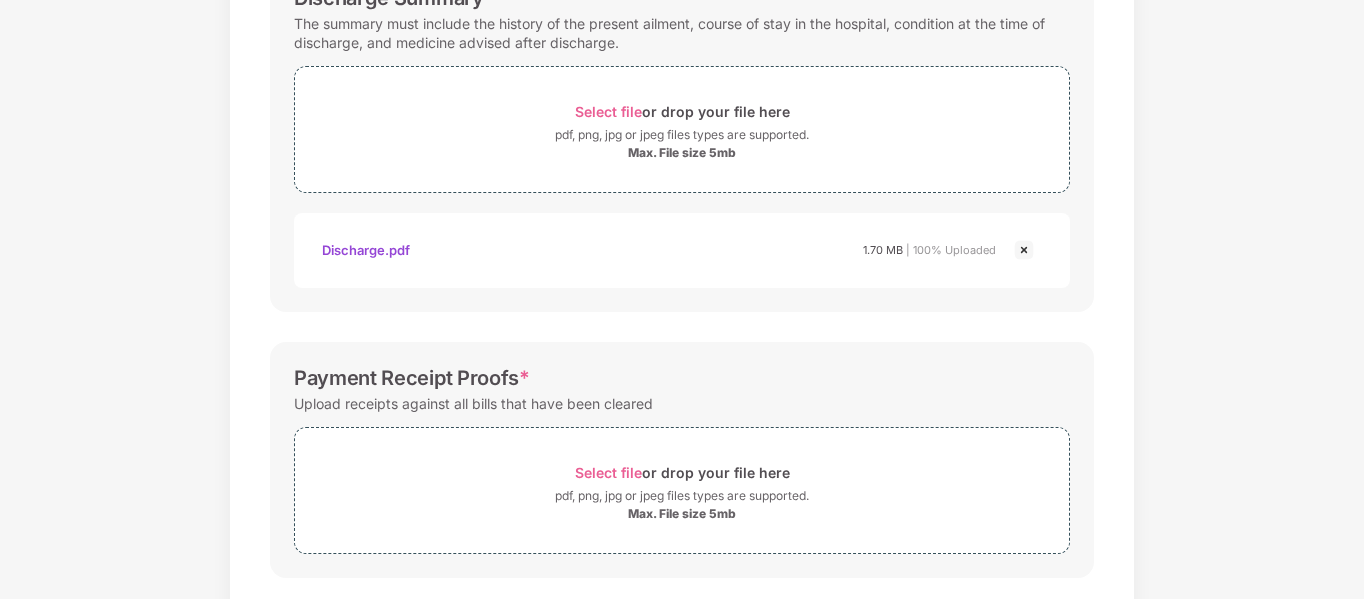 scroll, scrollTop: 805, scrollLeft: 0, axis: vertical 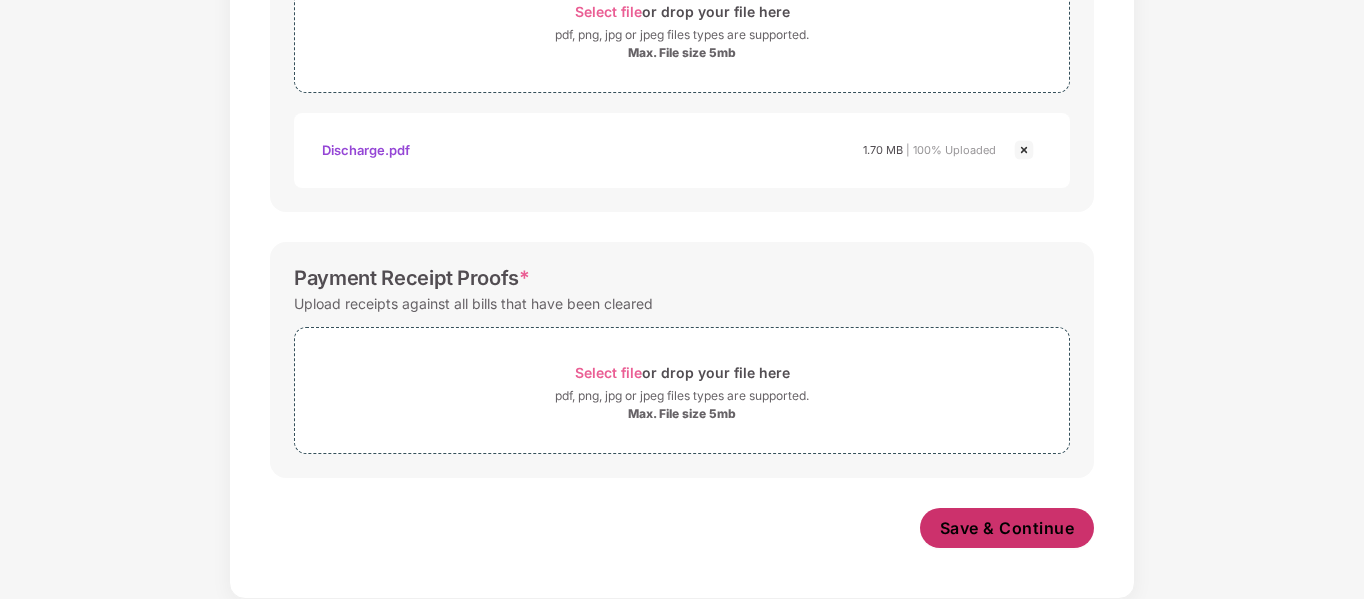 click on "Save & Continue" at bounding box center (1007, 528) 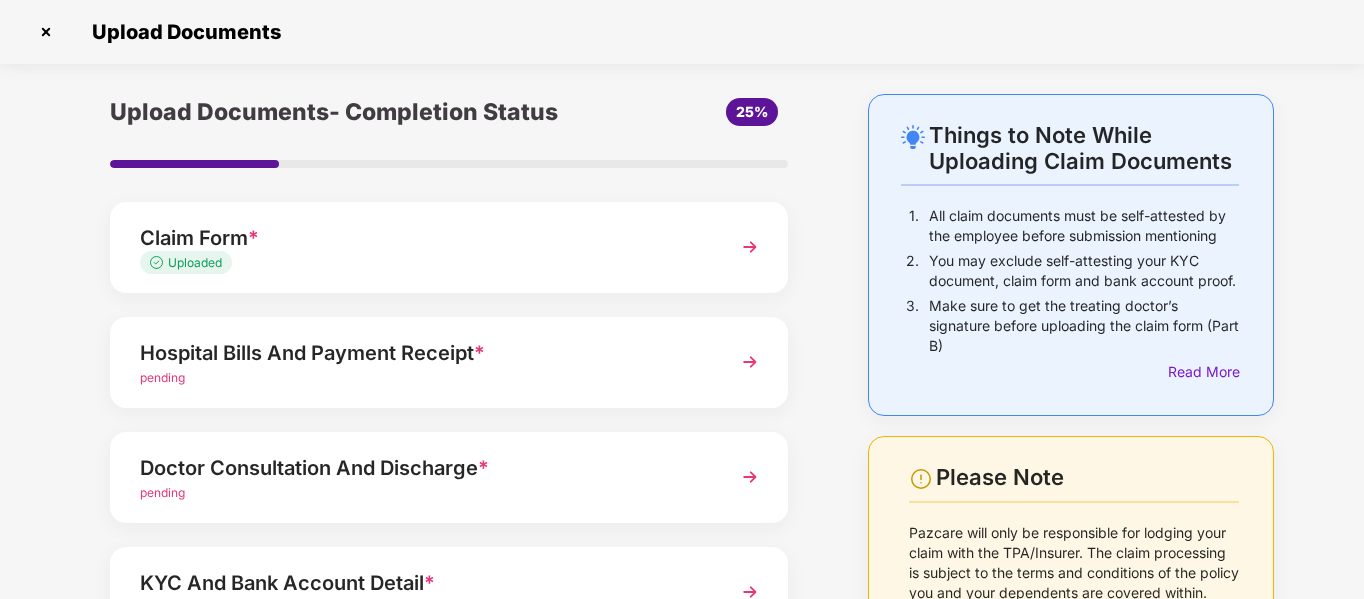 scroll, scrollTop: 100, scrollLeft: 0, axis: vertical 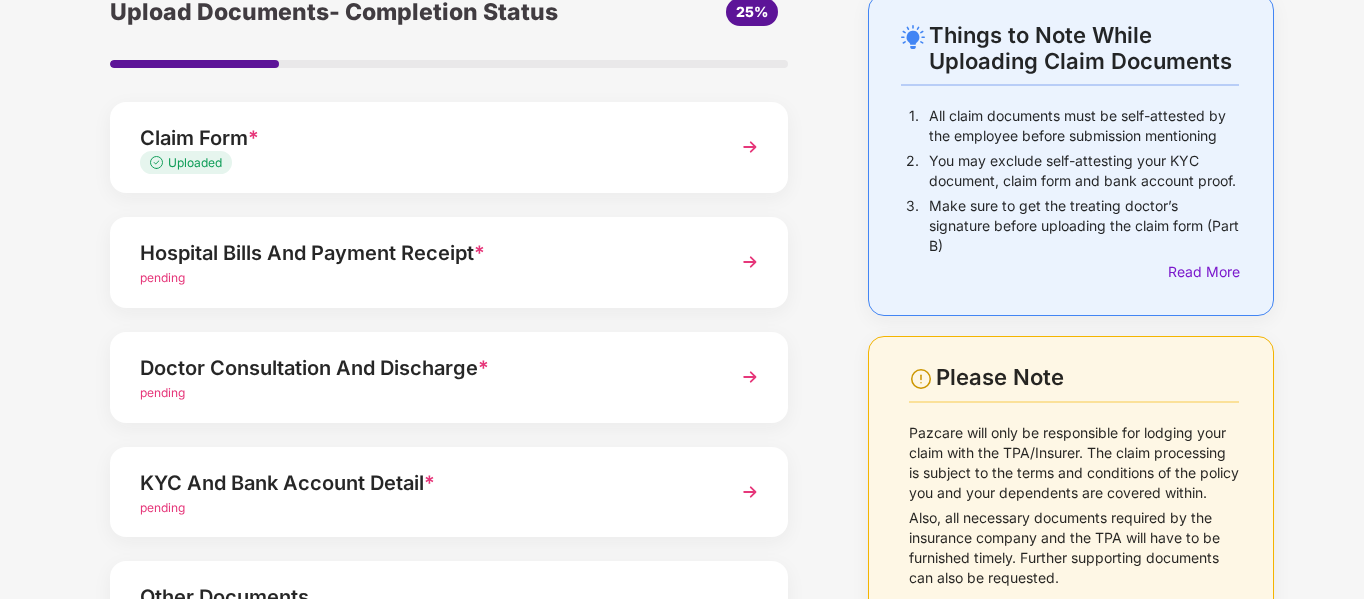 click at bounding box center (750, 377) 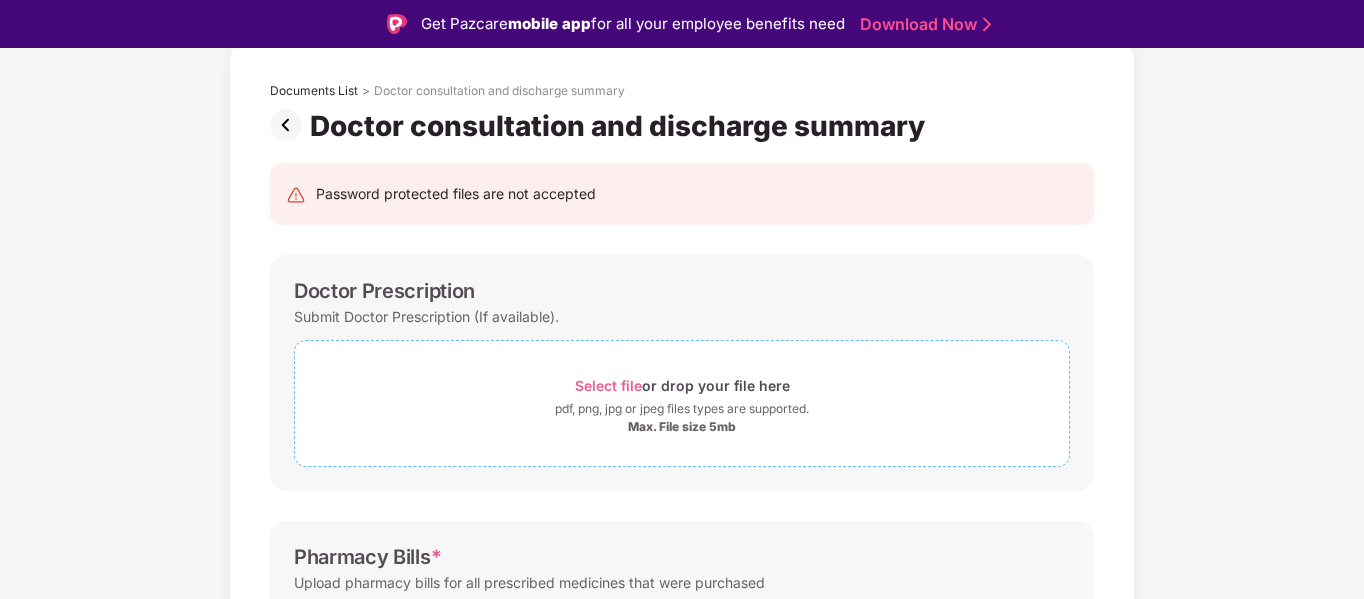 click on "Select file" at bounding box center (608, 385) 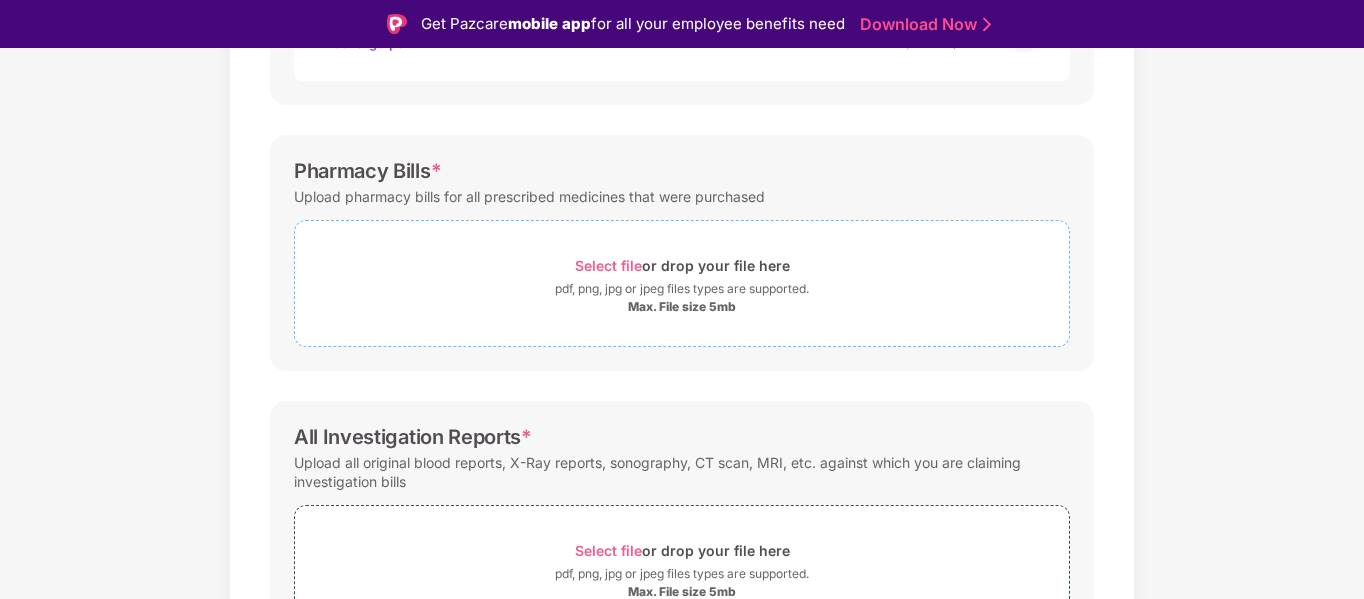 scroll, scrollTop: 711, scrollLeft: 0, axis: vertical 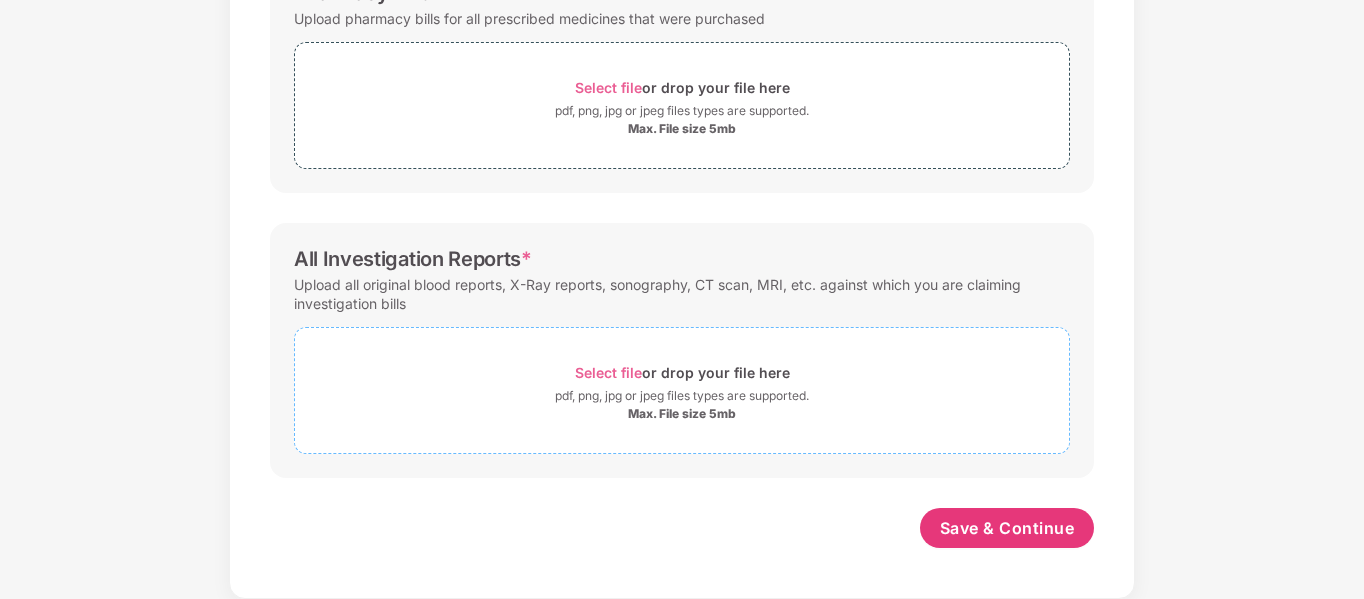 click on "Select file" at bounding box center [608, 372] 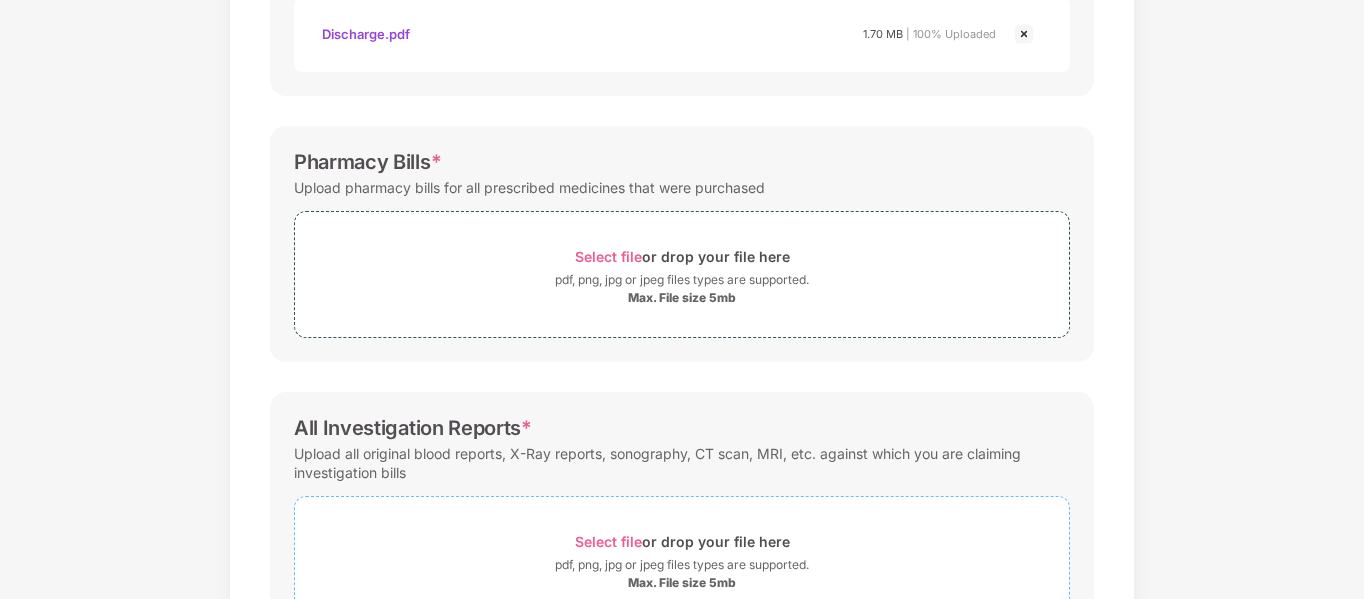 scroll, scrollTop: 511, scrollLeft: 0, axis: vertical 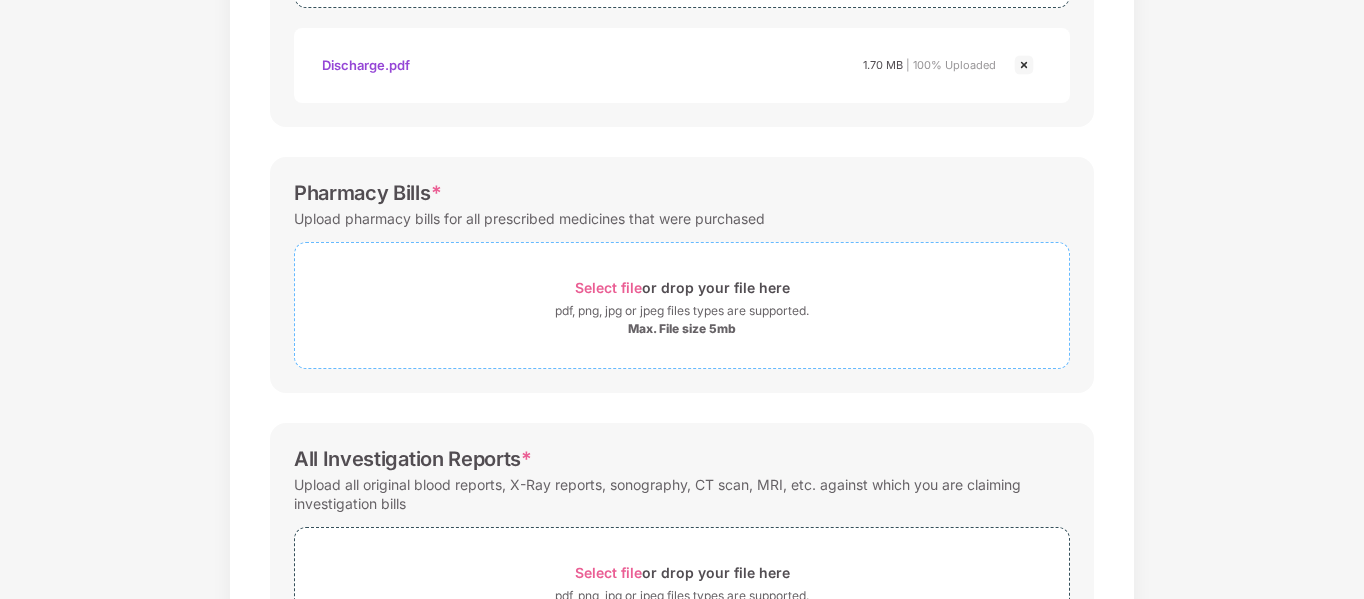 click on "Select file" at bounding box center (608, 287) 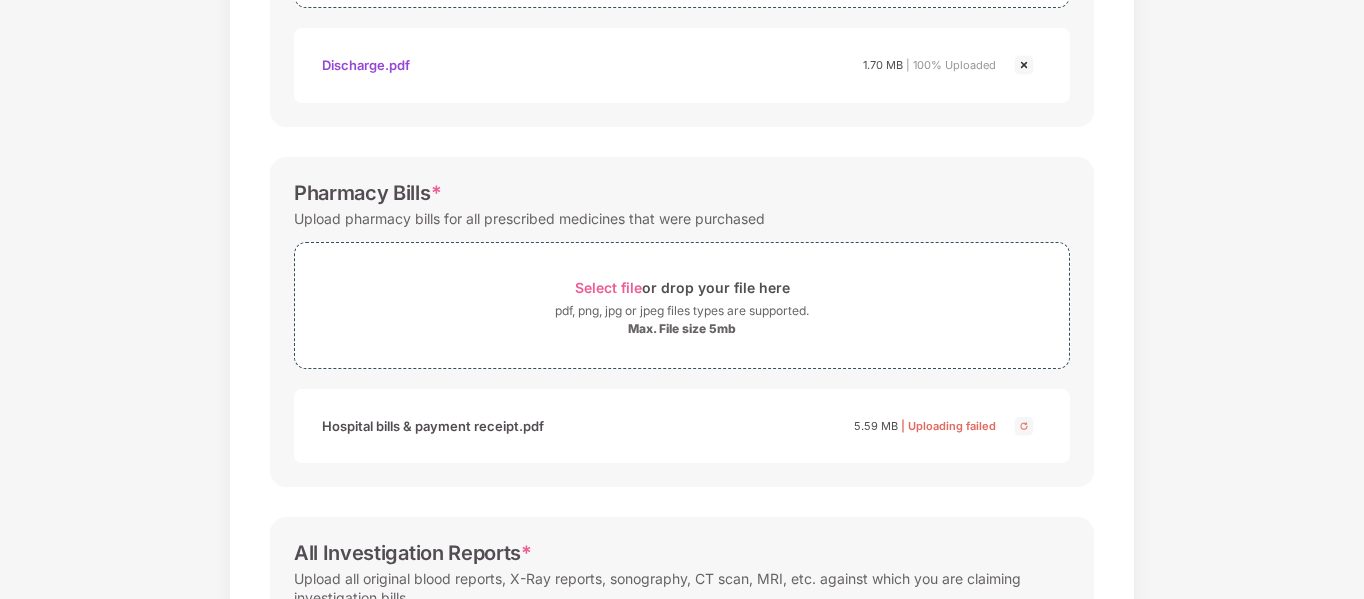 click at bounding box center [1024, 426] 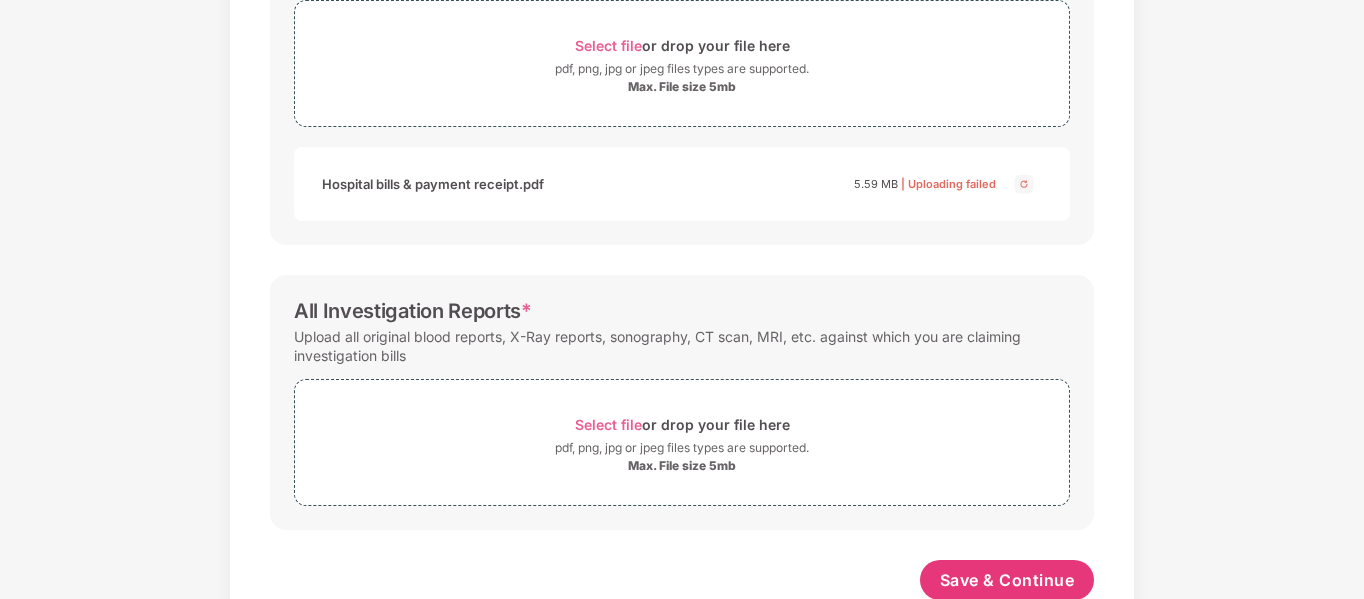 scroll, scrollTop: 805, scrollLeft: 0, axis: vertical 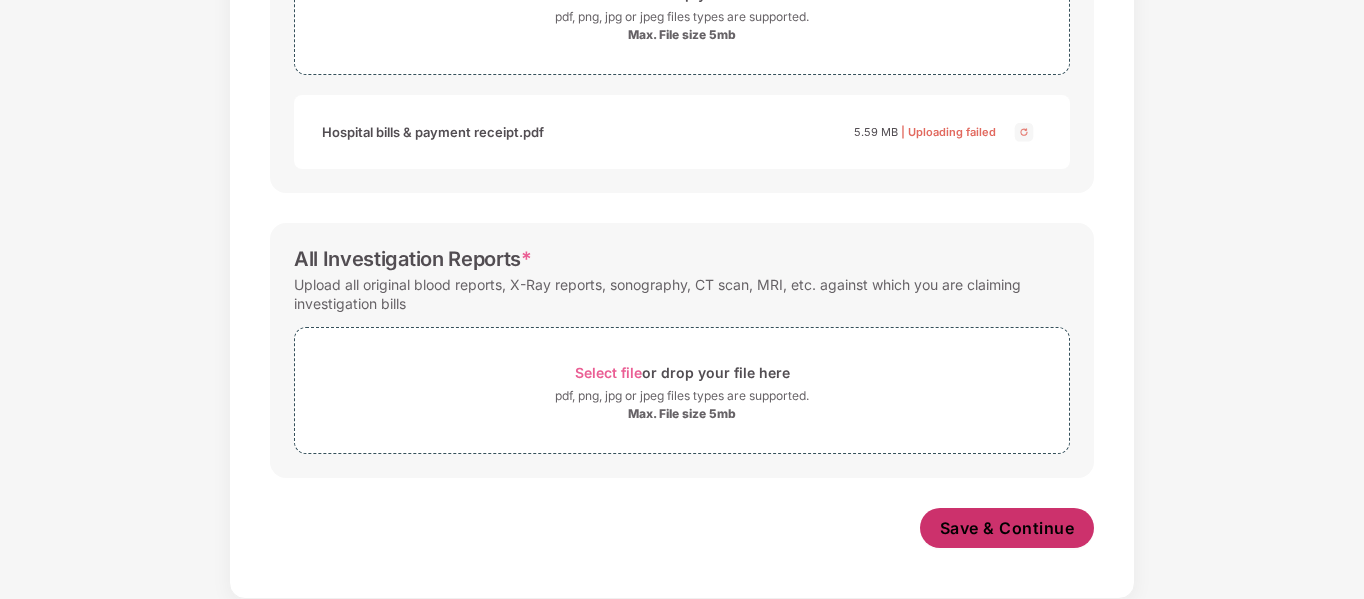 click on "Save & Continue" at bounding box center [1007, 528] 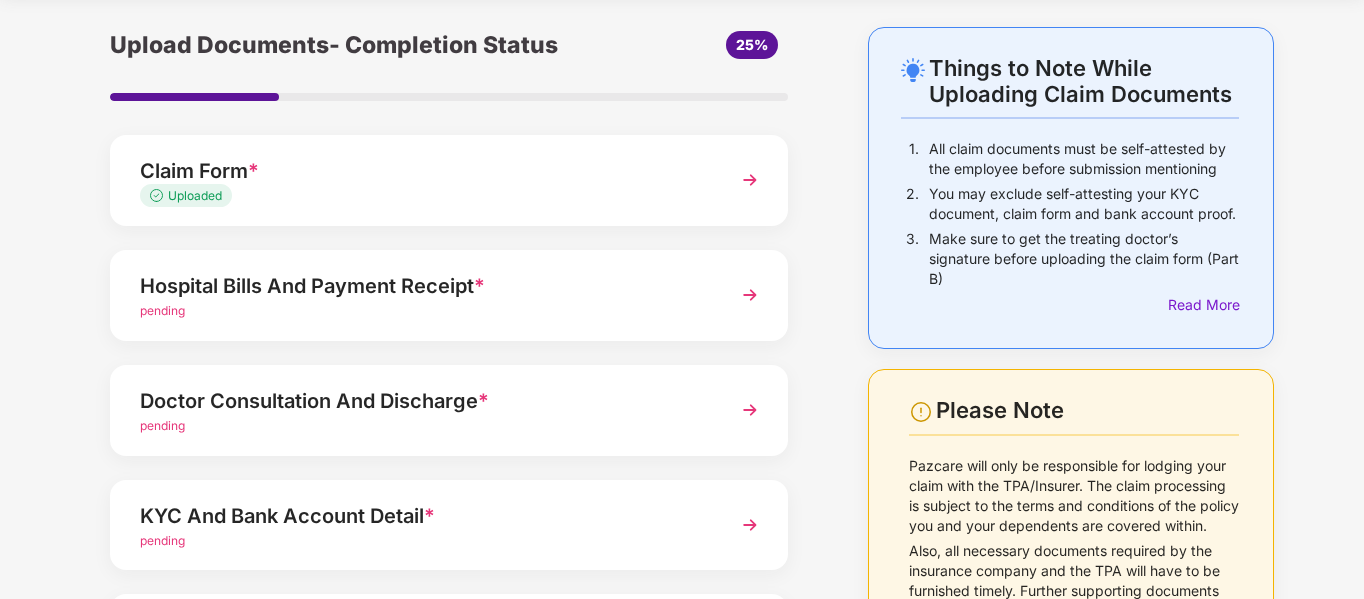 scroll, scrollTop: 200, scrollLeft: 0, axis: vertical 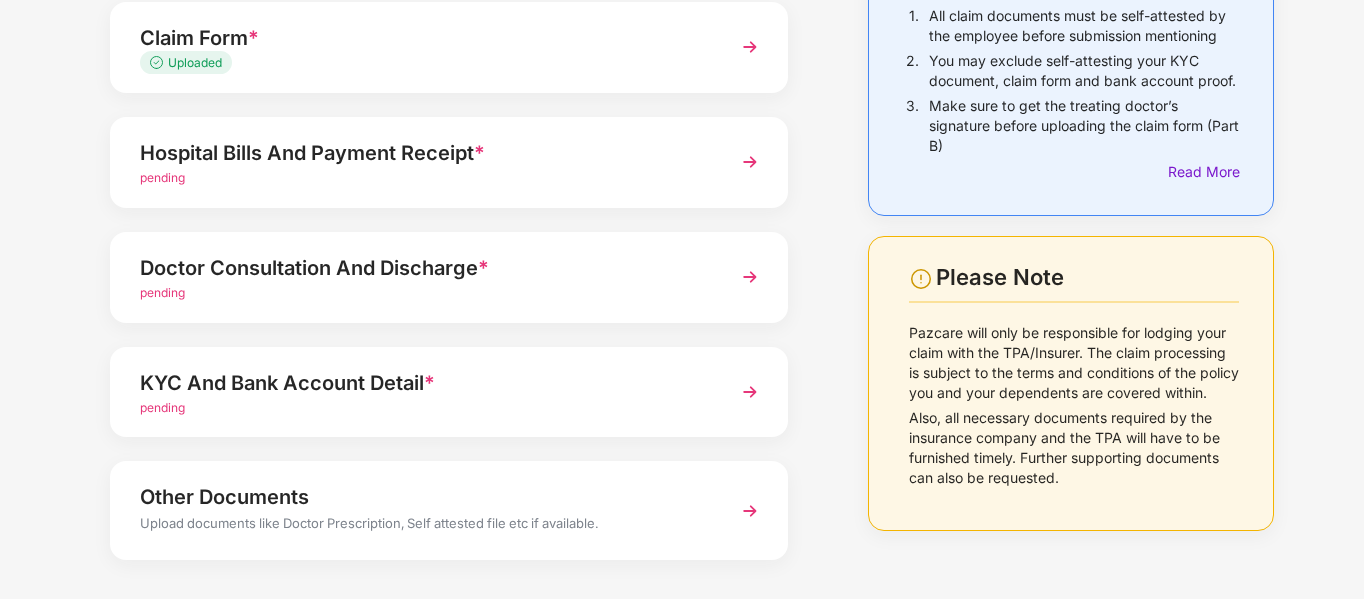 click on "Doctor Consultation And Discharge *" at bounding box center [423, 268] 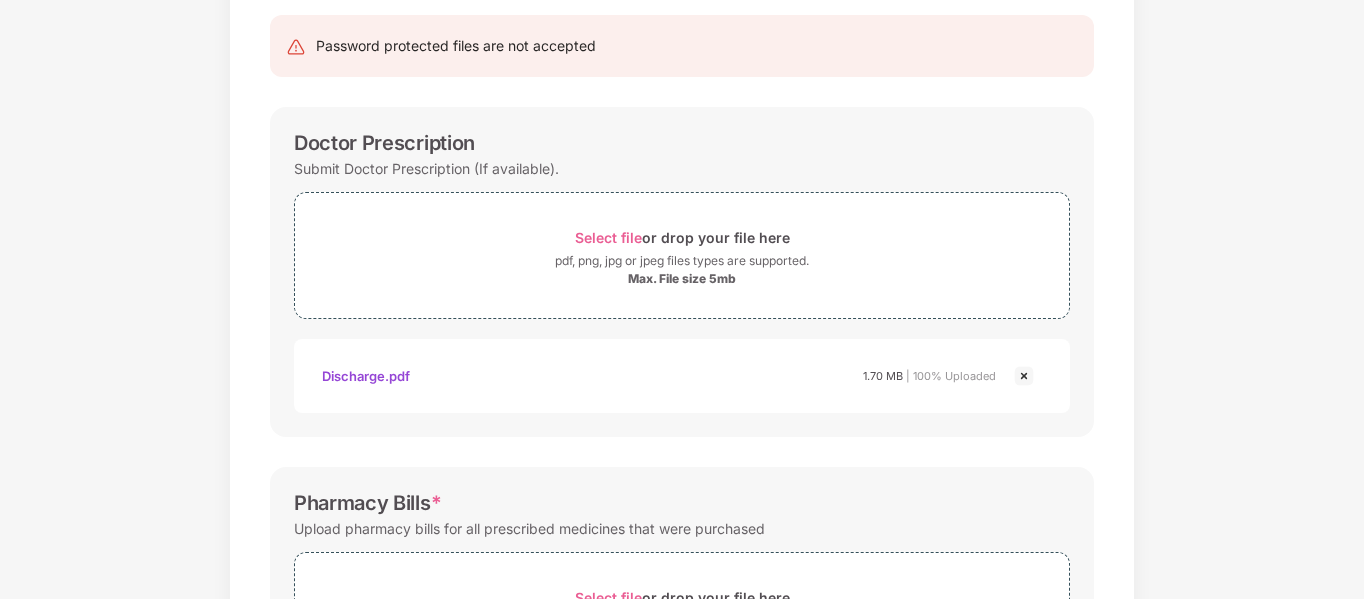 scroll, scrollTop: 0, scrollLeft: 0, axis: both 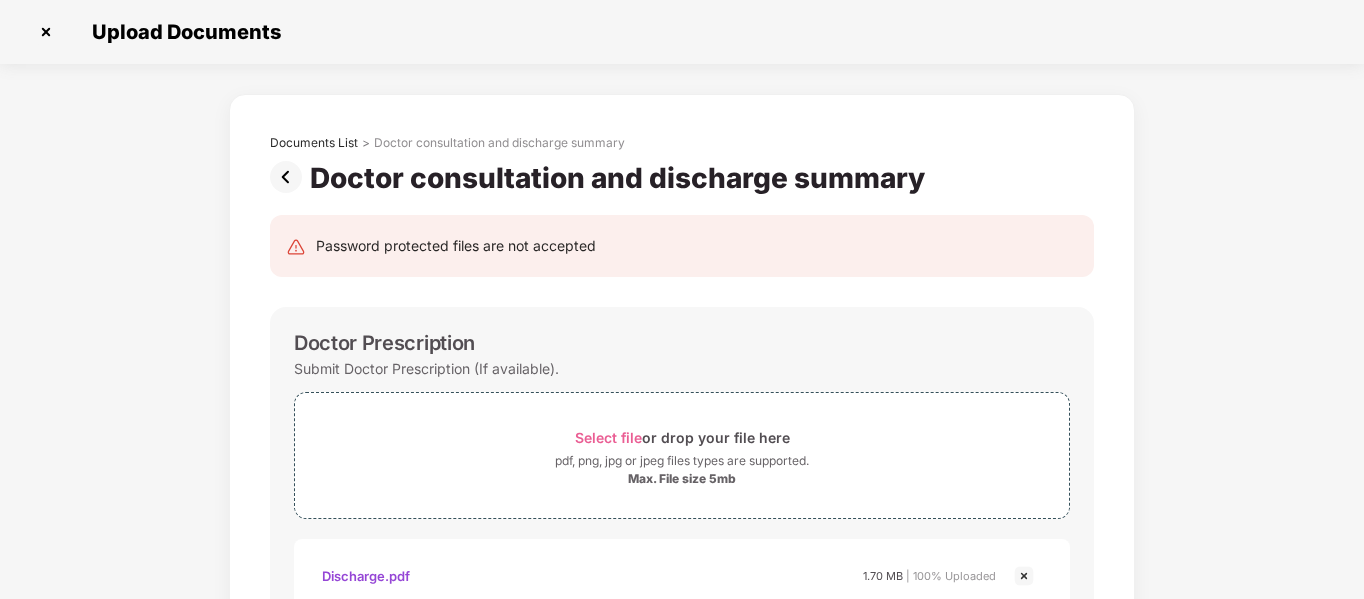 click at bounding box center [290, 177] 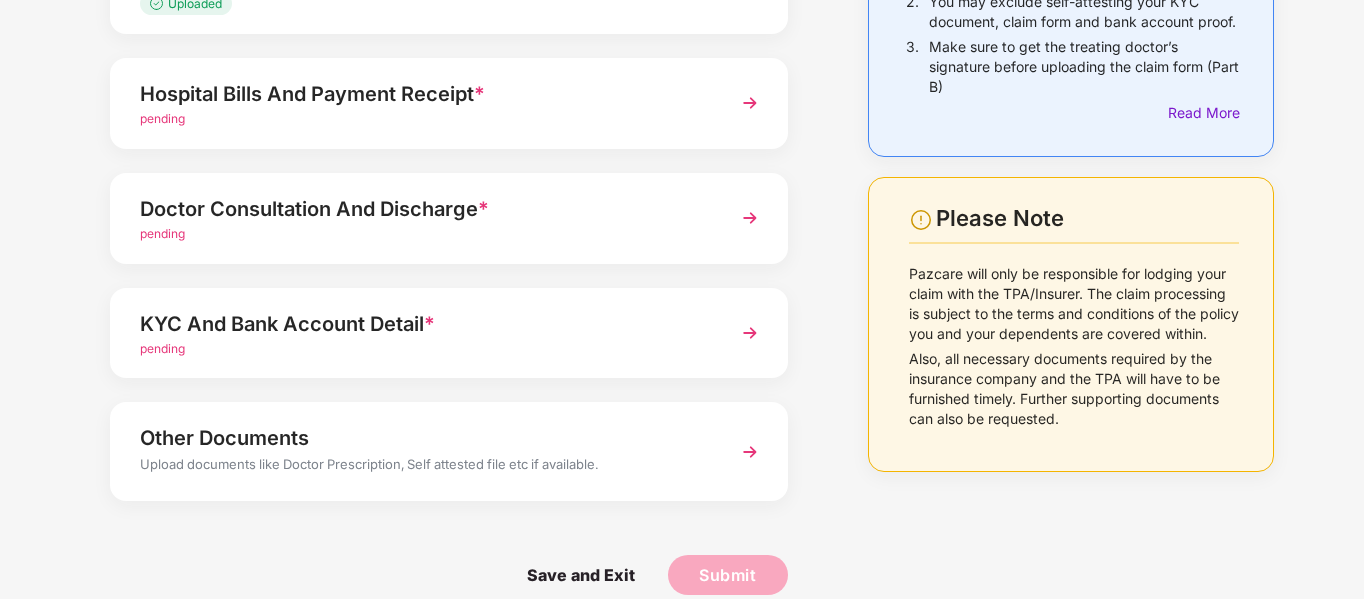 scroll, scrollTop: 285, scrollLeft: 0, axis: vertical 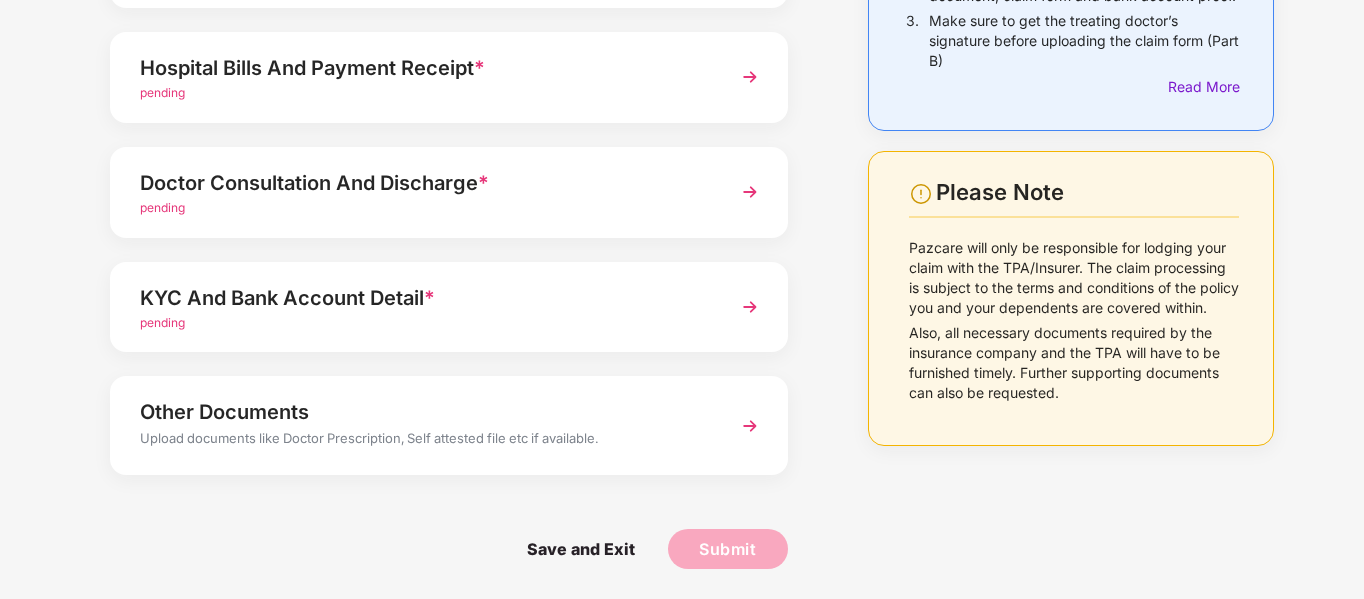 click at bounding box center (750, 307) 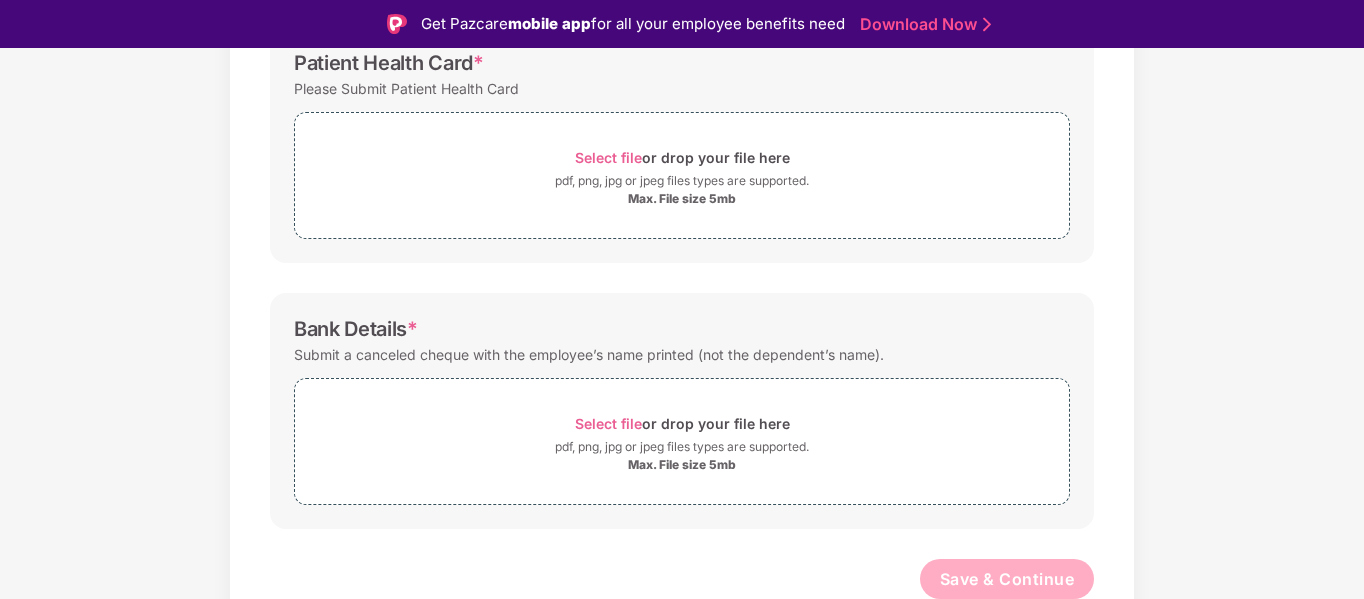 scroll, scrollTop: 597, scrollLeft: 0, axis: vertical 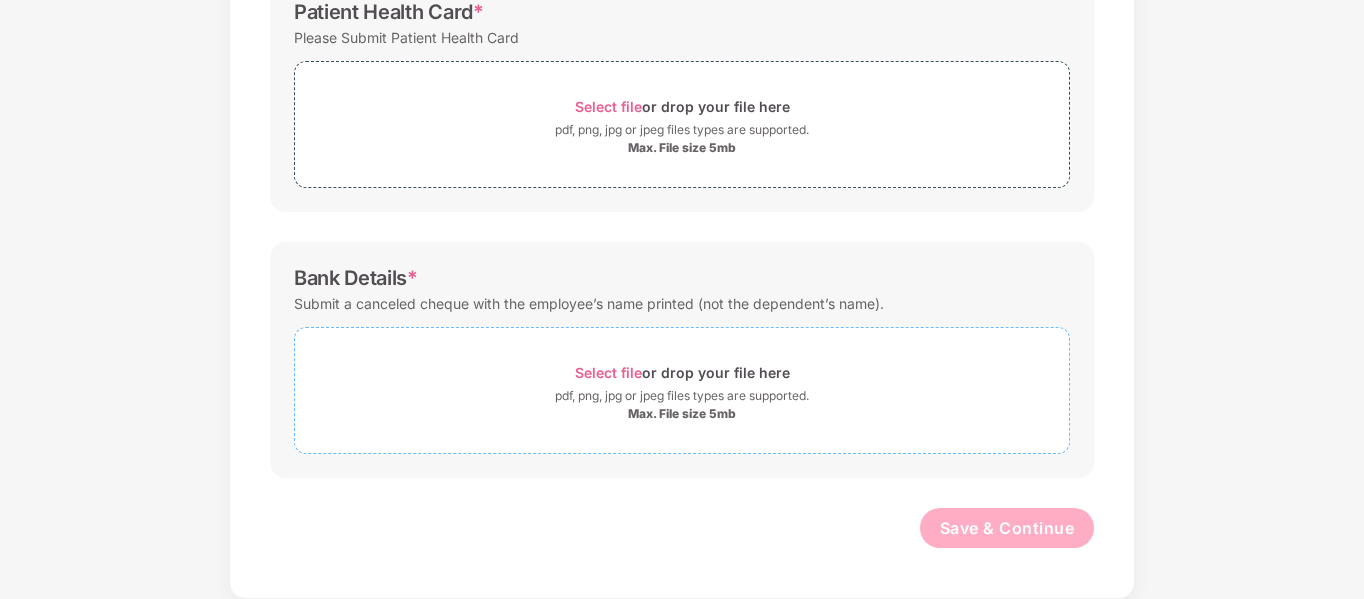 click on "Select file" at bounding box center [608, 372] 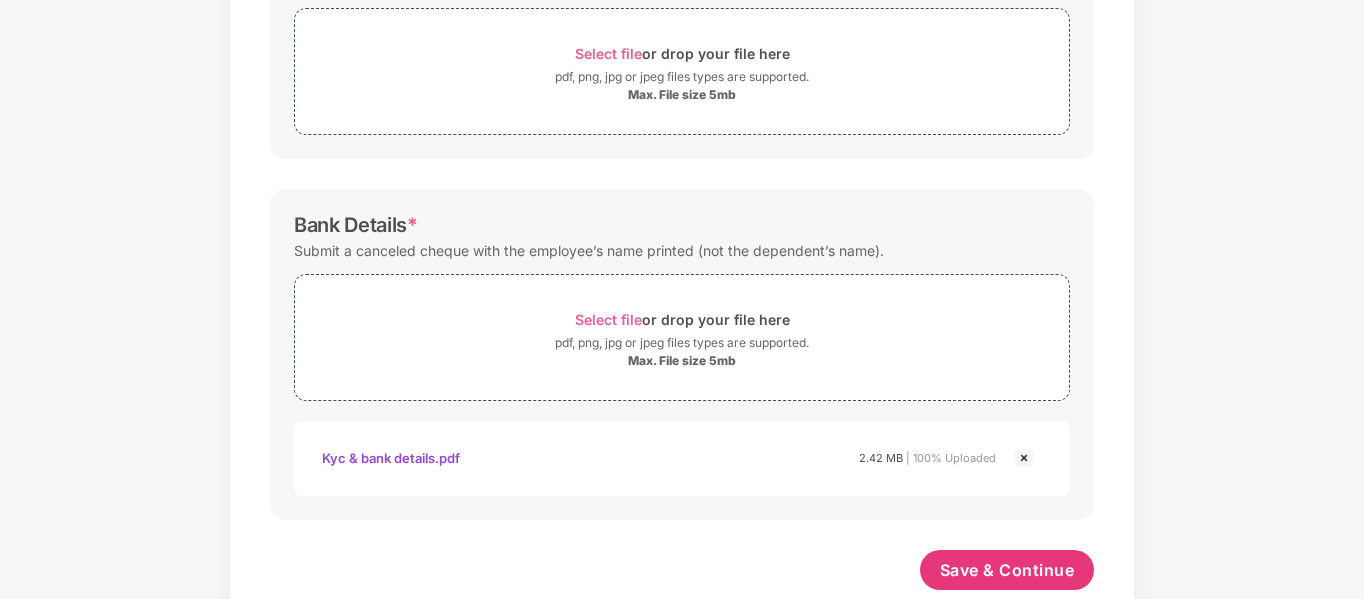 scroll, scrollTop: 692, scrollLeft: 0, axis: vertical 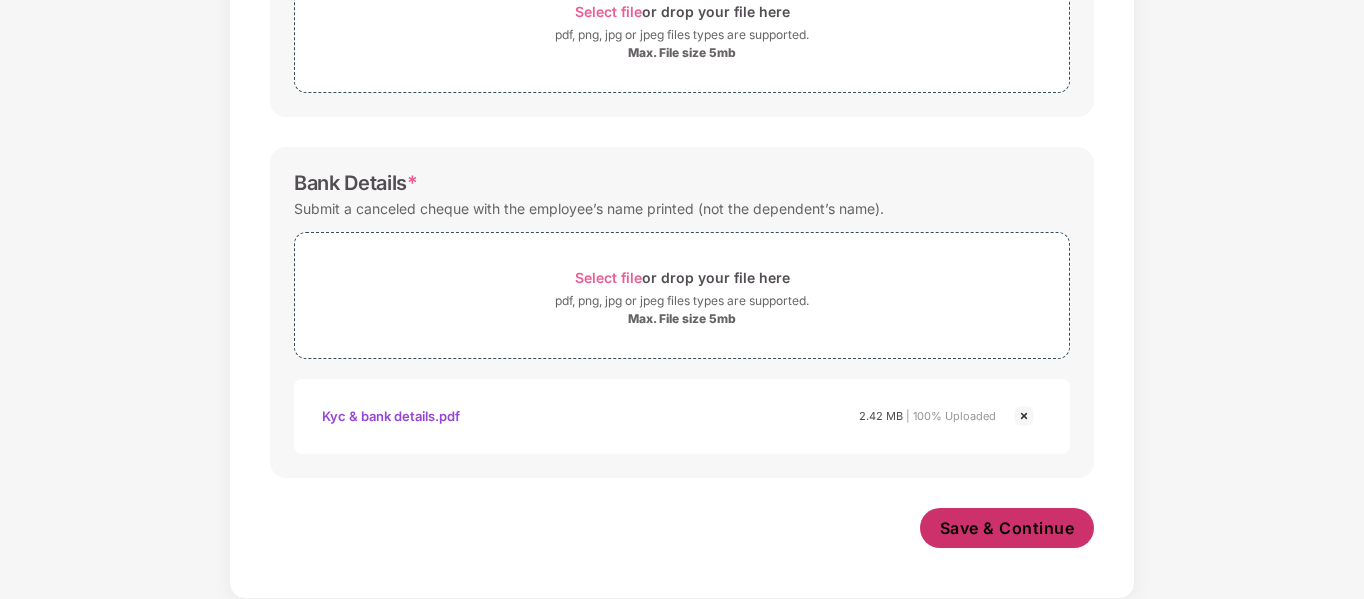 click on "Save & Continue" at bounding box center (1007, 528) 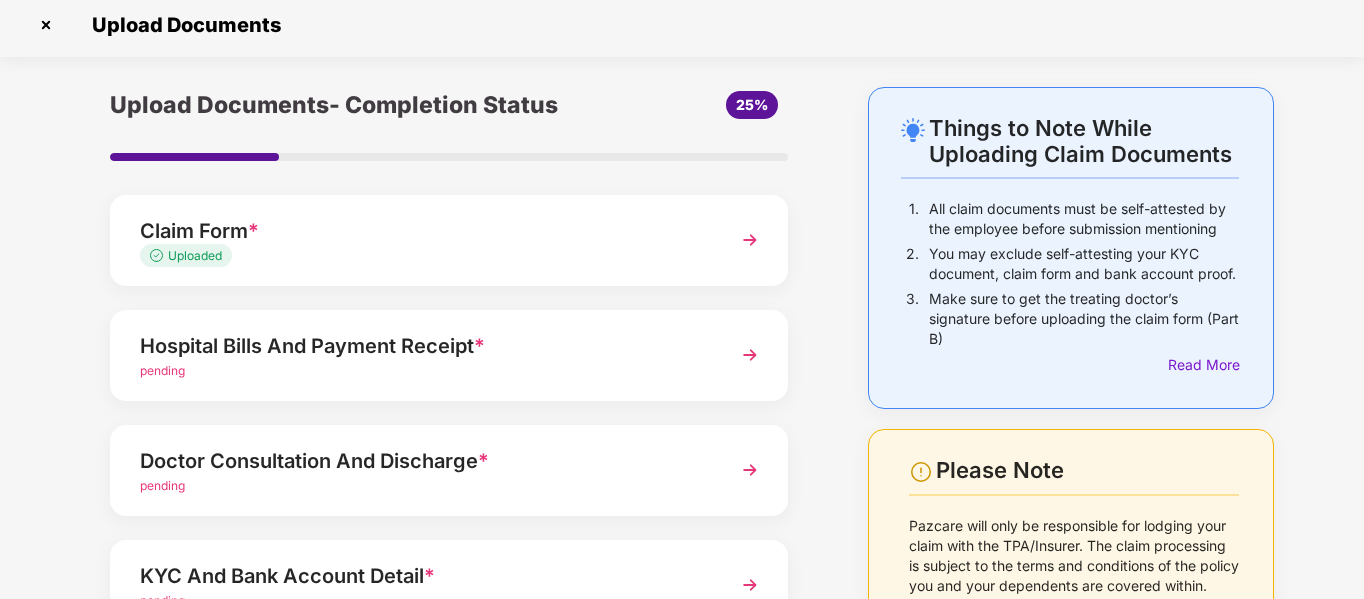 scroll, scrollTop: 0, scrollLeft: 0, axis: both 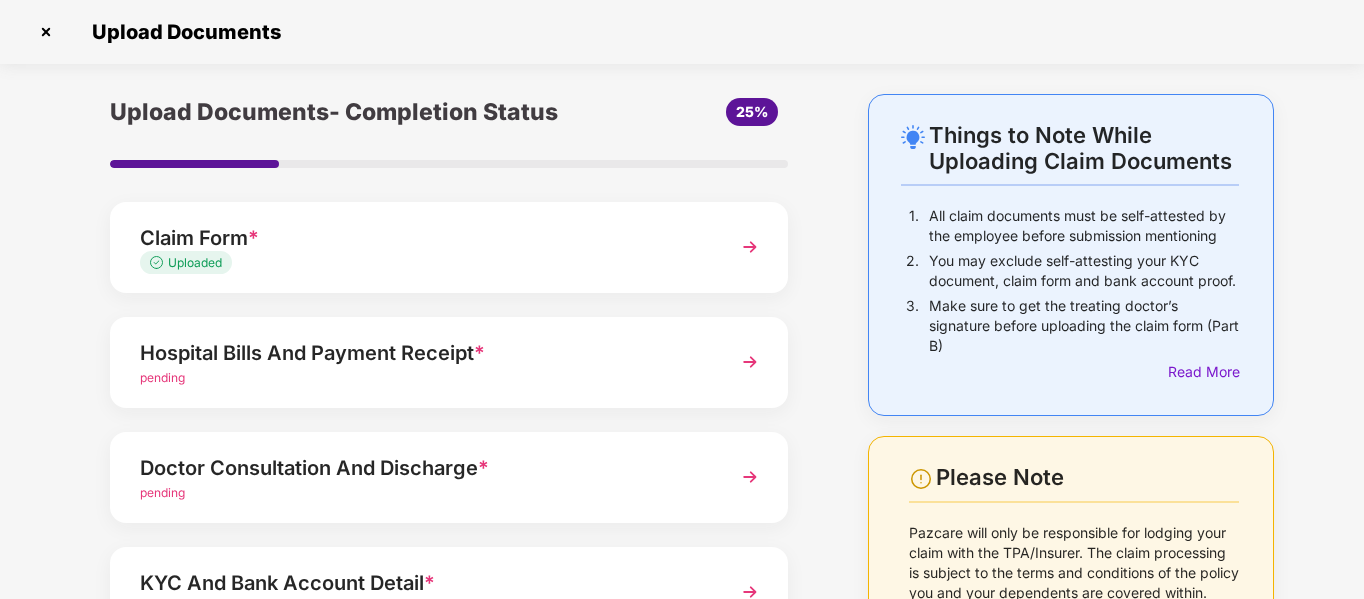 click on "Hospital Bills And Payment Receipt *" at bounding box center [423, 353] 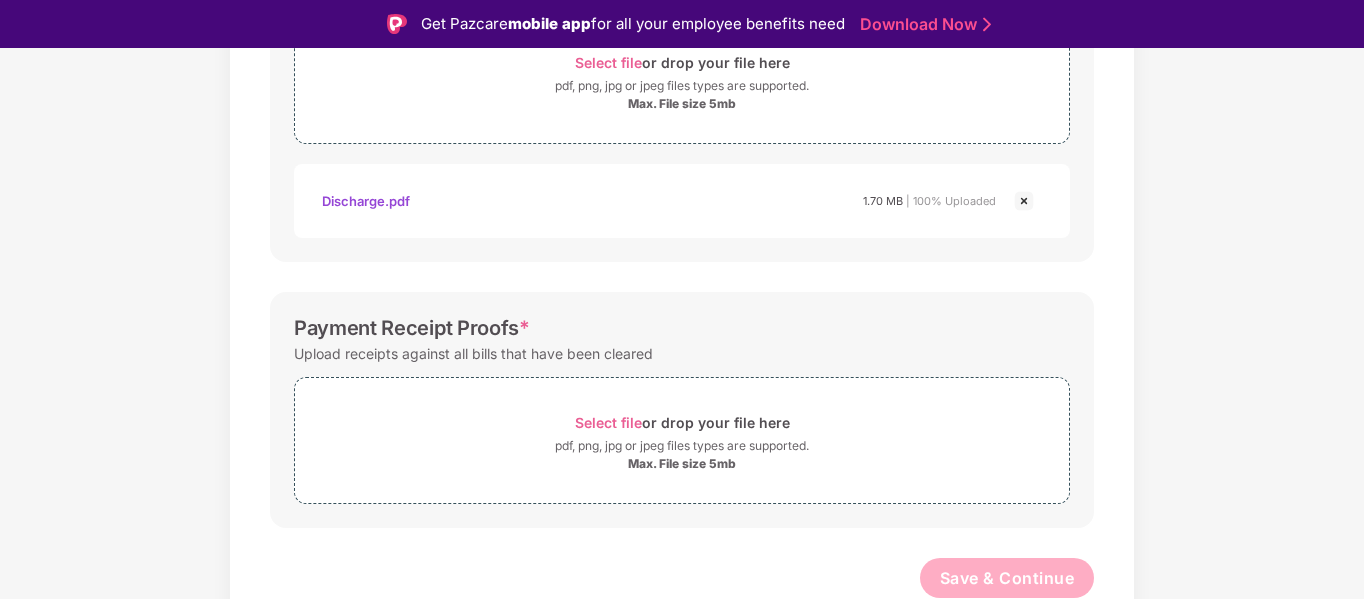 scroll, scrollTop: 710, scrollLeft: 0, axis: vertical 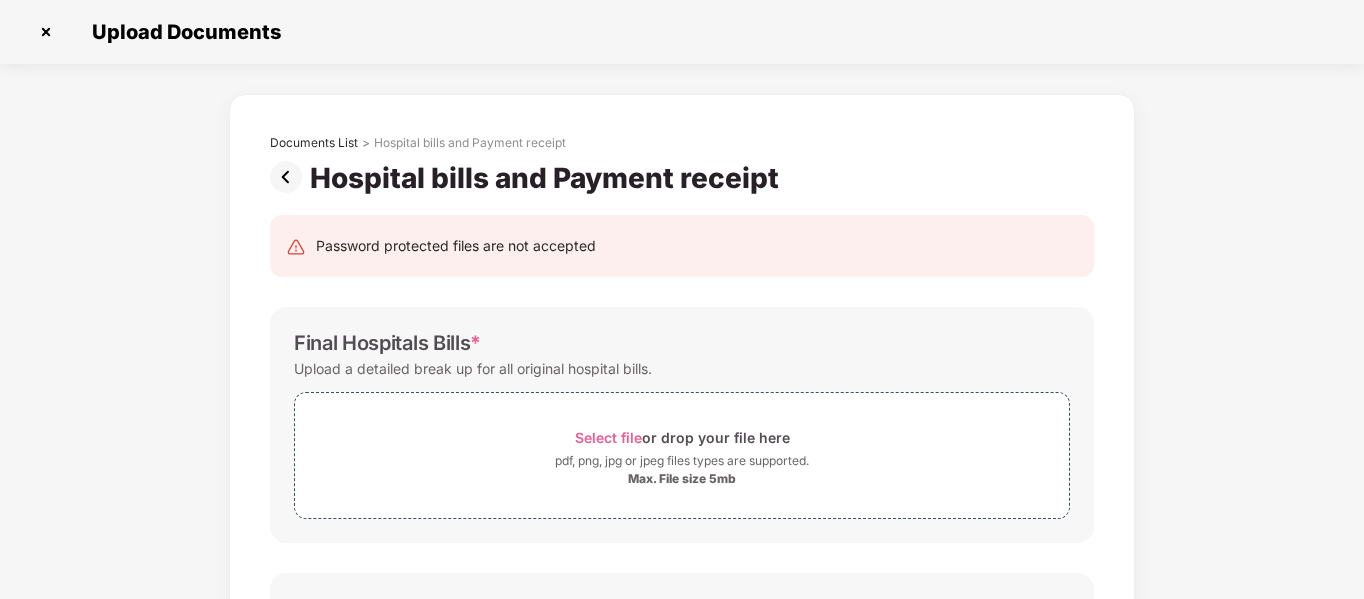 click at bounding box center [290, 177] 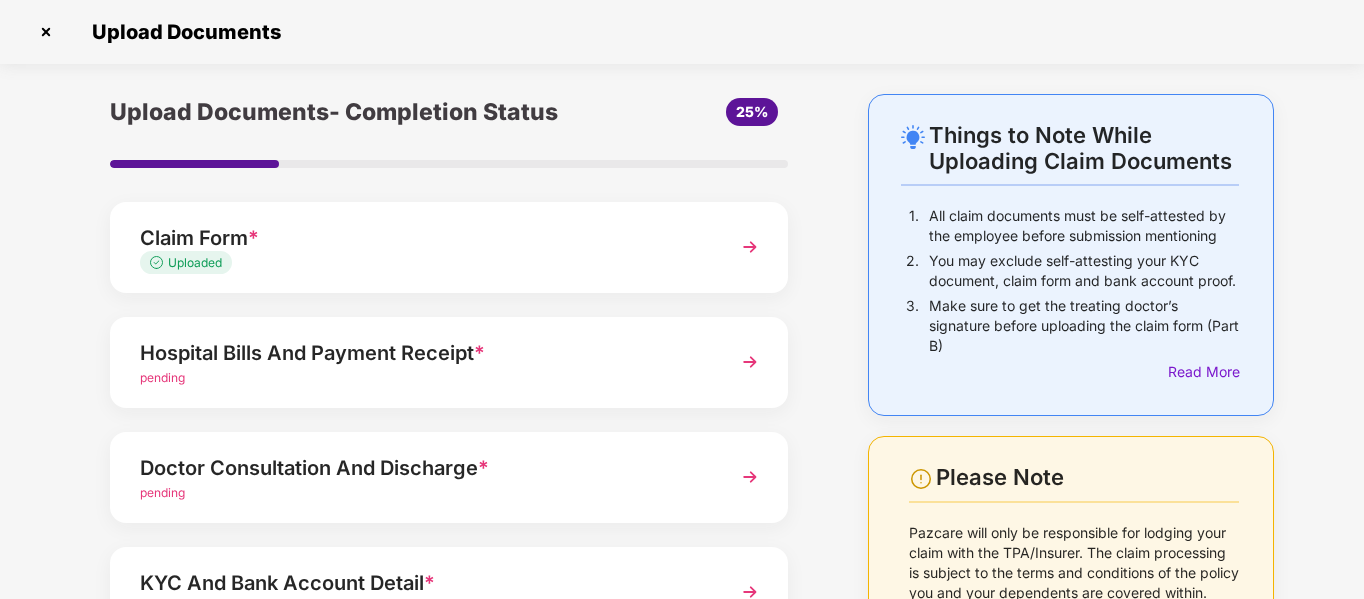 scroll, scrollTop: 100, scrollLeft: 0, axis: vertical 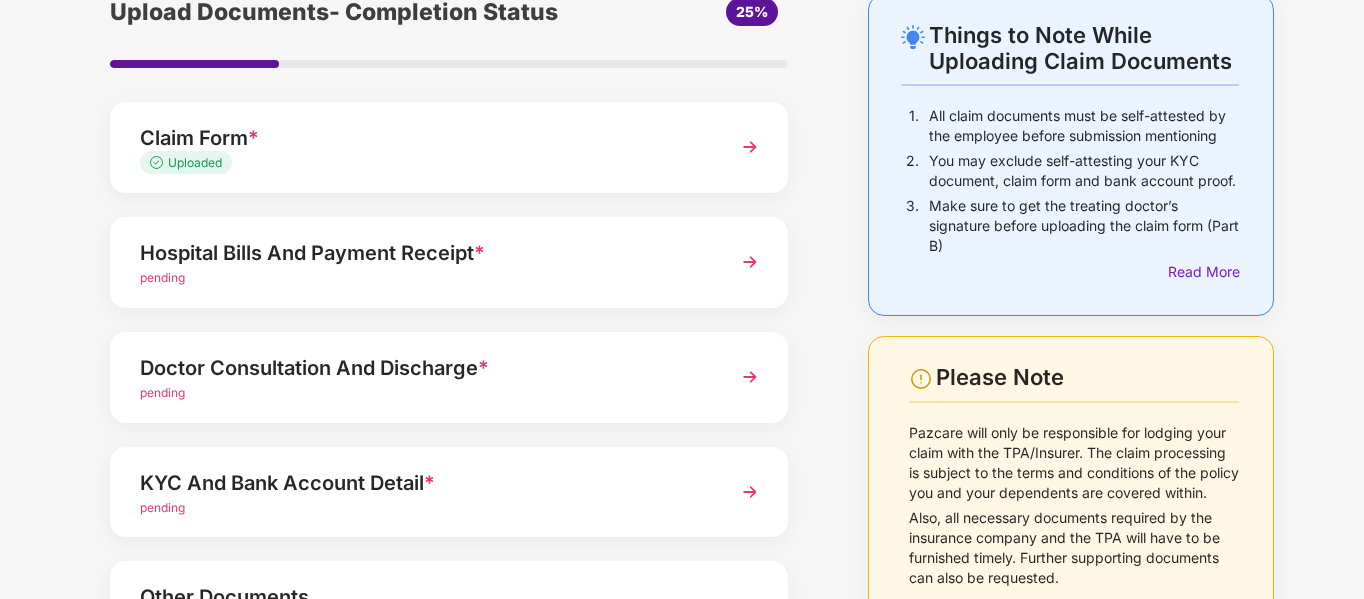 click on "Doctor Consultation And Discharge *" at bounding box center [423, 368] 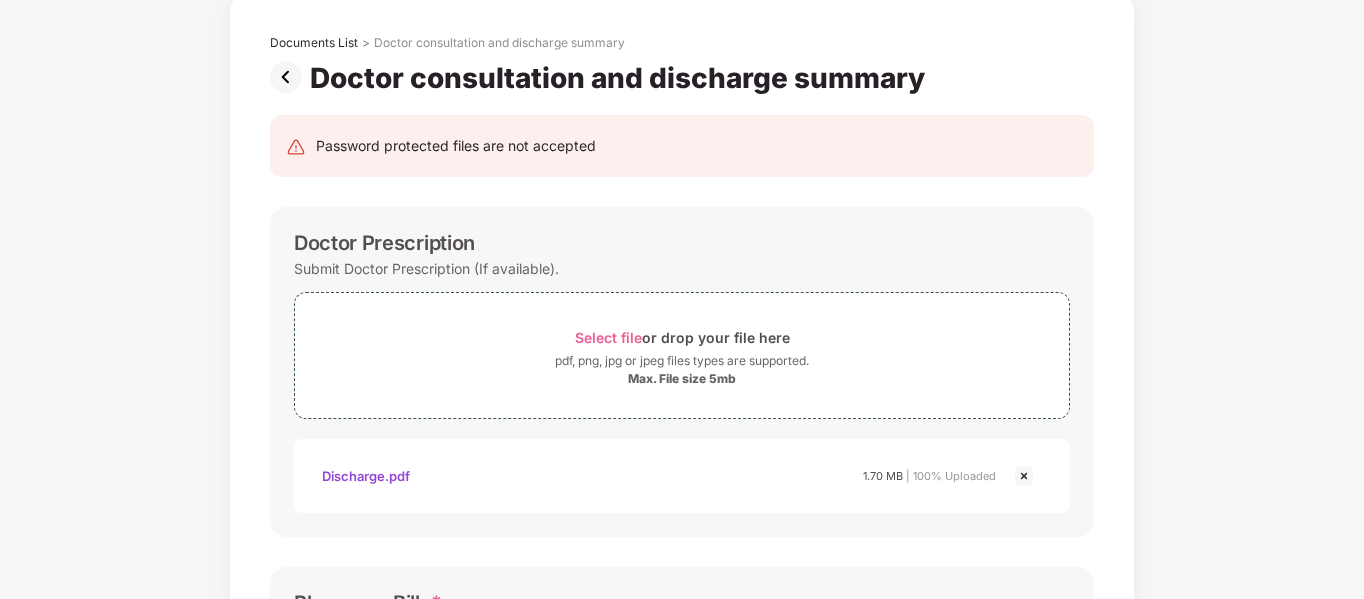 scroll, scrollTop: 0, scrollLeft: 0, axis: both 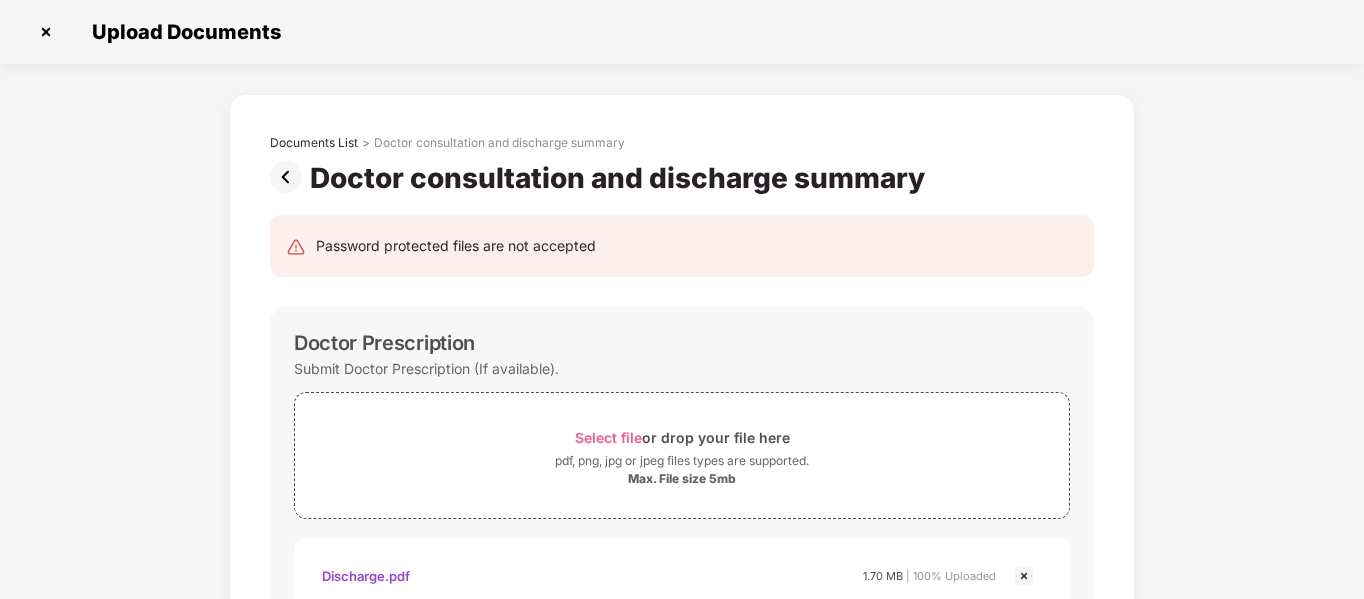 click at bounding box center (290, 177) 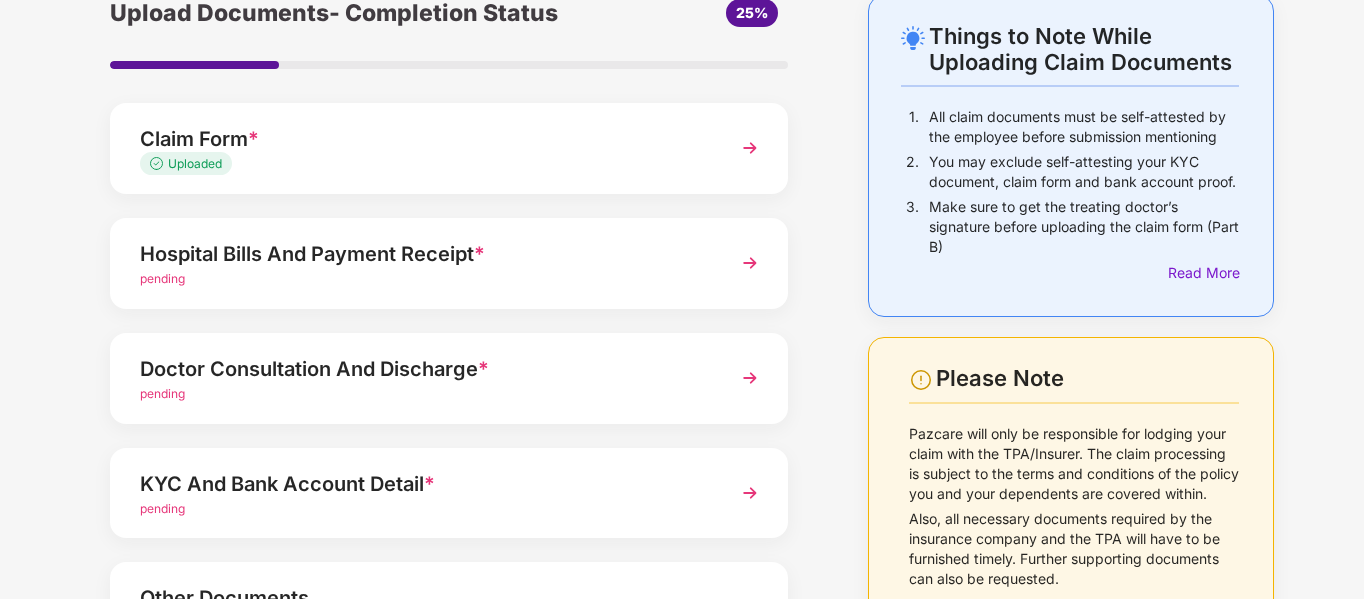 scroll, scrollTop: 100, scrollLeft: 0, axis: vertical 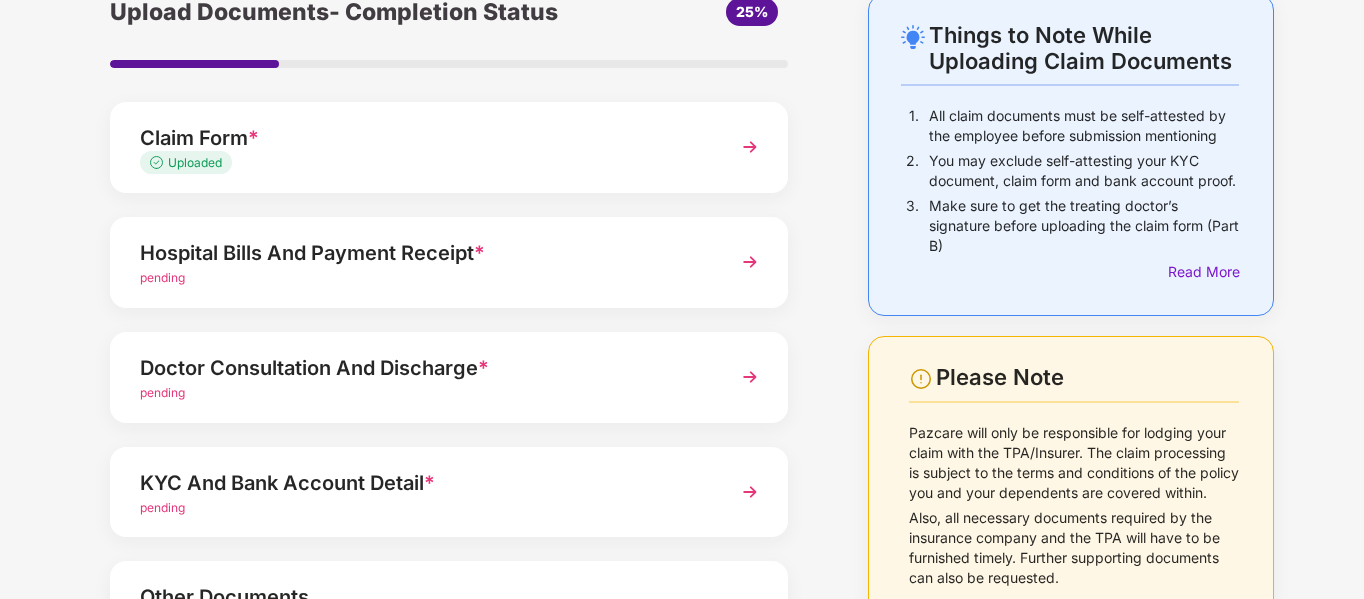 click on "Doctor Consultation And Discharge *" at bounding box center (423, 368) 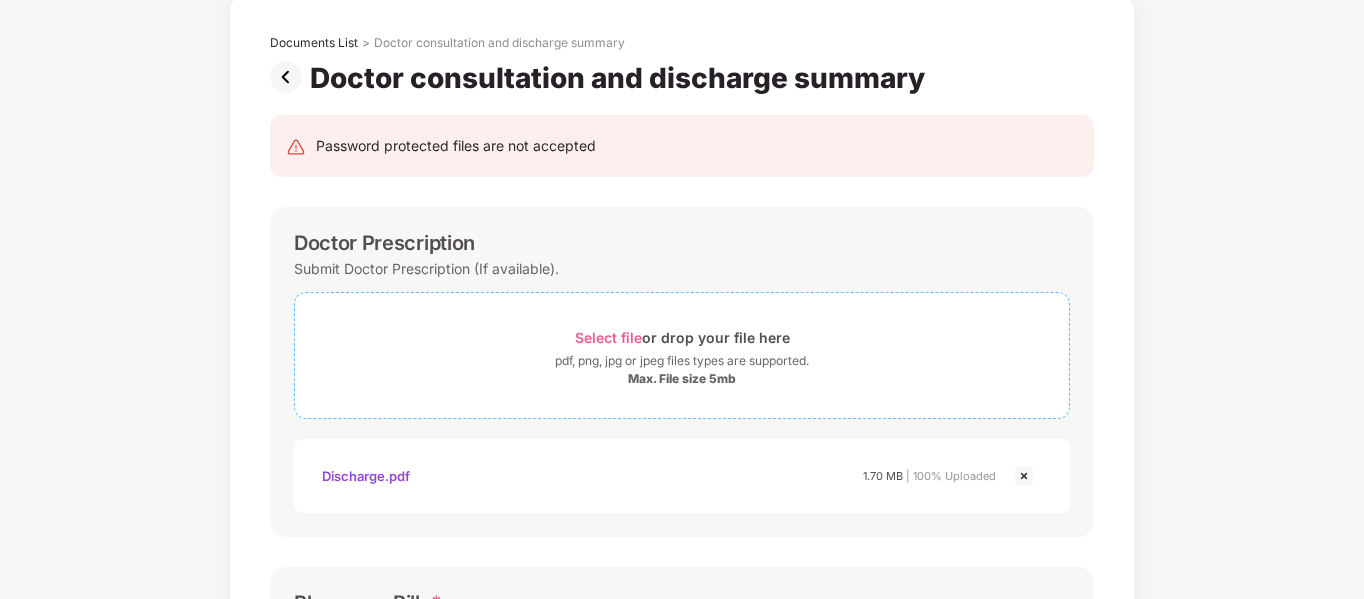 scroll, scrollTop: 0, scrollLeft: 0, axis: both 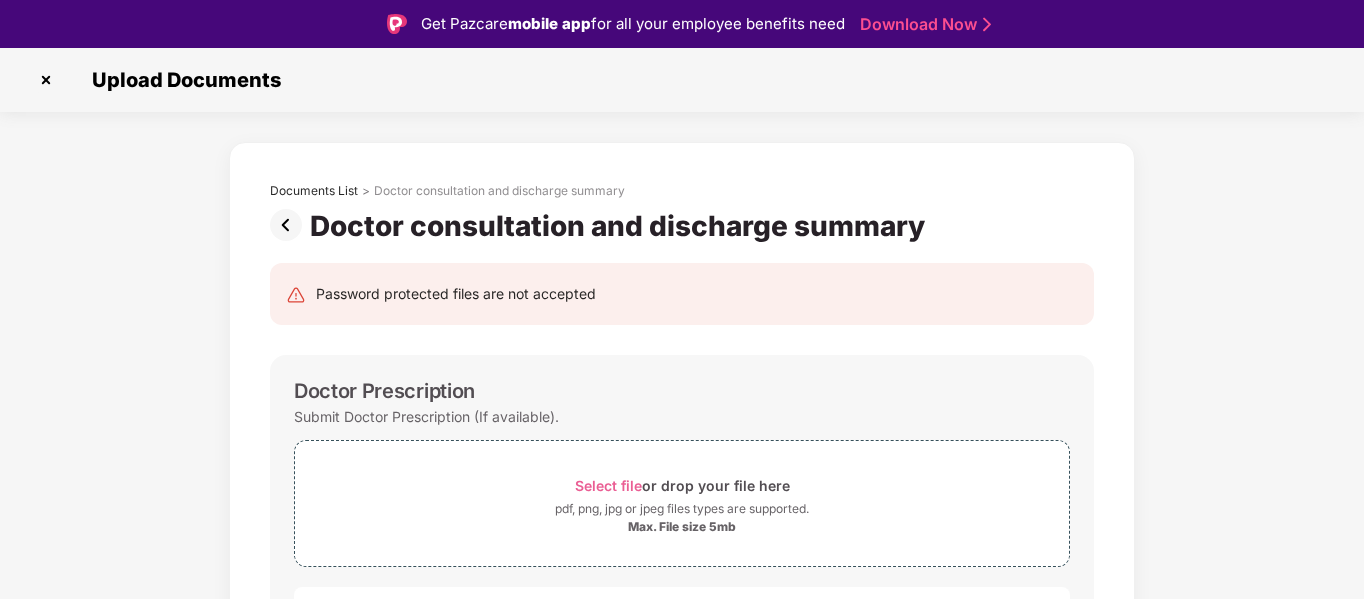 click at bounding box center (290, 225) 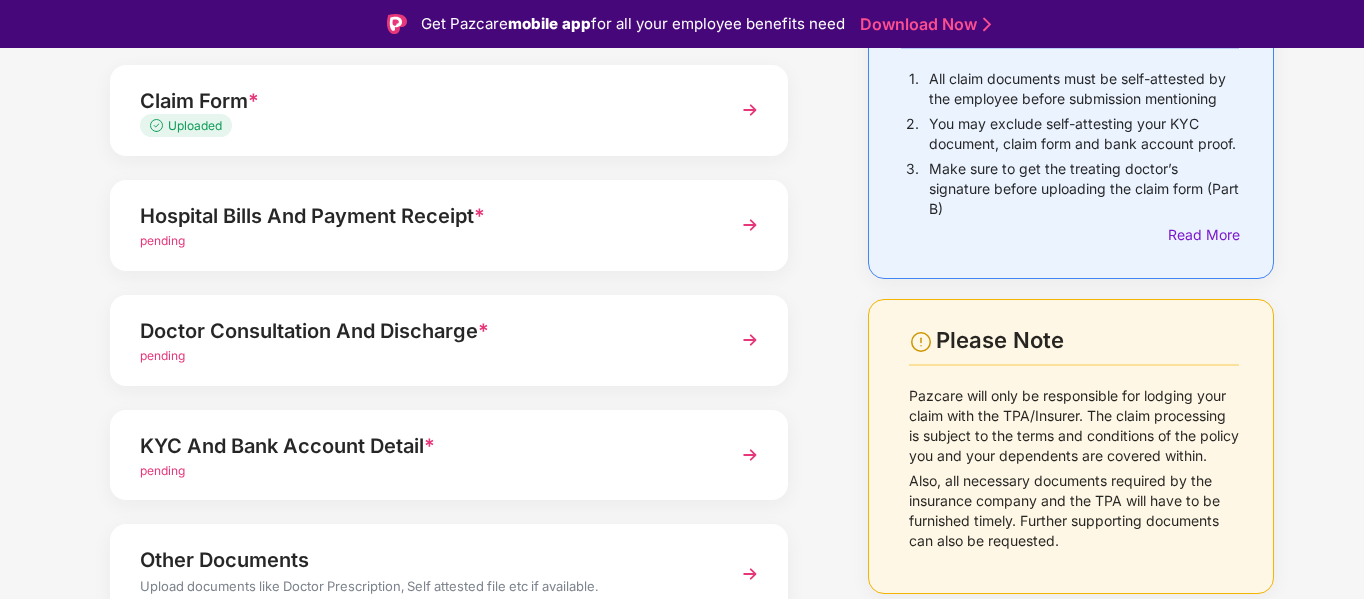 scroll, scrollTop: 200, scrollLeft: 0, axis: vertical 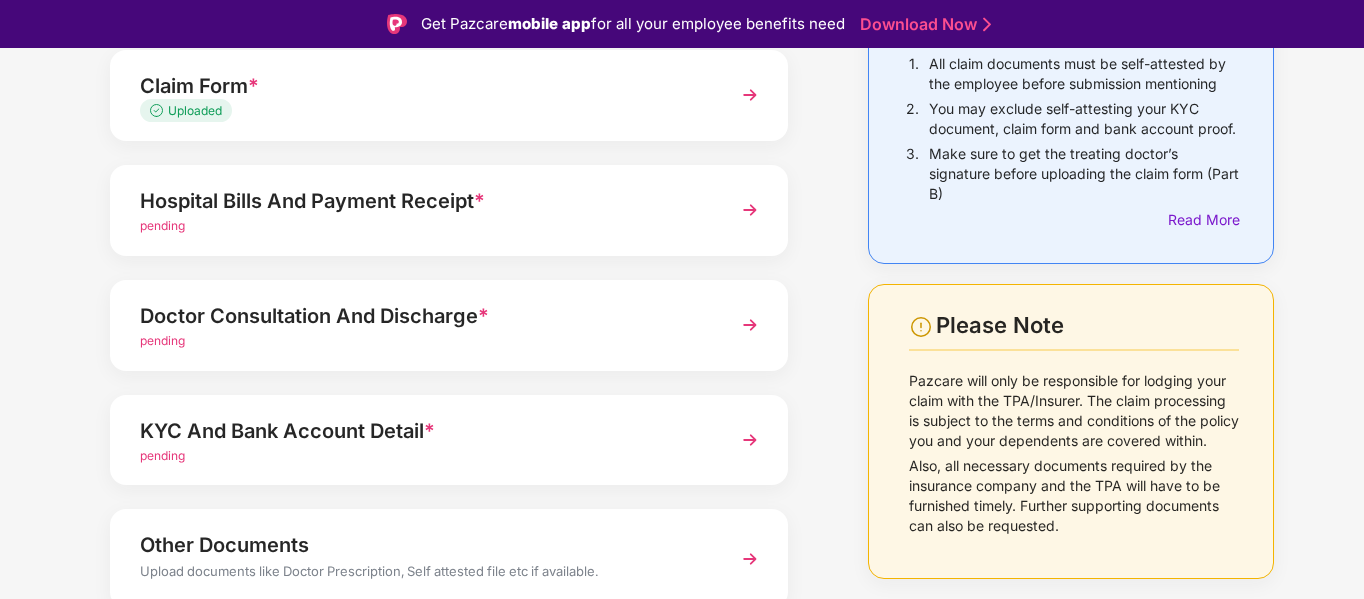 click on "KYC And Bank Account Detail *" at bounding box center [423, 431] 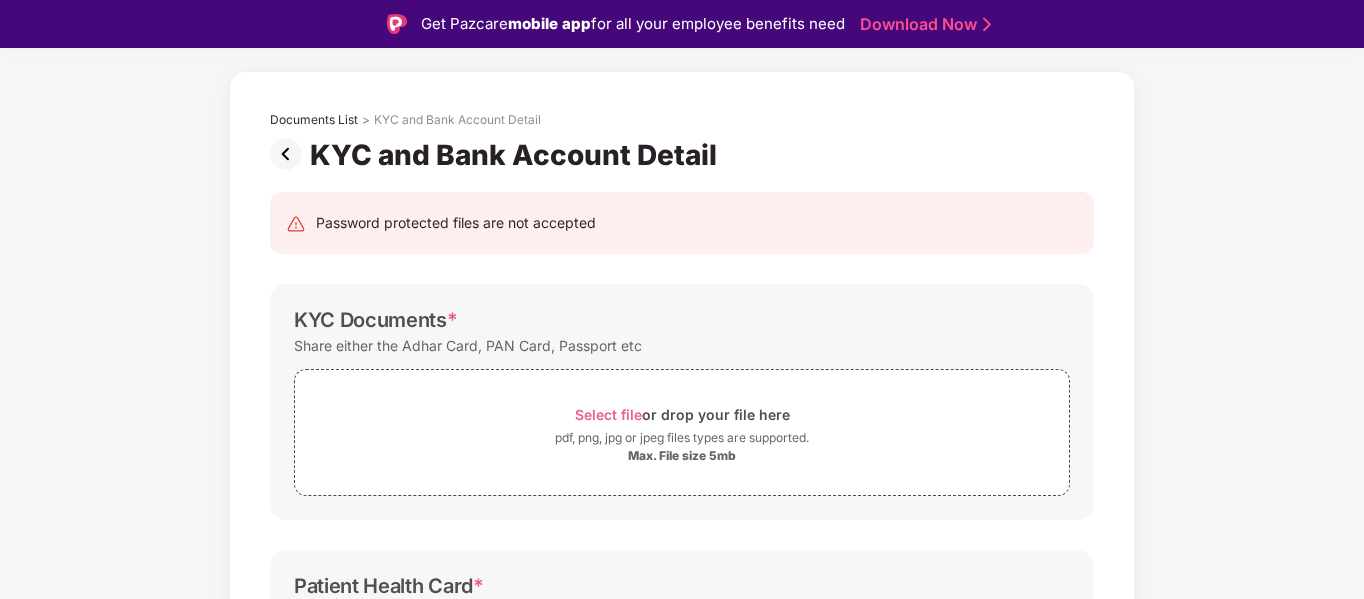 scroll, scrollTop: 0, scrollLeft: 0, axis: both 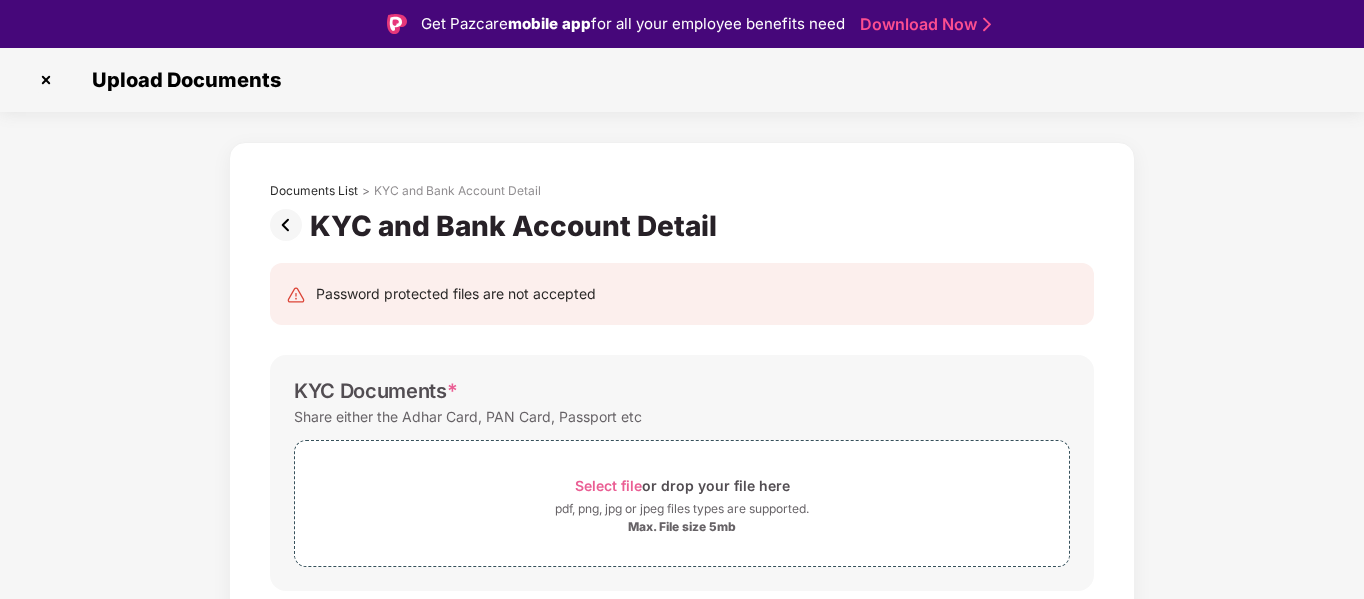 click at bounding box center (46, 80) 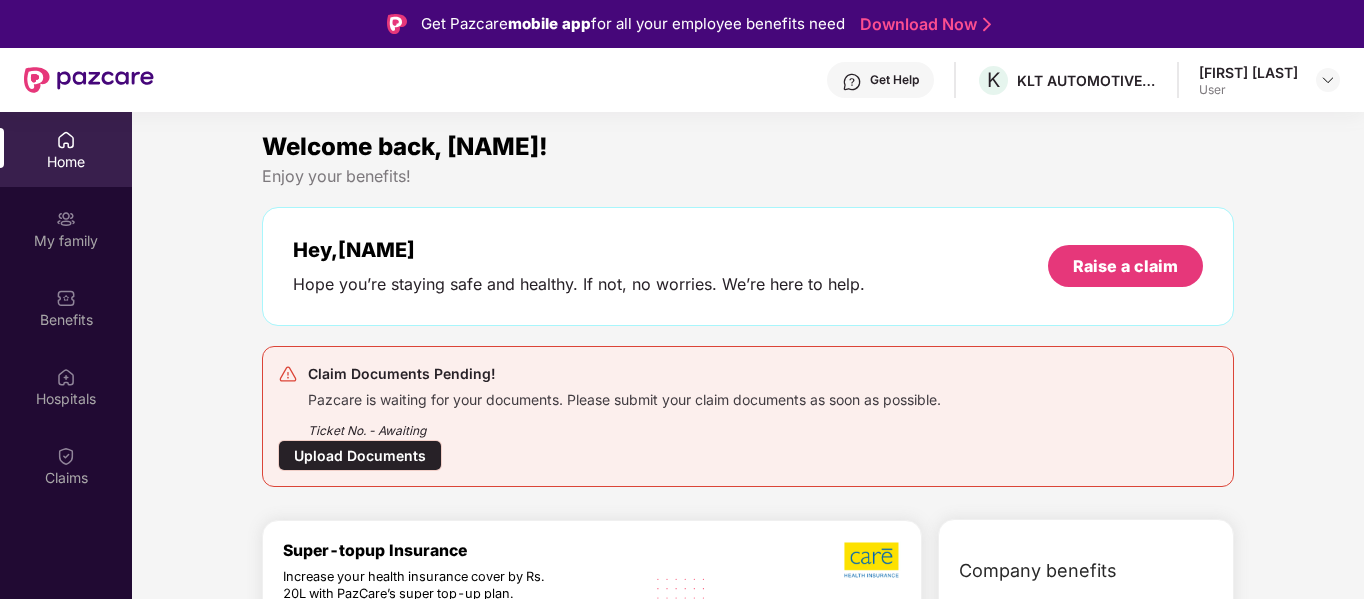 scroll, scrollTop: 0, scrollLeft: 0, axis: both 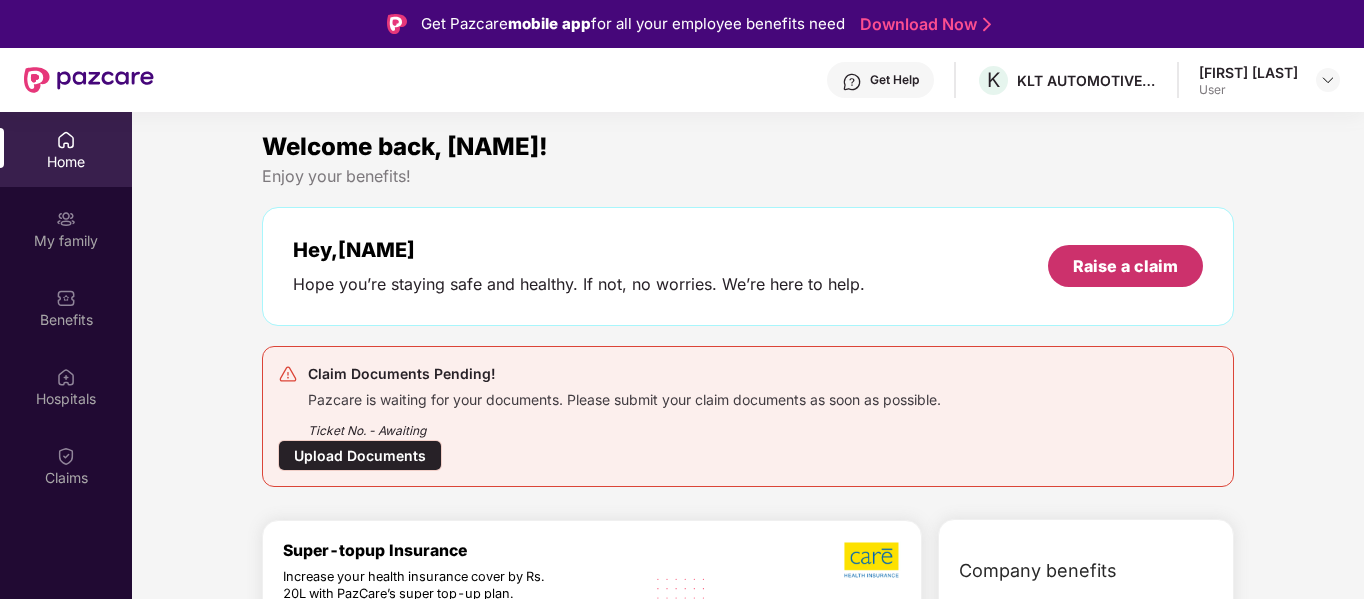 click on "Raise a claim" at bounding box center (1125, 266) 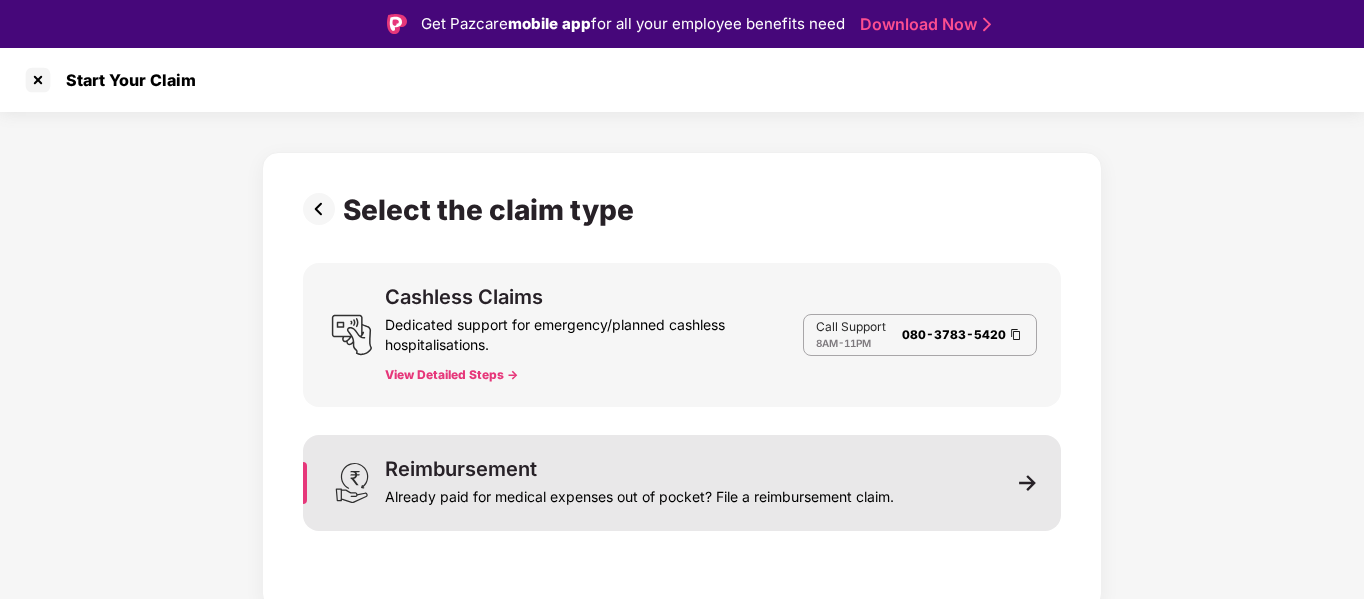 click on "Already paid for medical expenses out of pocket? File a reimbursement claim." at bounding box center [639, 493] 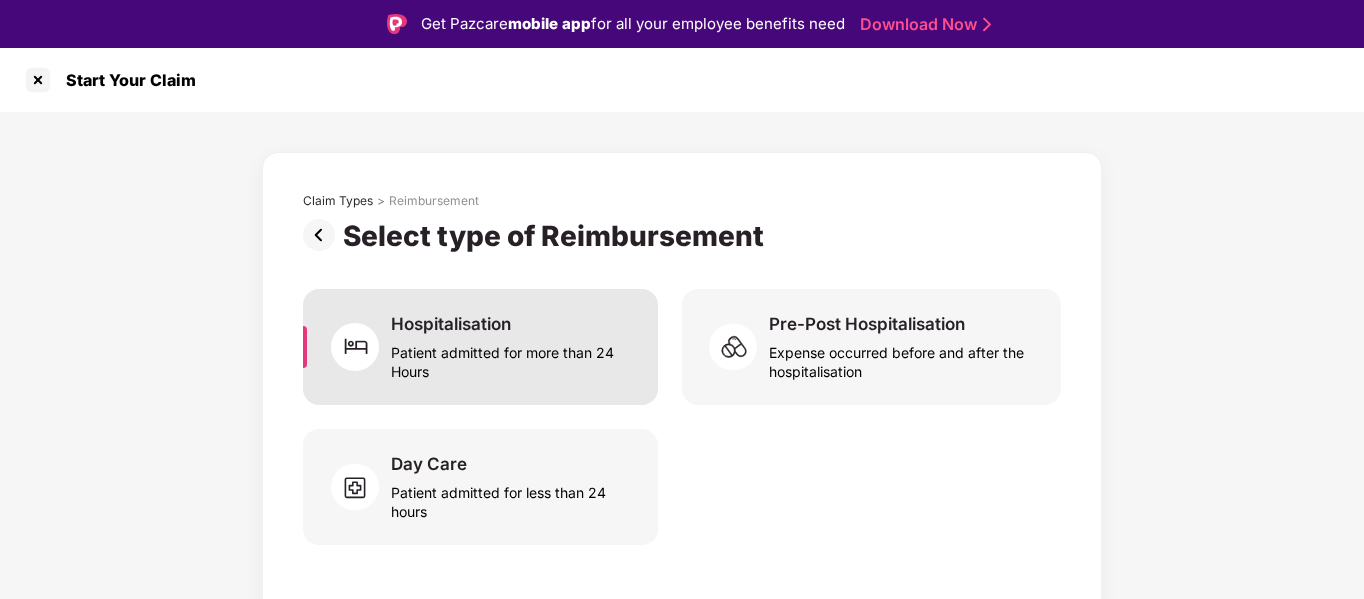 click on "Patient admitted for more than 24 Hours" at bounding box center (512, 358) 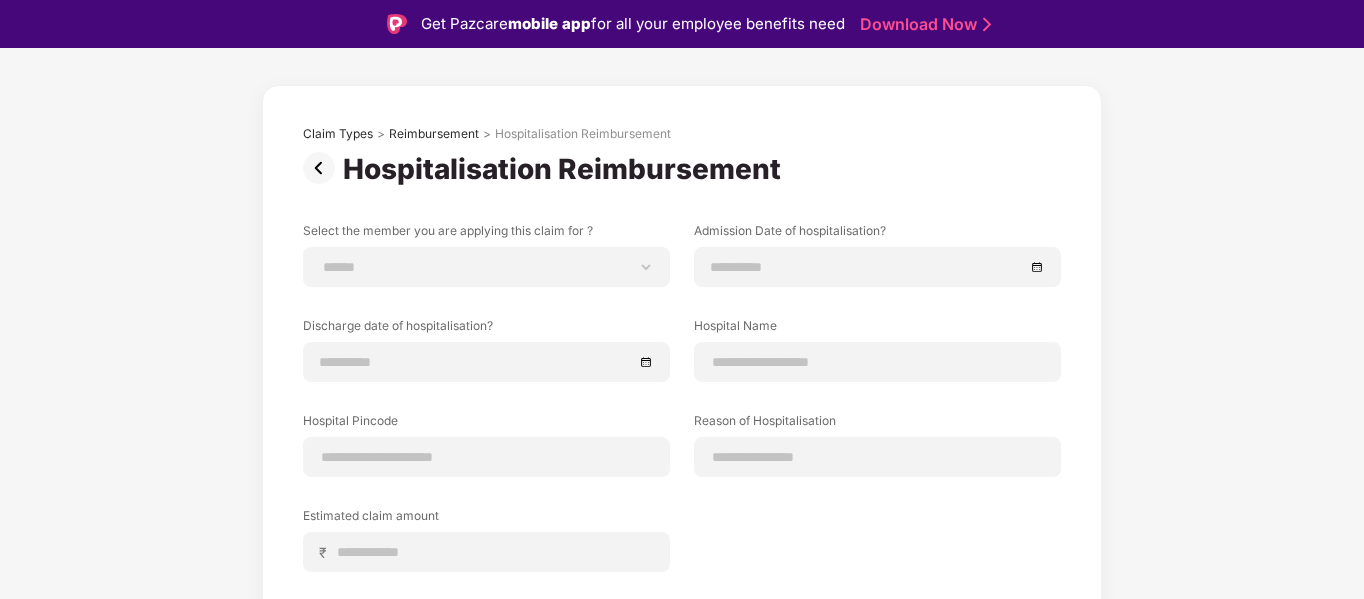 scroll, scrollTop: 100, scrollLeft: 0, axis: vertical 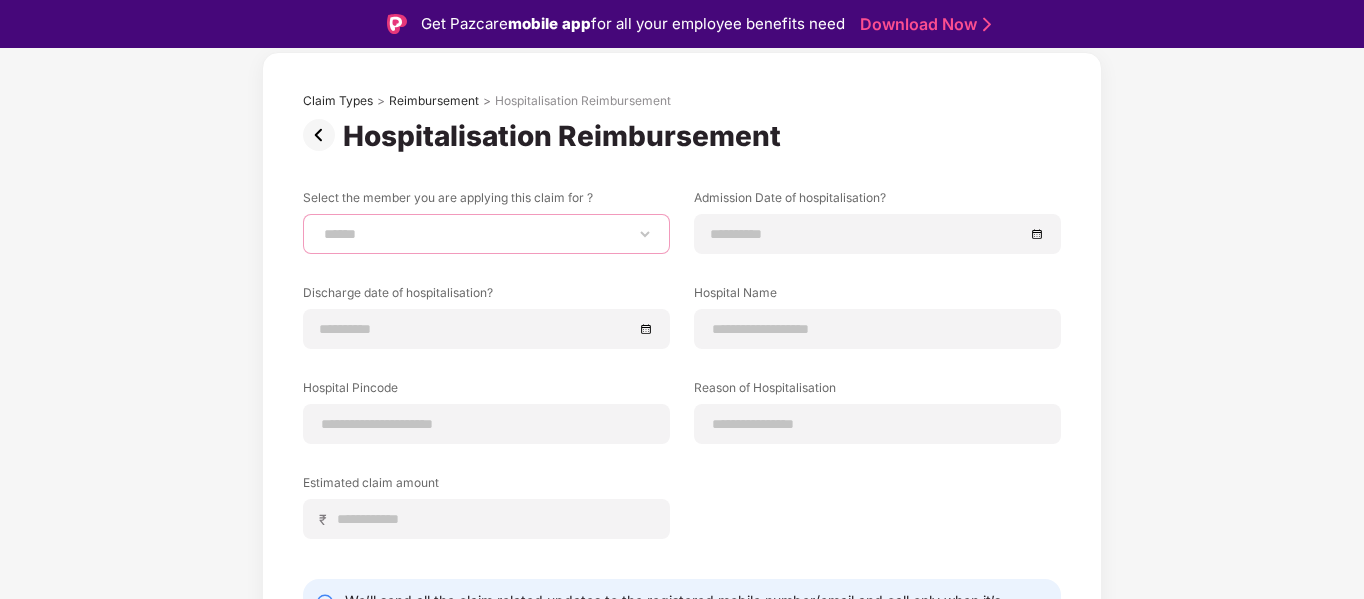 click on "**********" at bounding box center (486, 234) 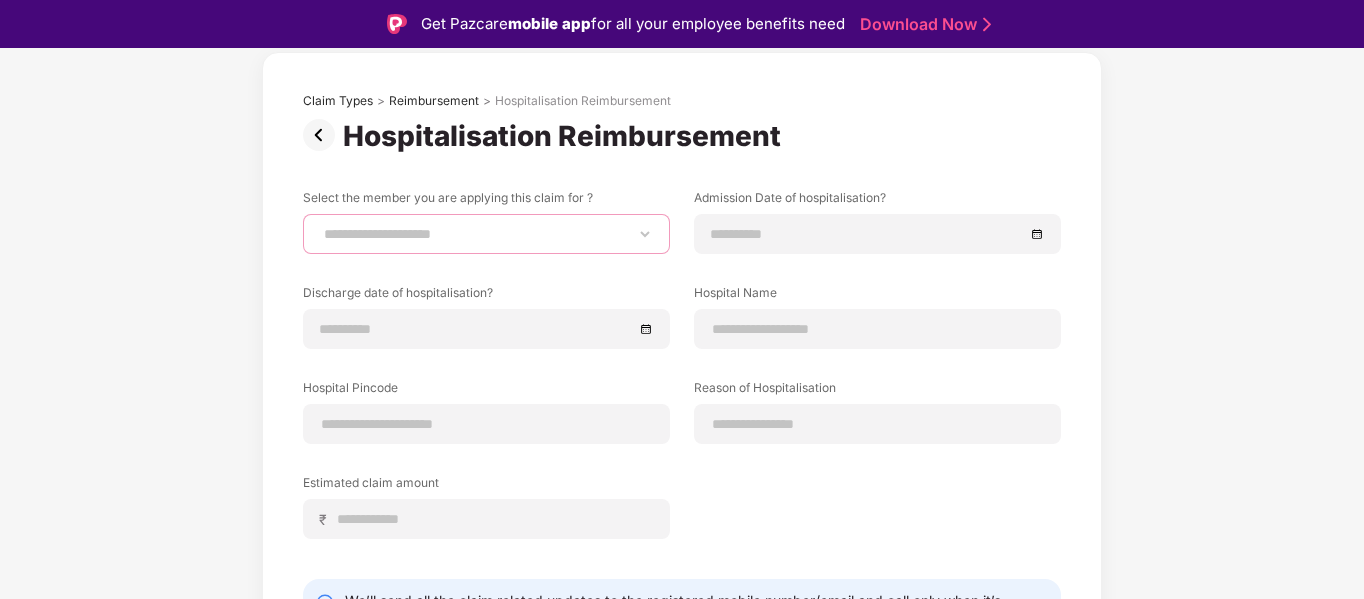 click on "**********" at bounding box center [486, 234] 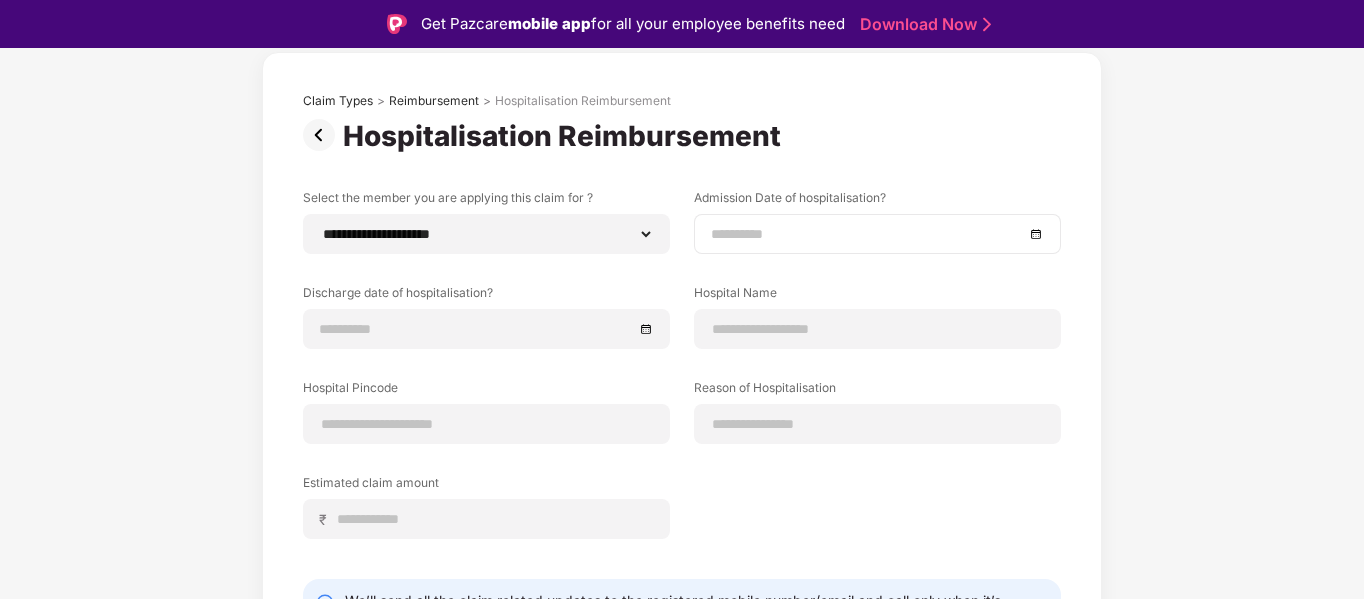 click at bounding box center (867, 234) 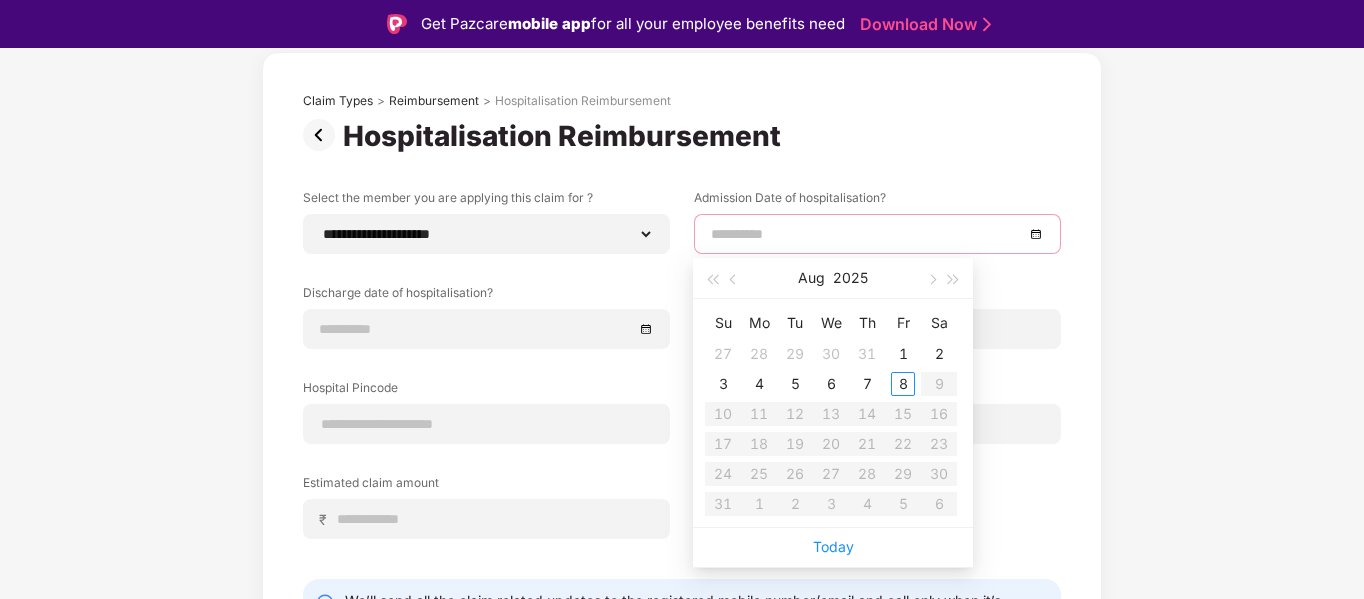 type on "**********" 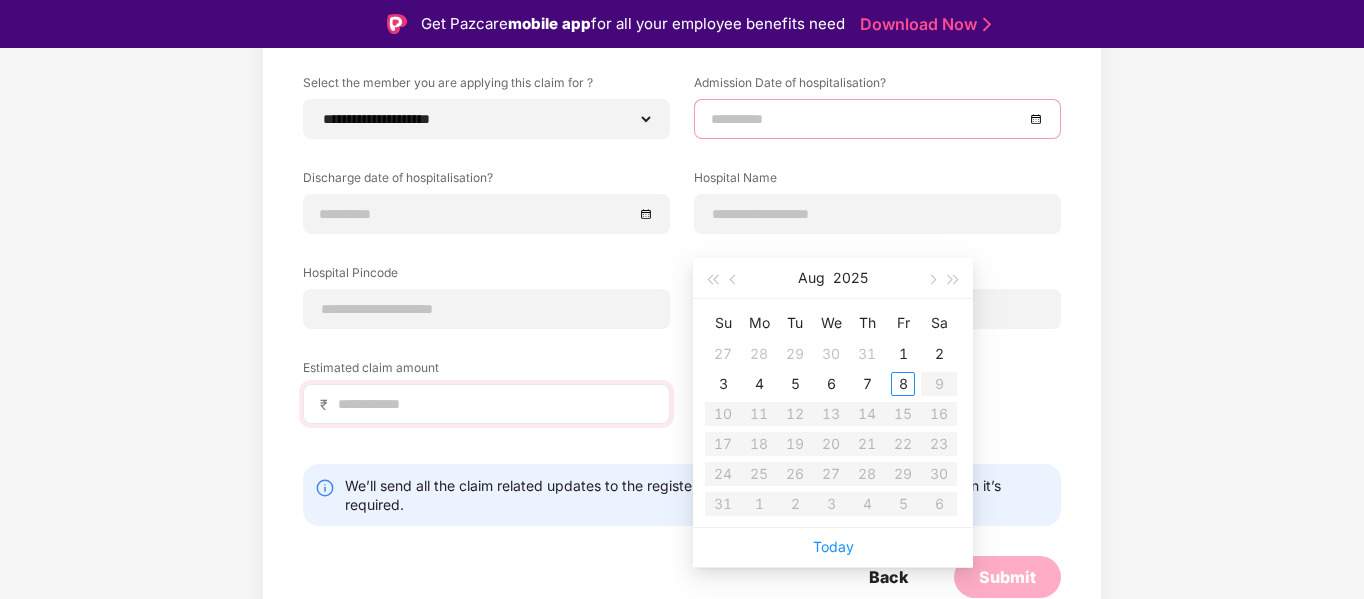 scroll, scrollTop: 217, scrollLeft: 0, axis: vertical 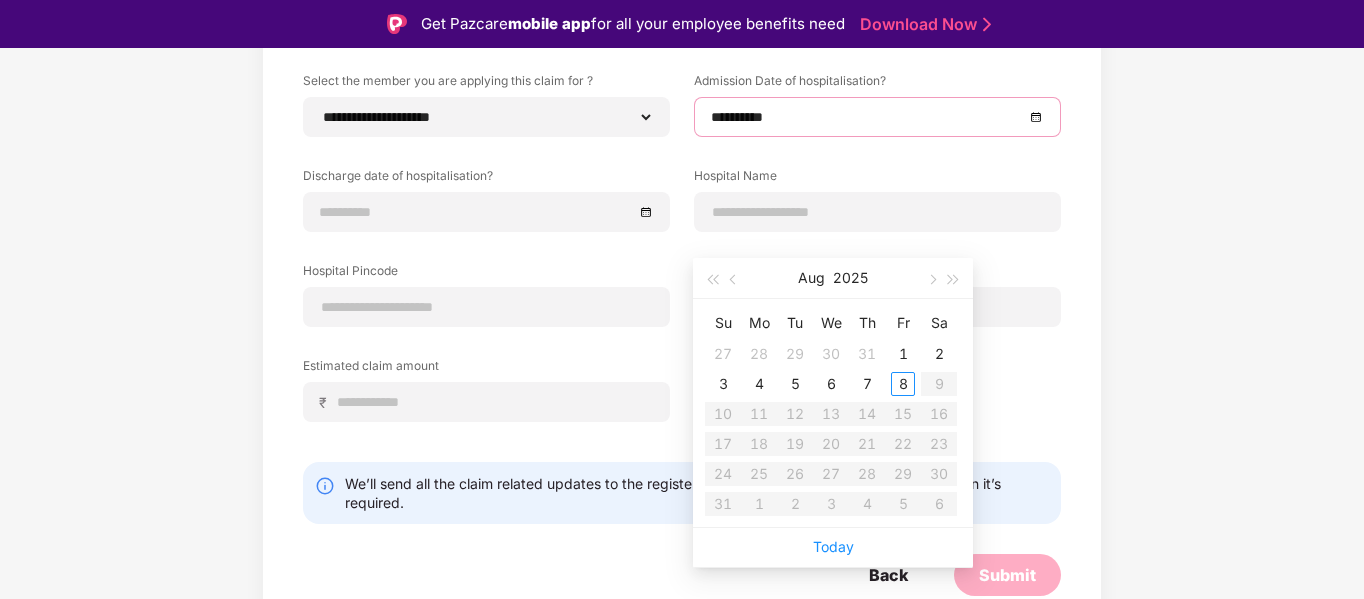 type on "**********" 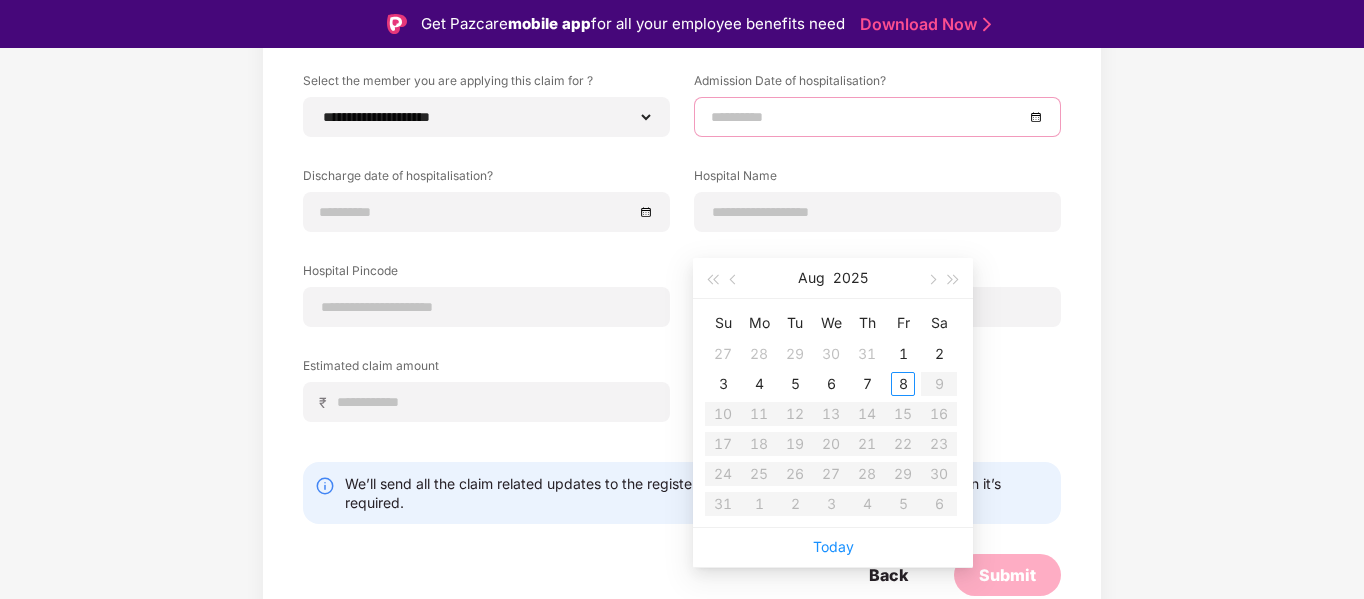 scroll, scrollTop: 48, scrollLeft: 0, axis: vertical 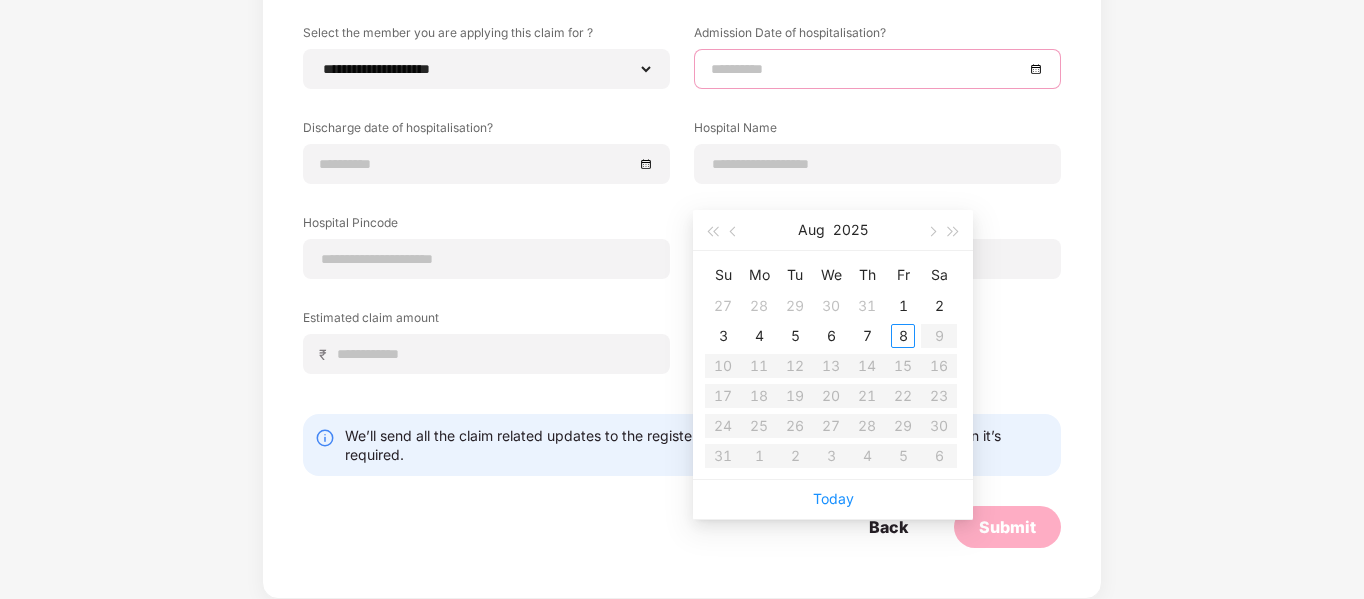click on "**********" at bounding box center (682, 223) 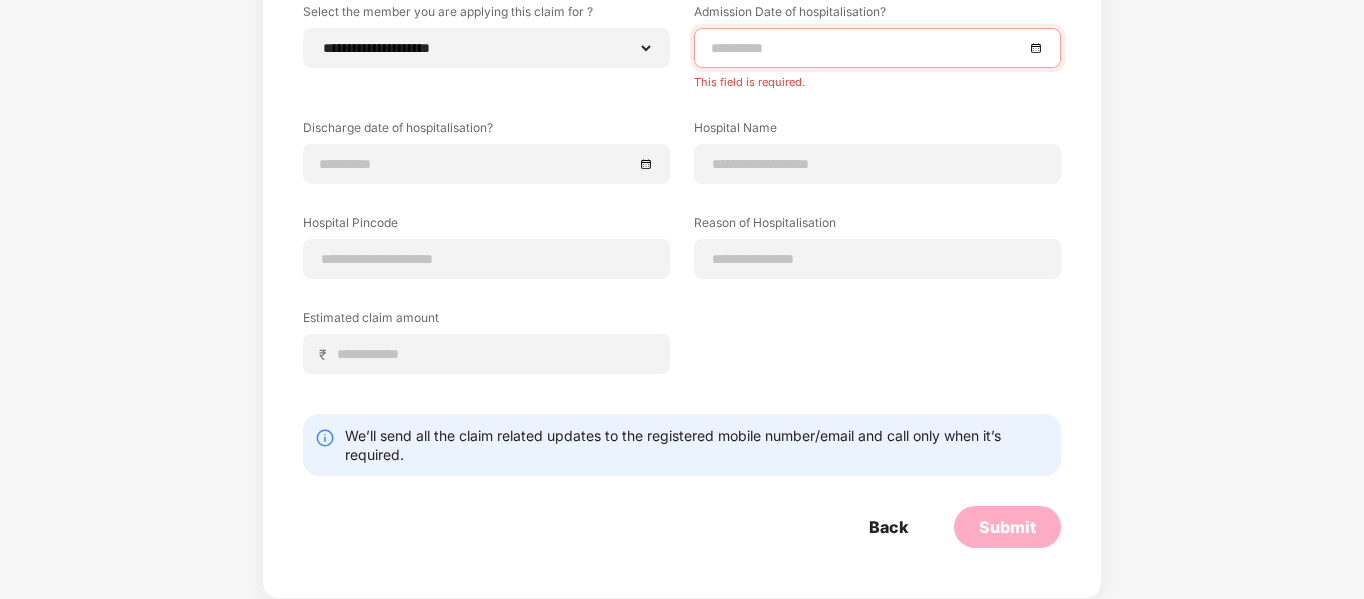 scroll, scrollTop: 0, scrollLeft: 0, axis: both 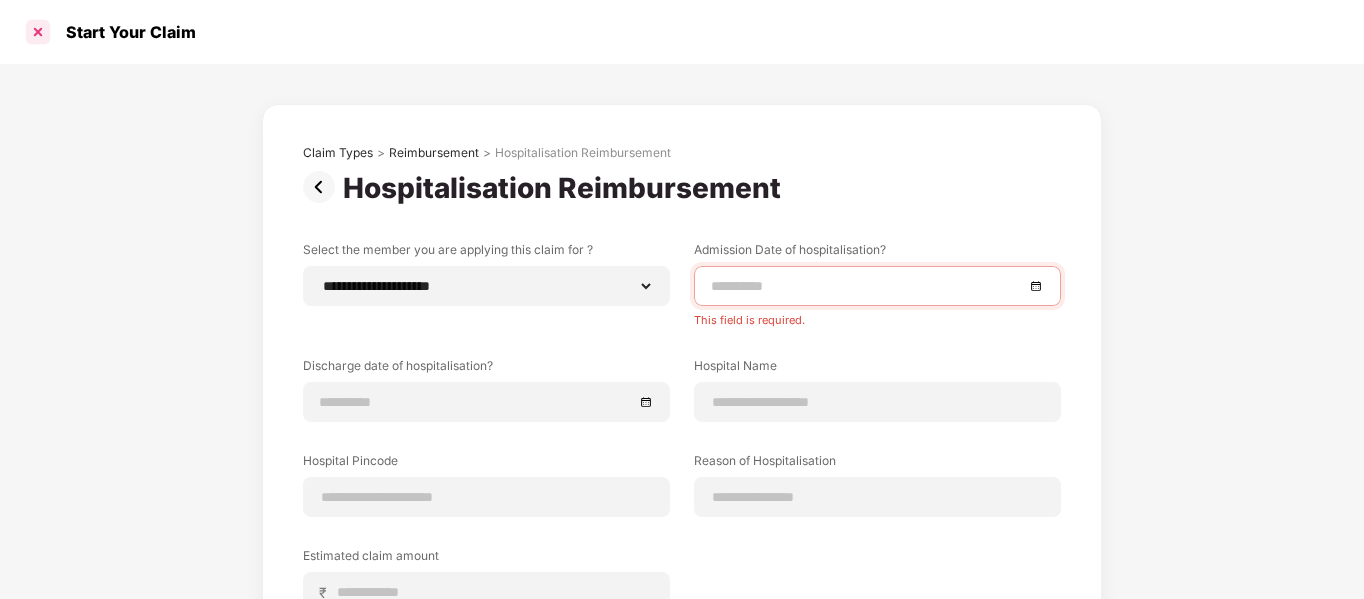 click at bounding box center [38, 32] 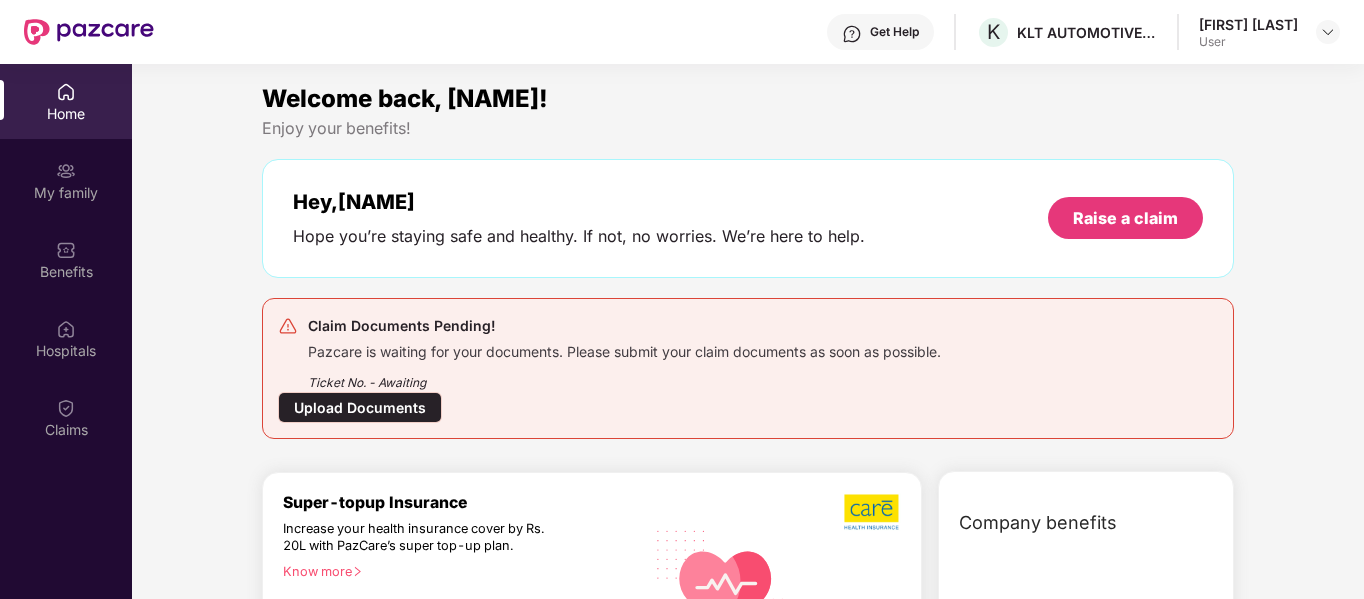 scroll, scrollTop: 0, scrollLeft: 0, axis: both 